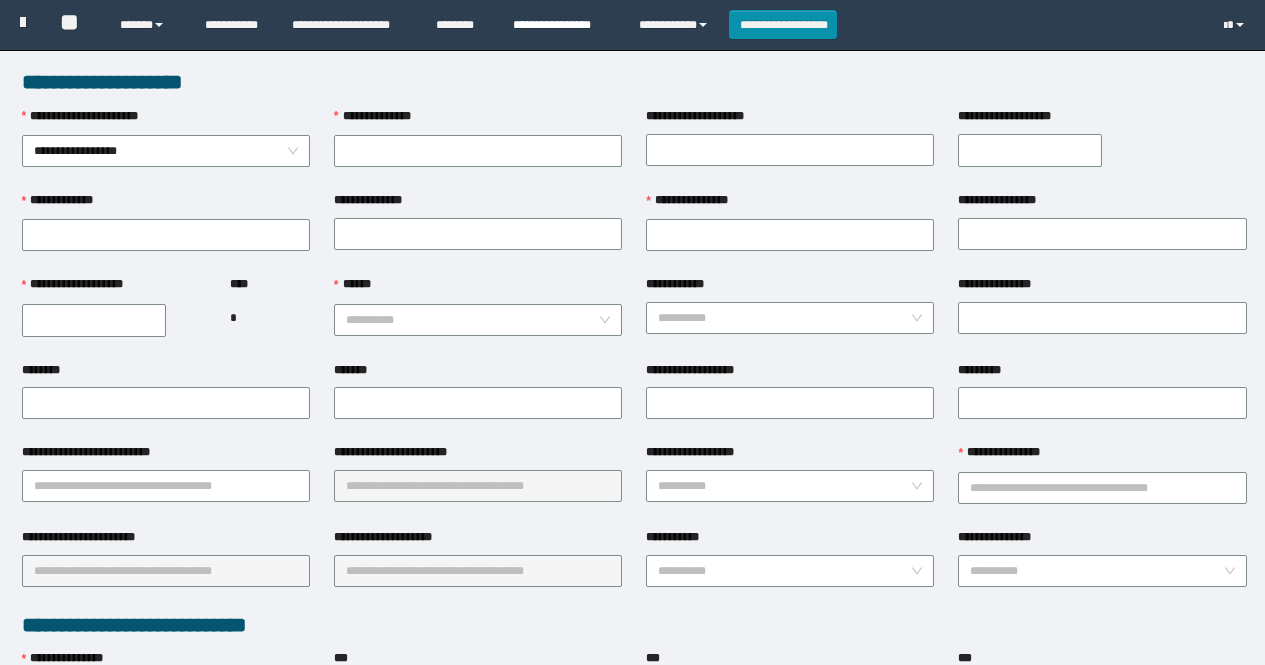scroll, scrollTop: 0, scrollLeft: 0, axis: both 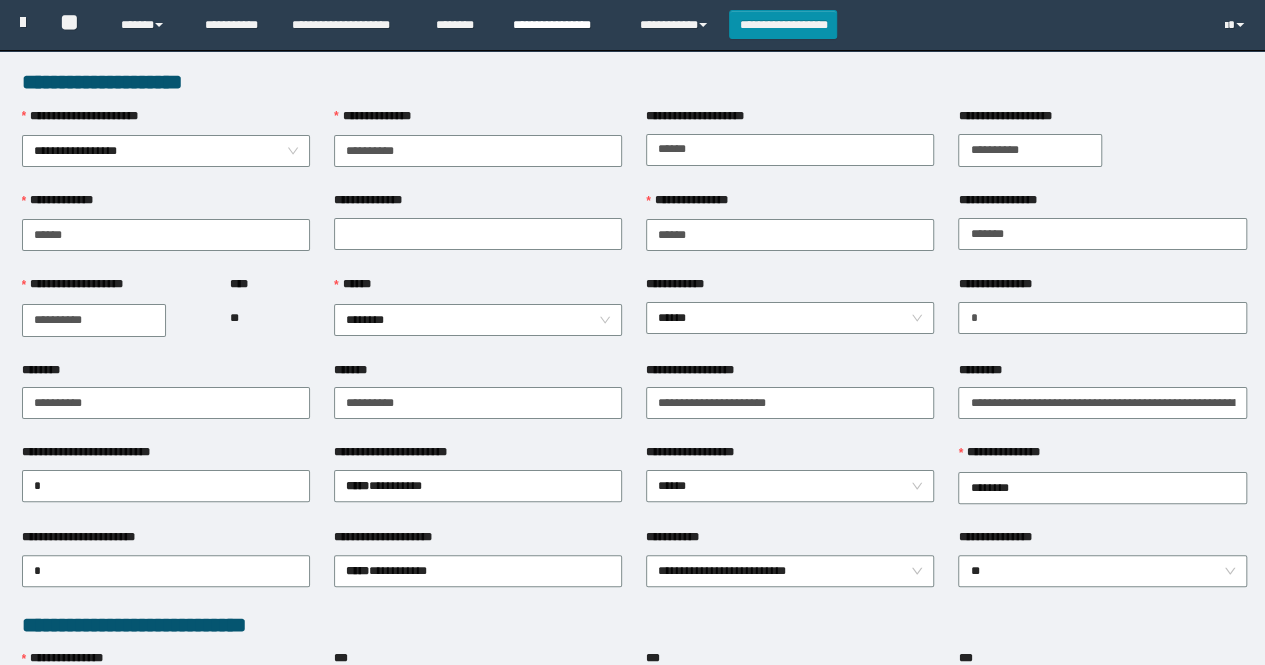 click on "**********" at bounding box center (561, 25) 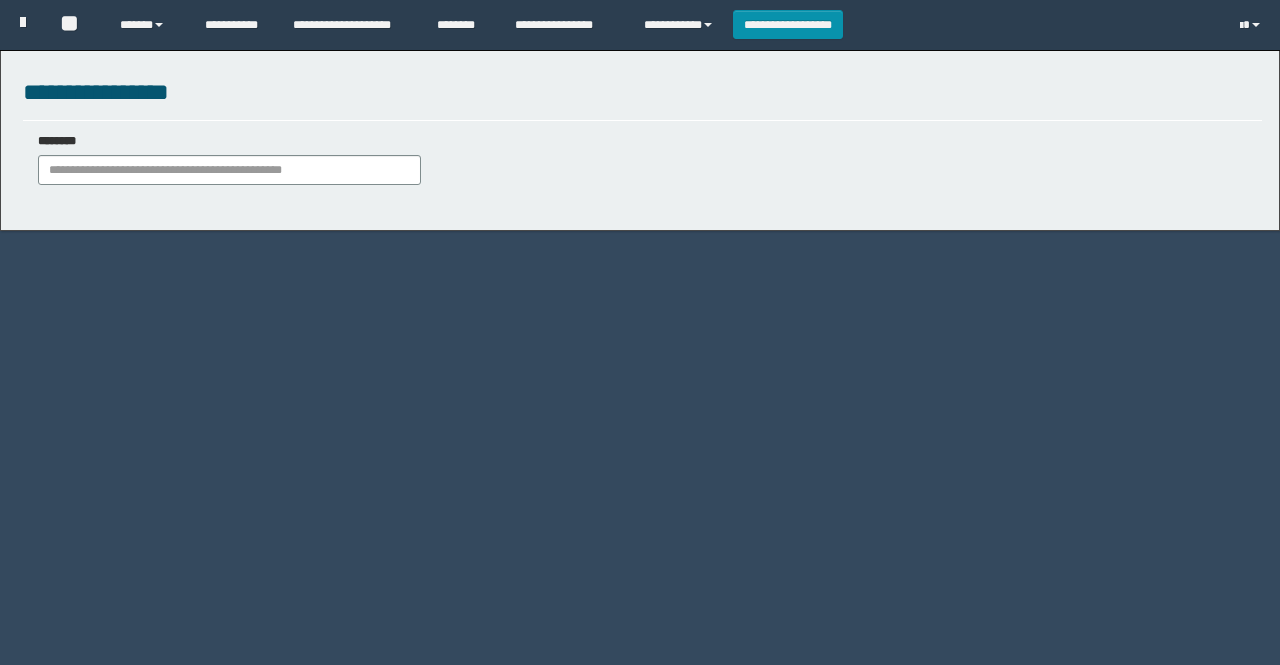 scroll, scrollTop: 0, scrollLeft: 0, axis: both 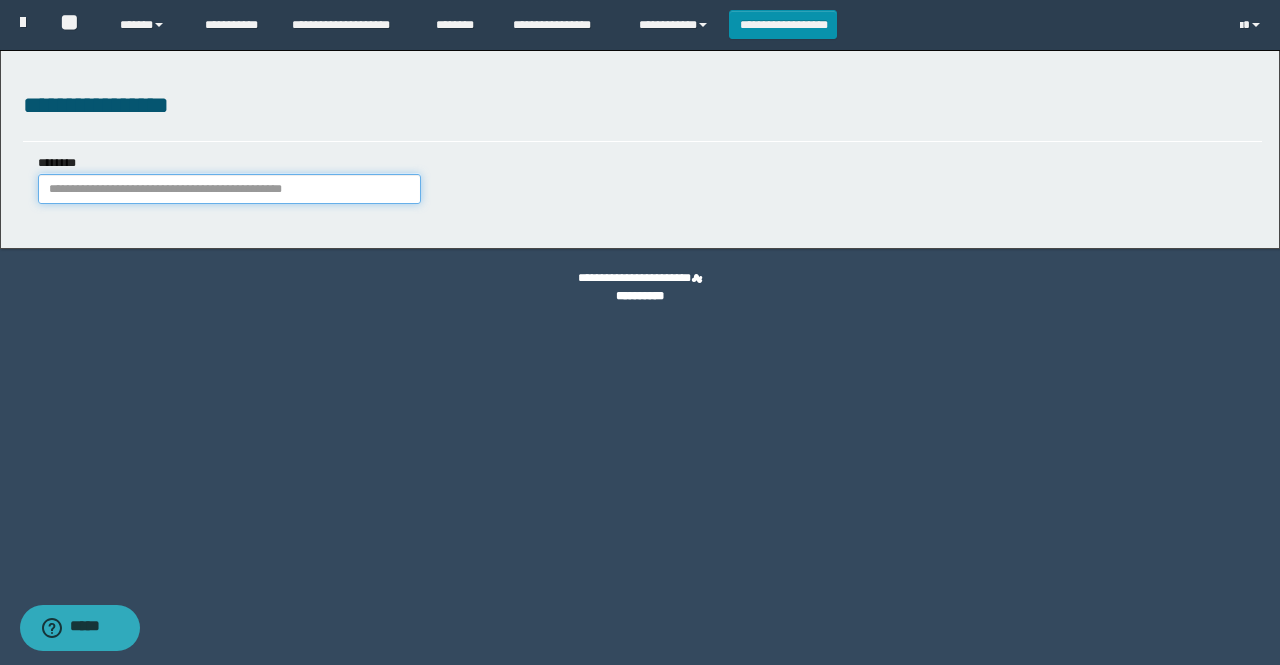 click on "********" at bounding box center [229, 189] 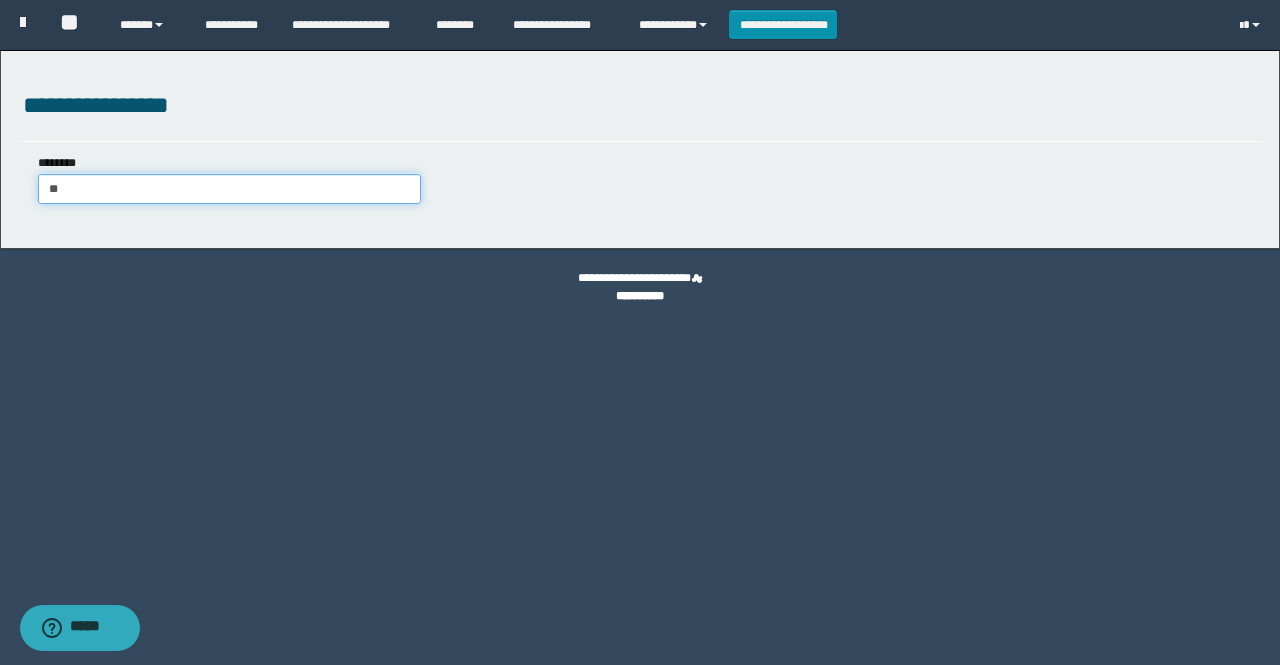 type on "***" 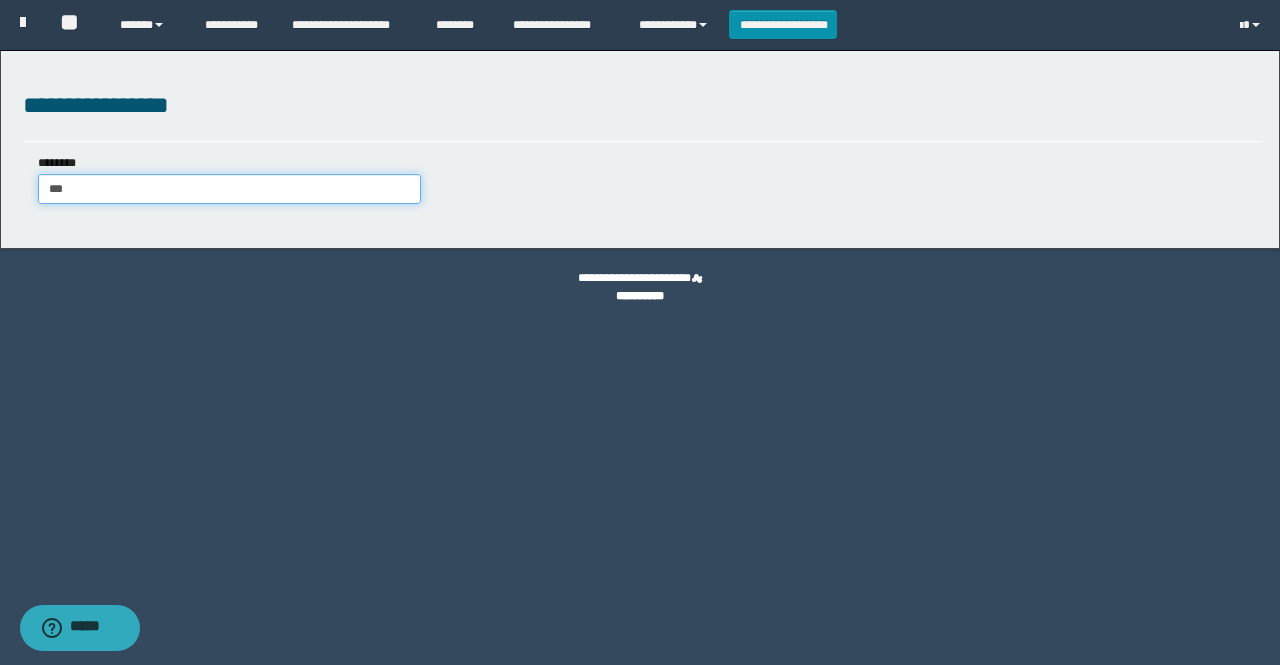 type on "***" 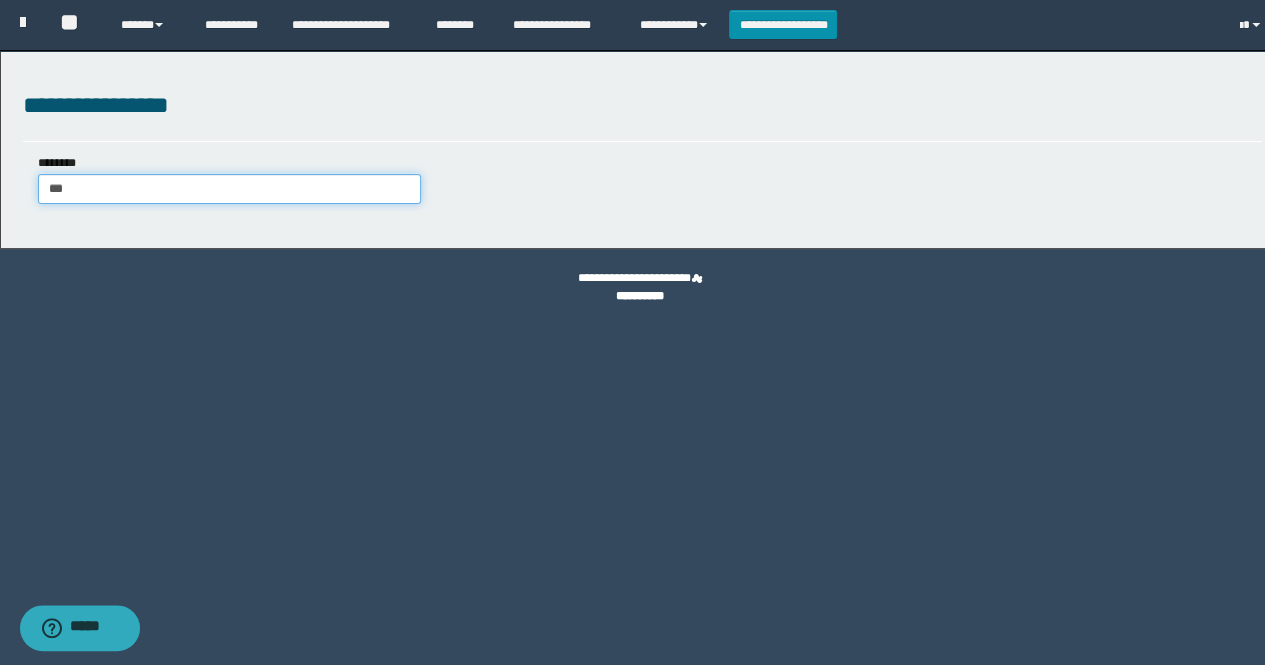 type 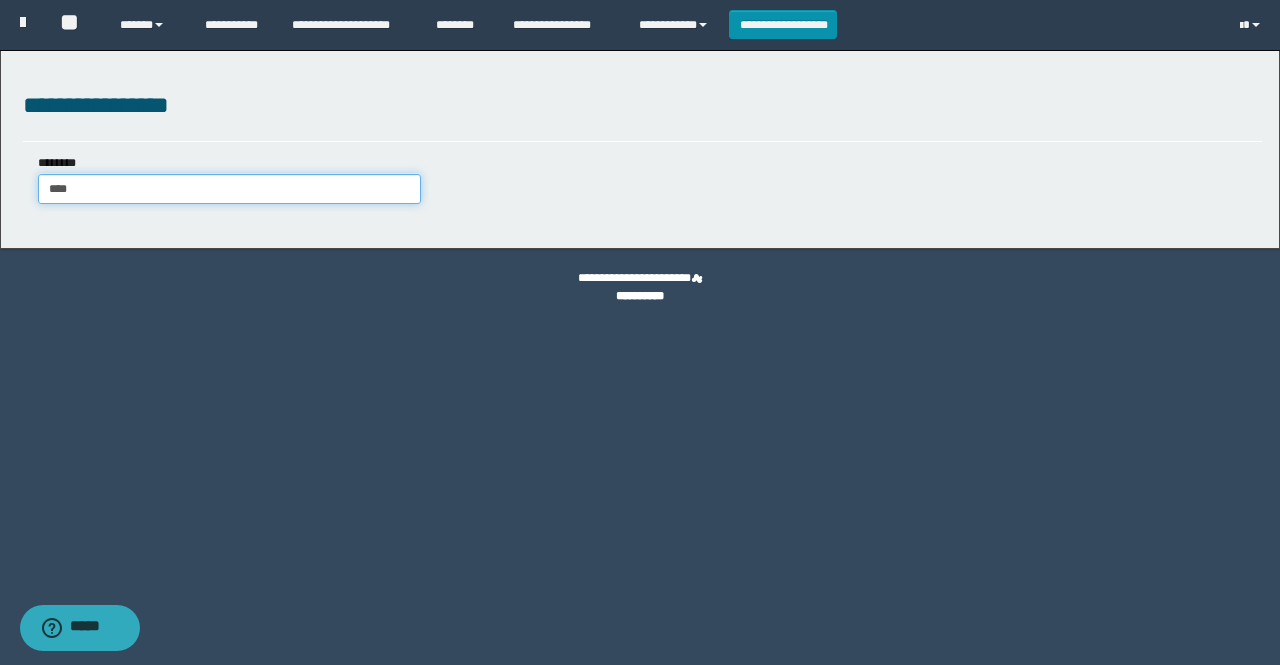 type on "****" 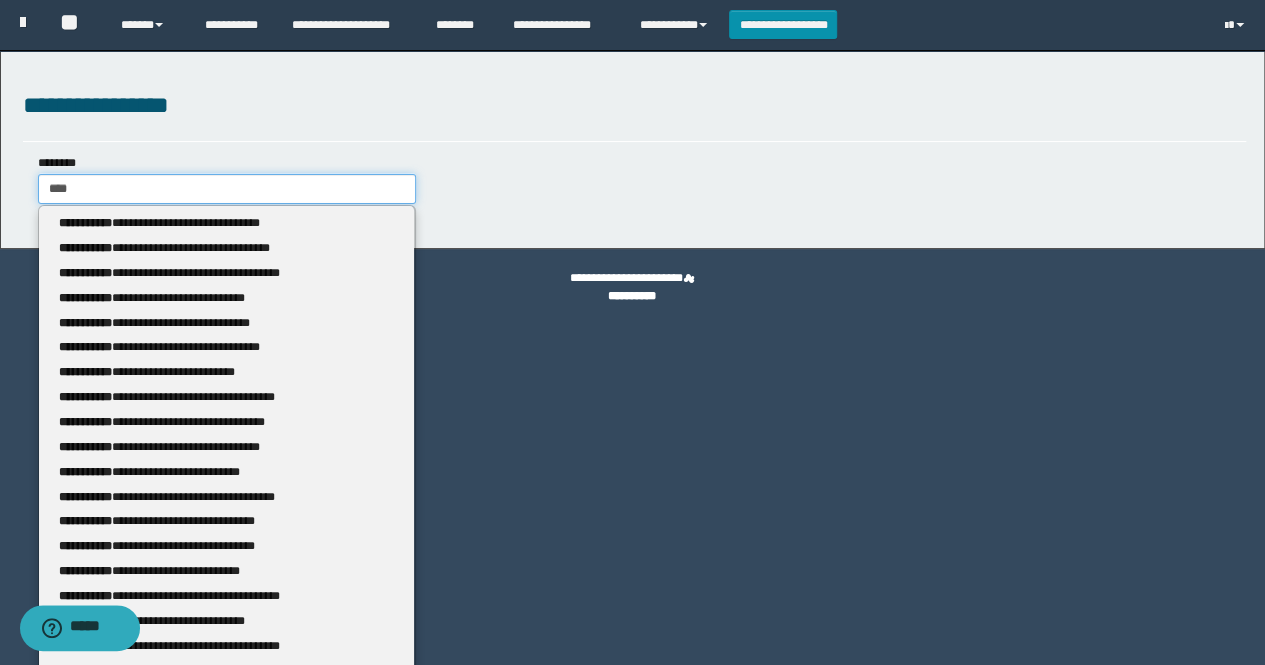 type 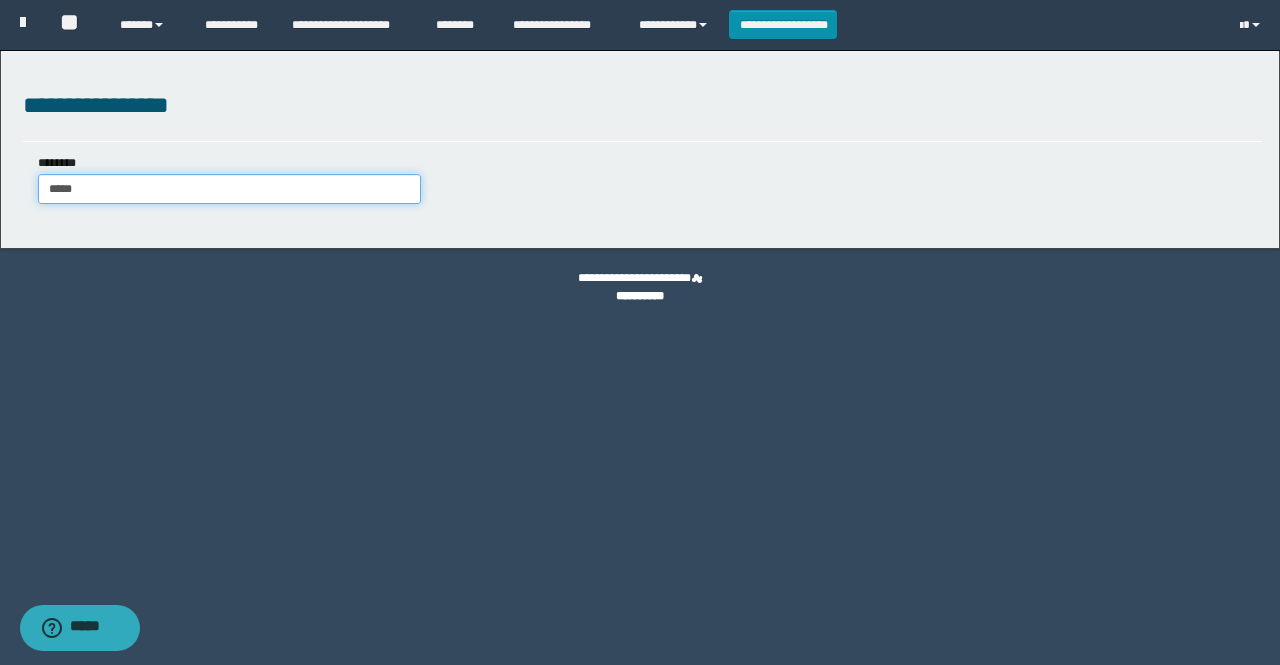 type on "*****" 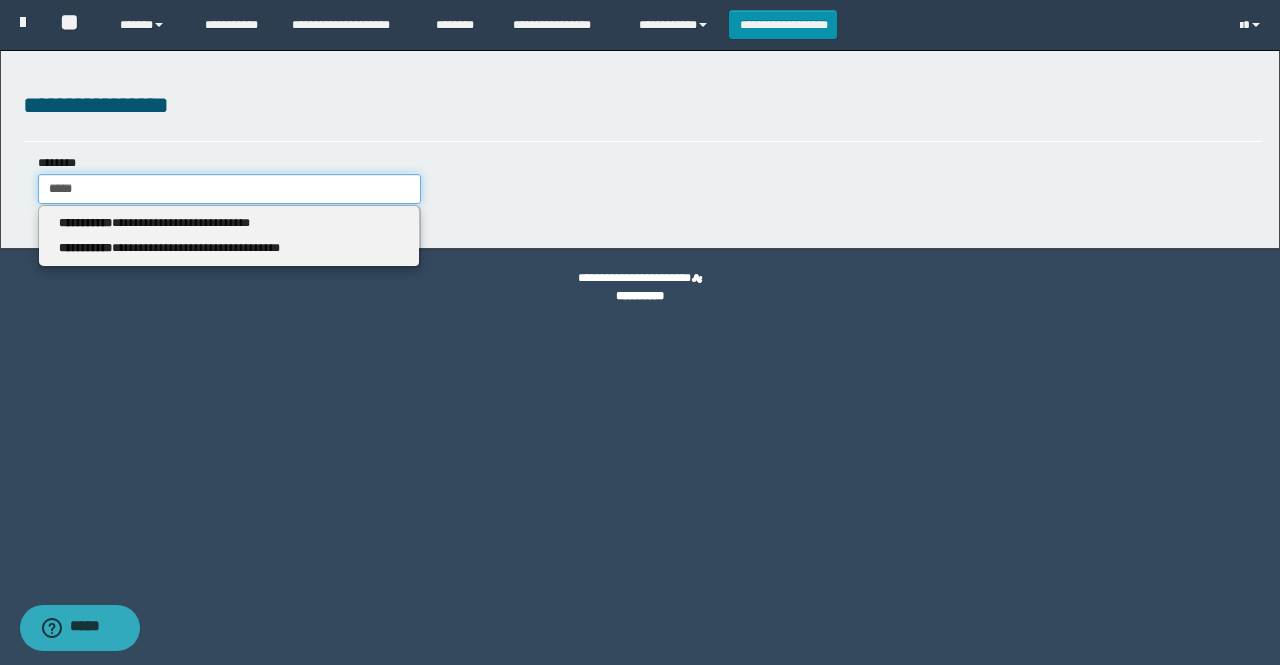 type 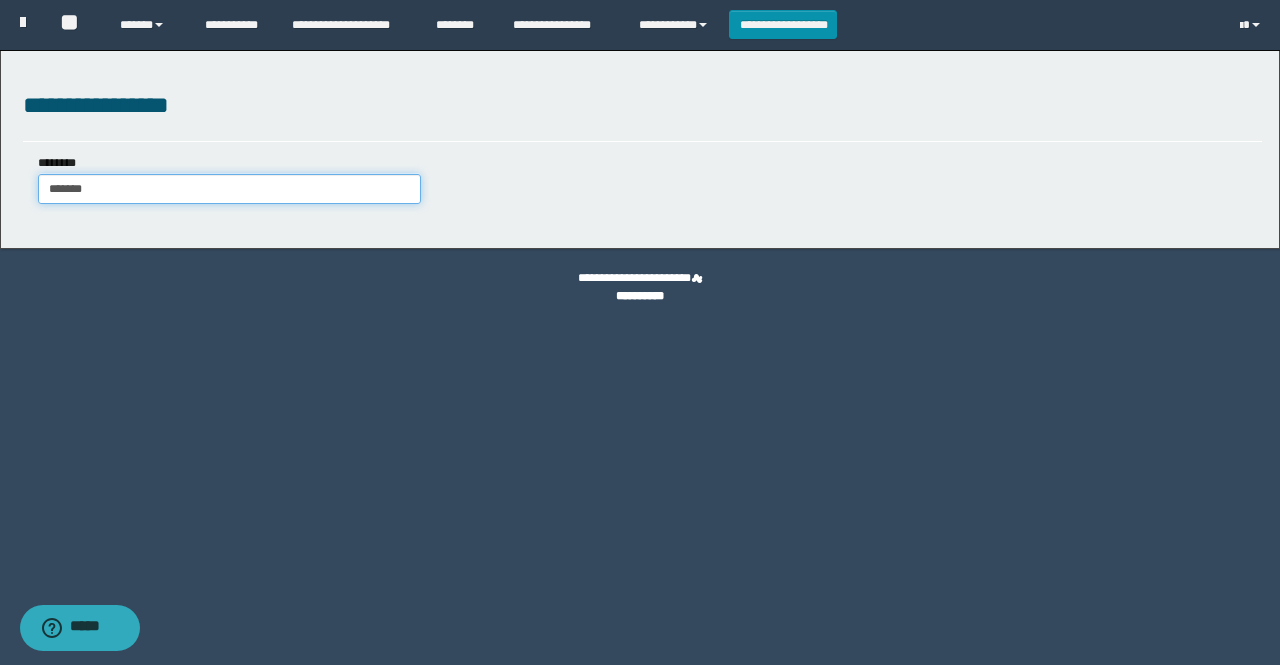 type on "********" 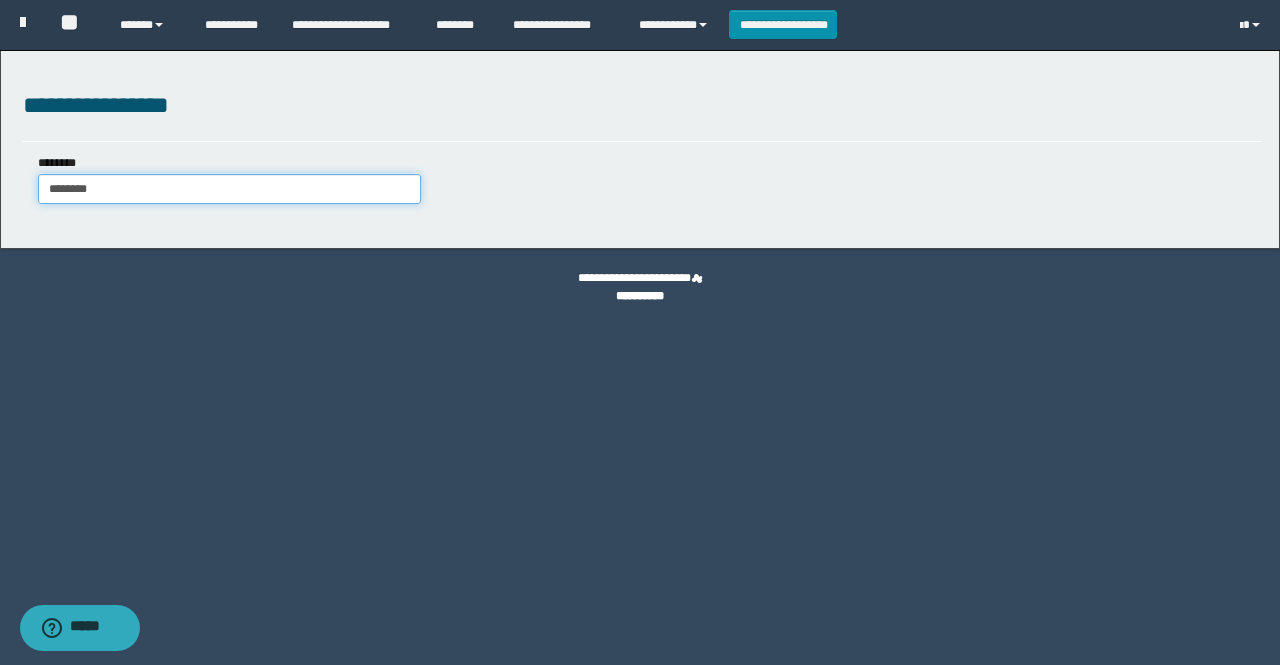 type on "********" 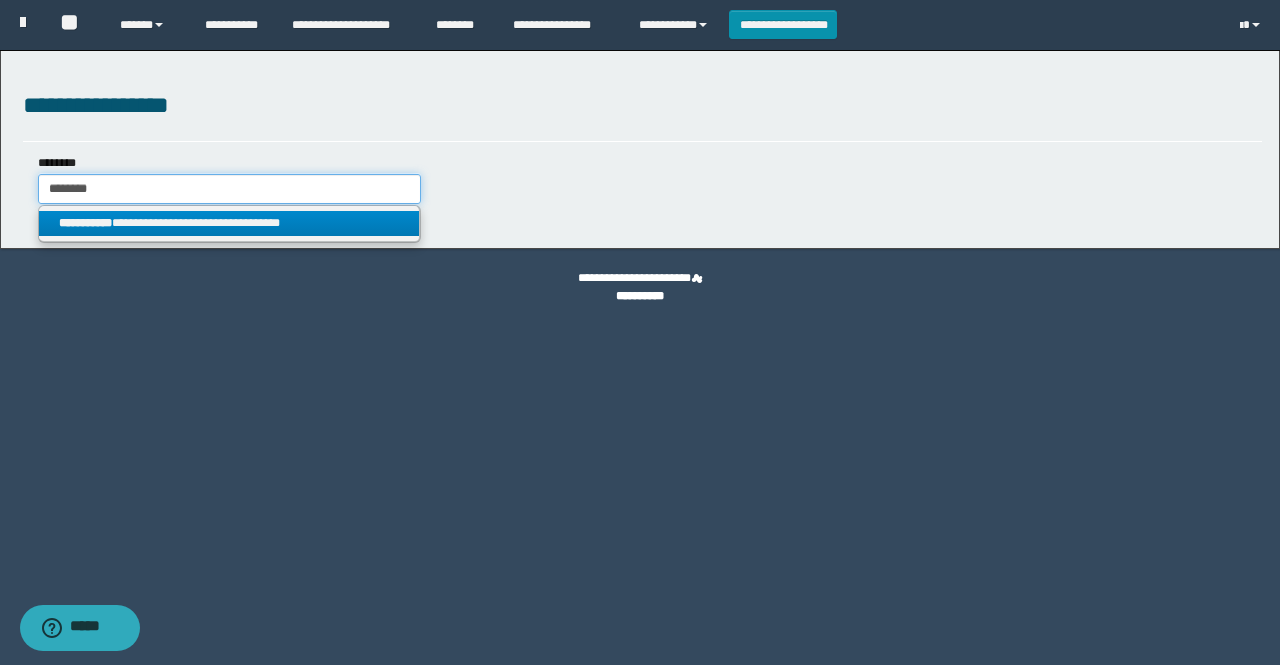 type on "********" 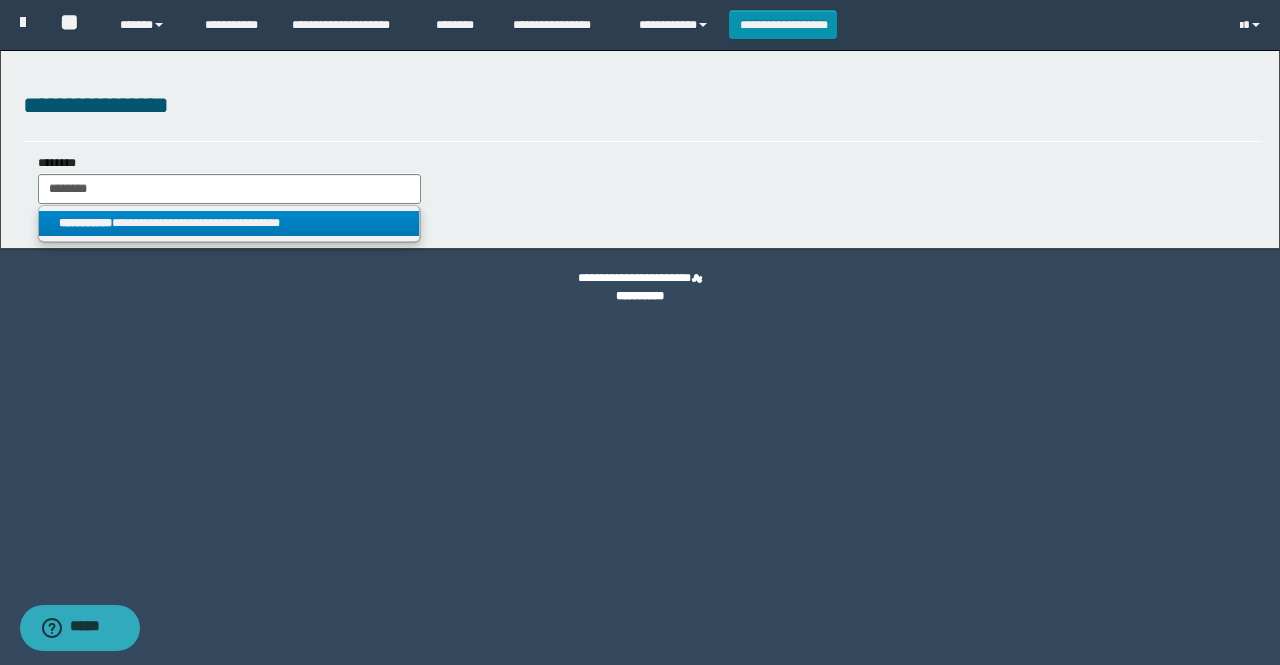click on "**********" at bounding box center [229, 223] 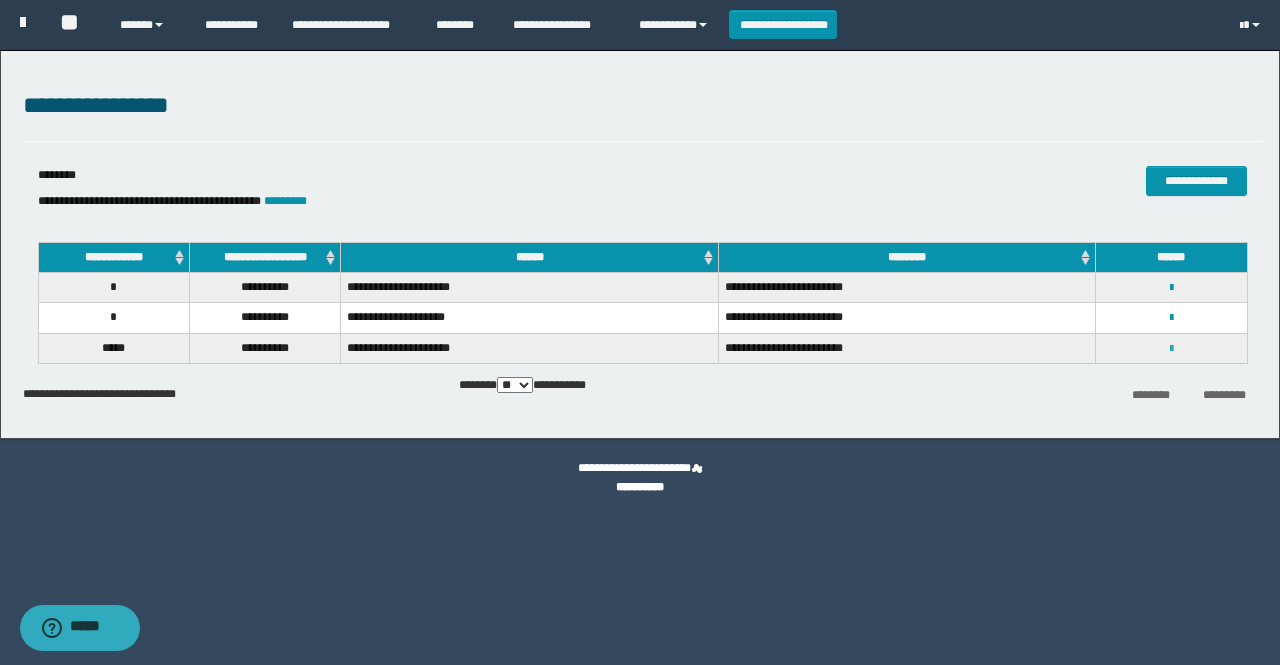 click at bounding box center [1171, 349] 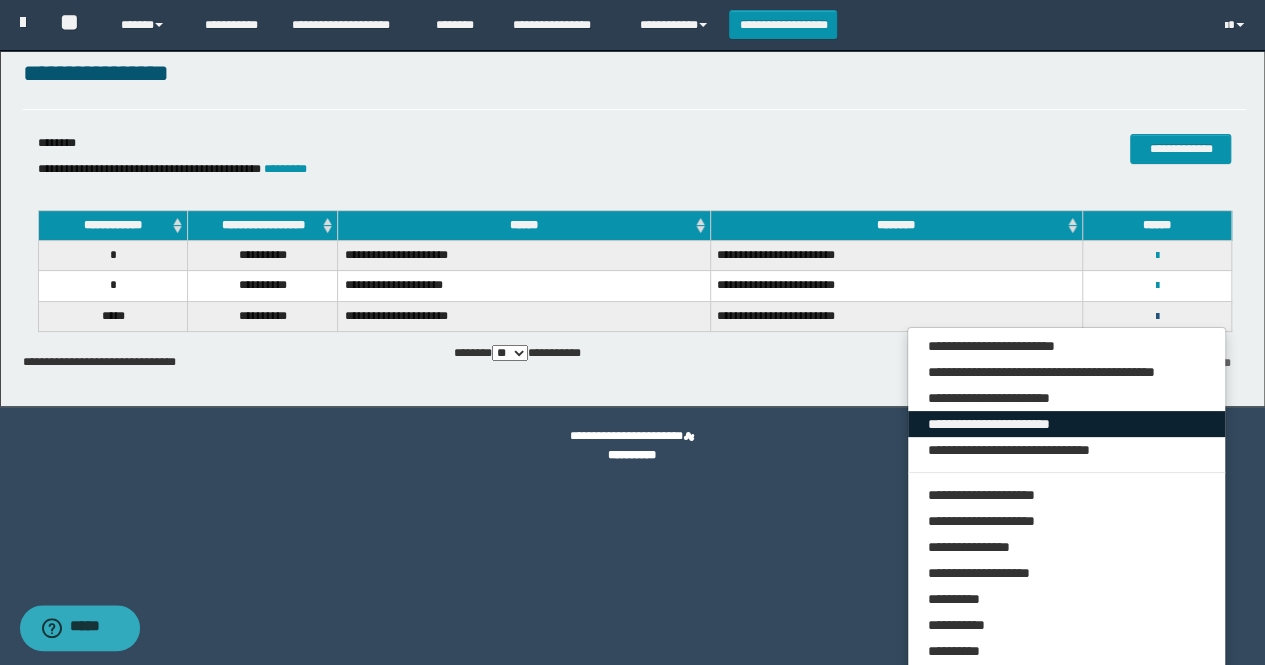 scroll, scrollTop: 60, scrollLeft: 0, axis: vertical 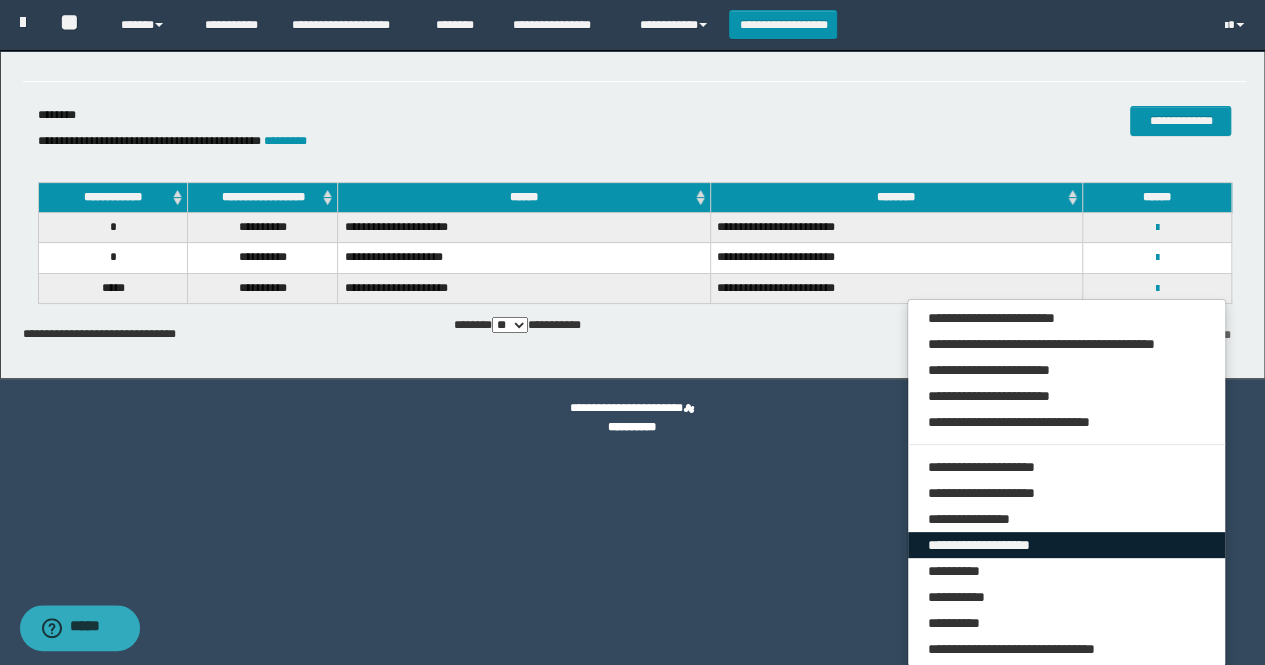 click on "**********" at bounding box center (1067, 545) 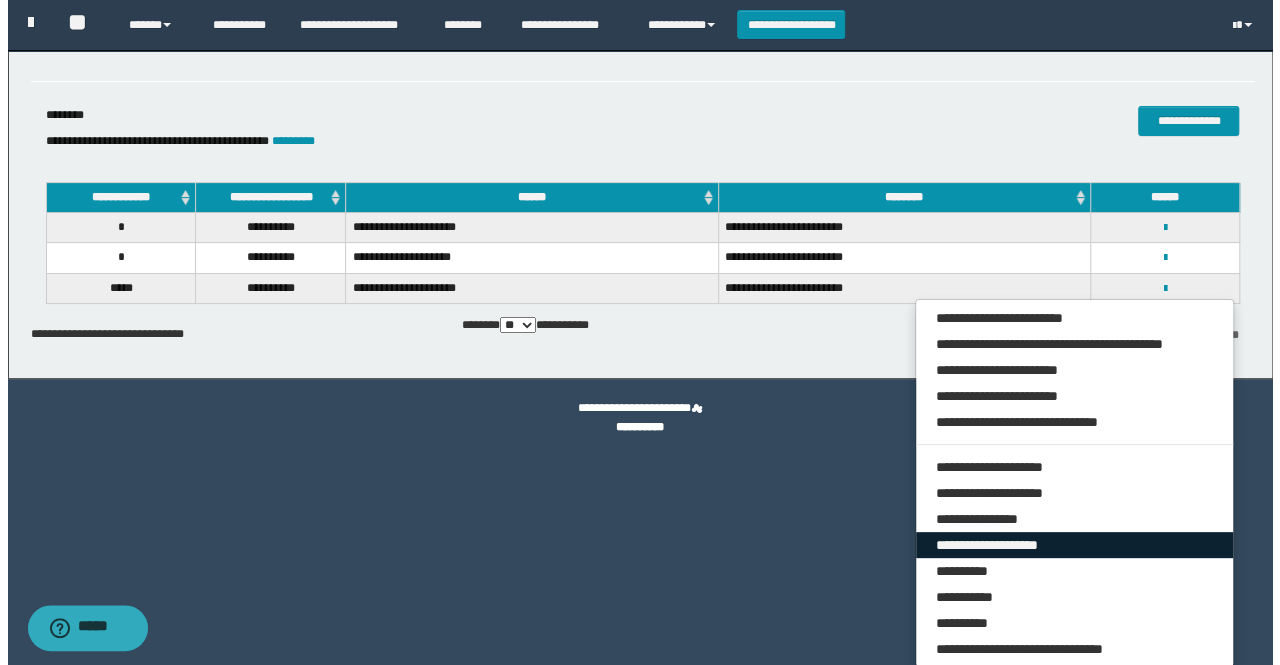 scroll, scrollTop: 0, scrollLeft: 0, axis: both 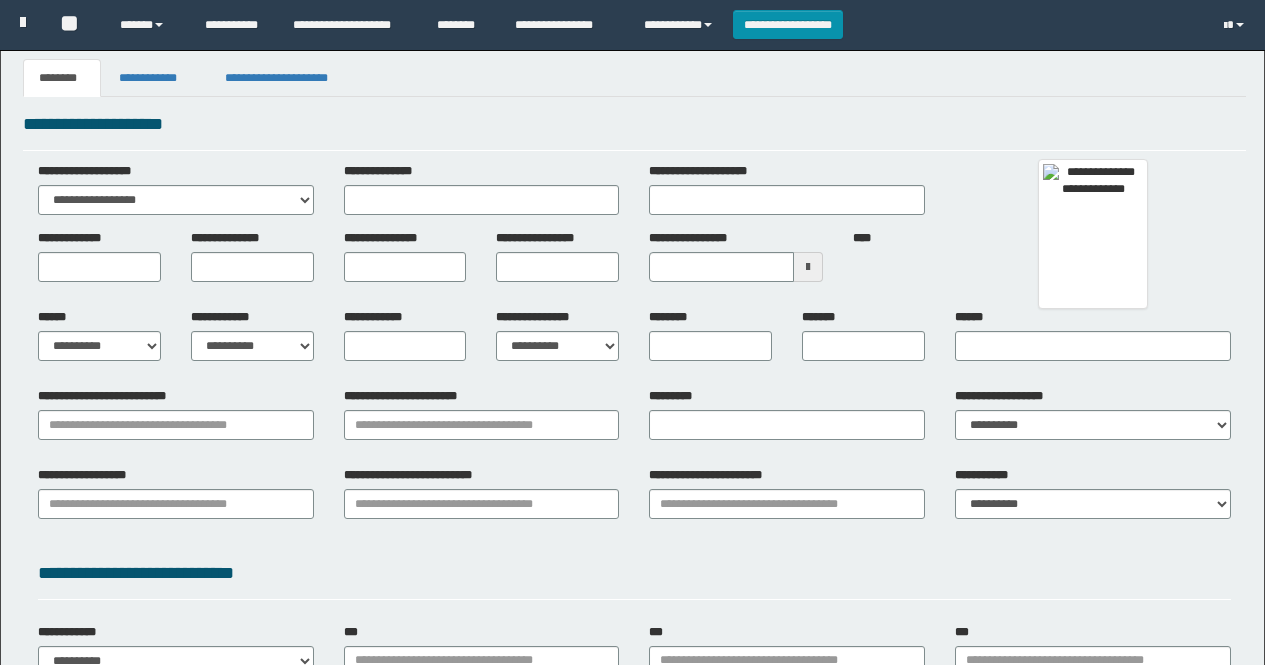 type 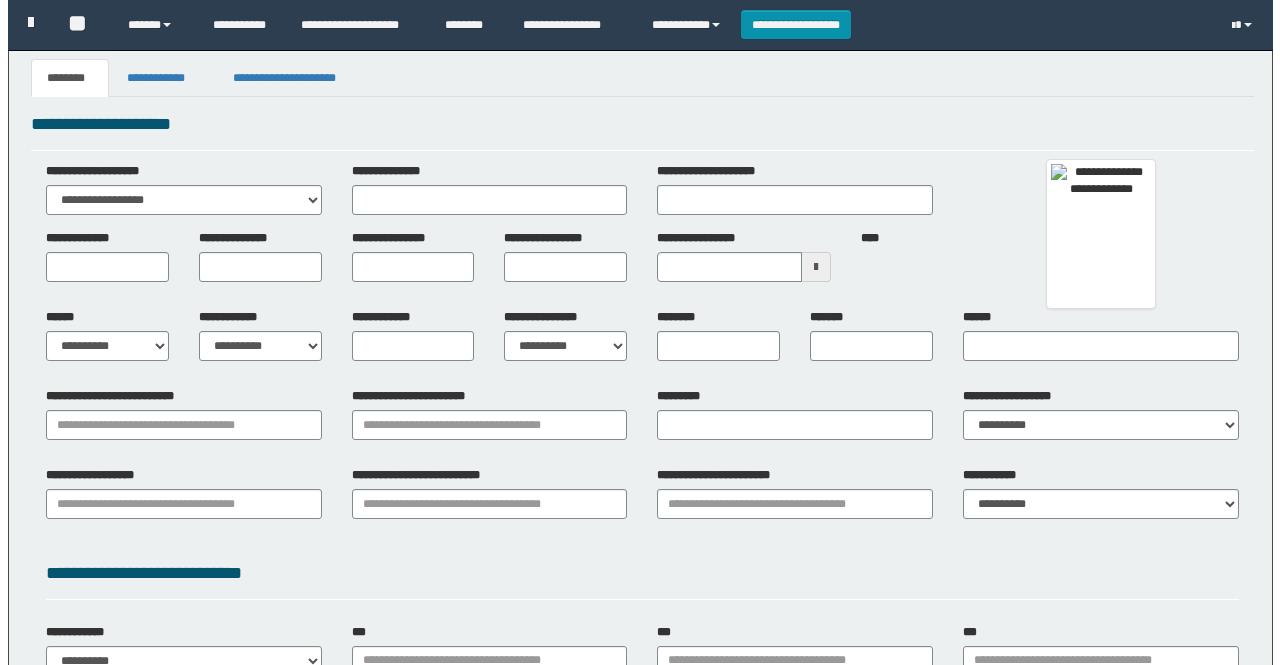scroll, scrollTop: 0, scrollLeft: 0, axis: both 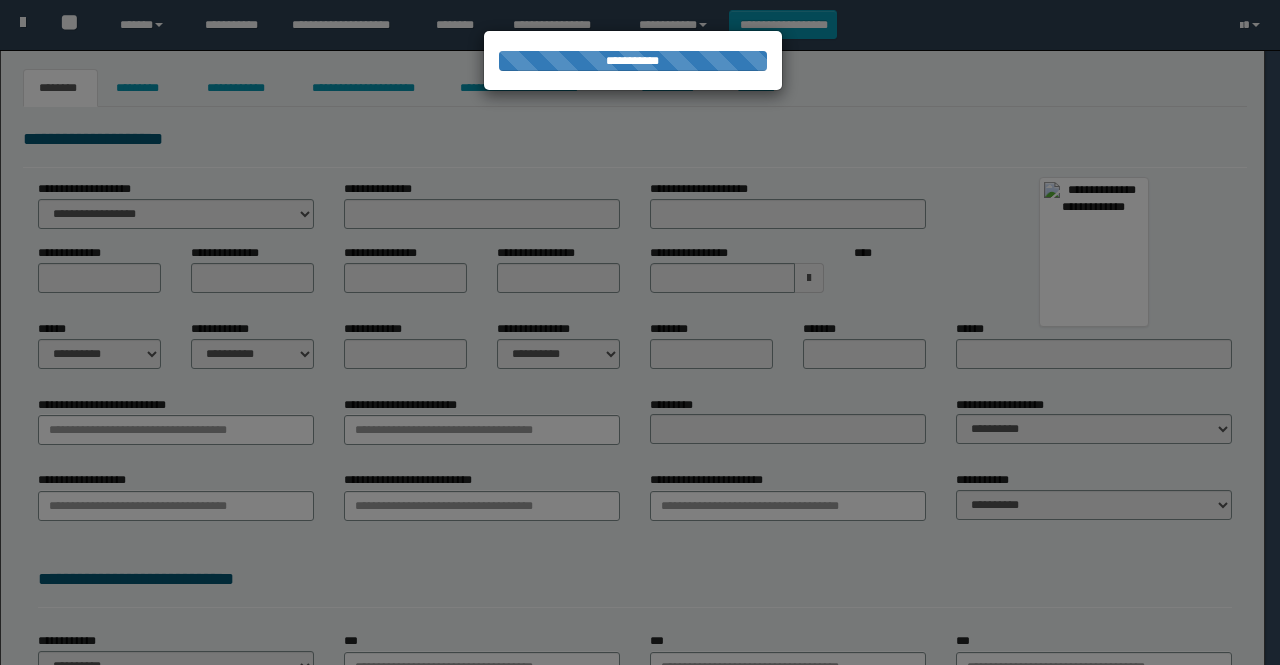 type on "********" 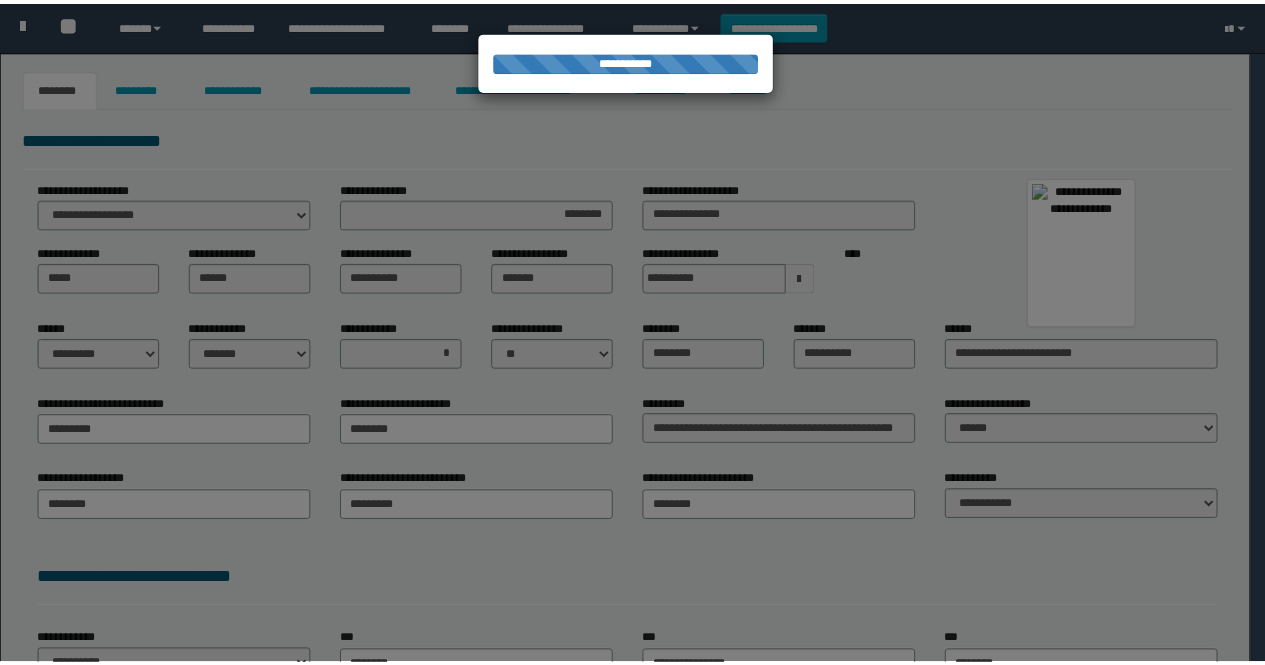 scroll, scrollTop: 0, scrollLeft: 0, axis: both 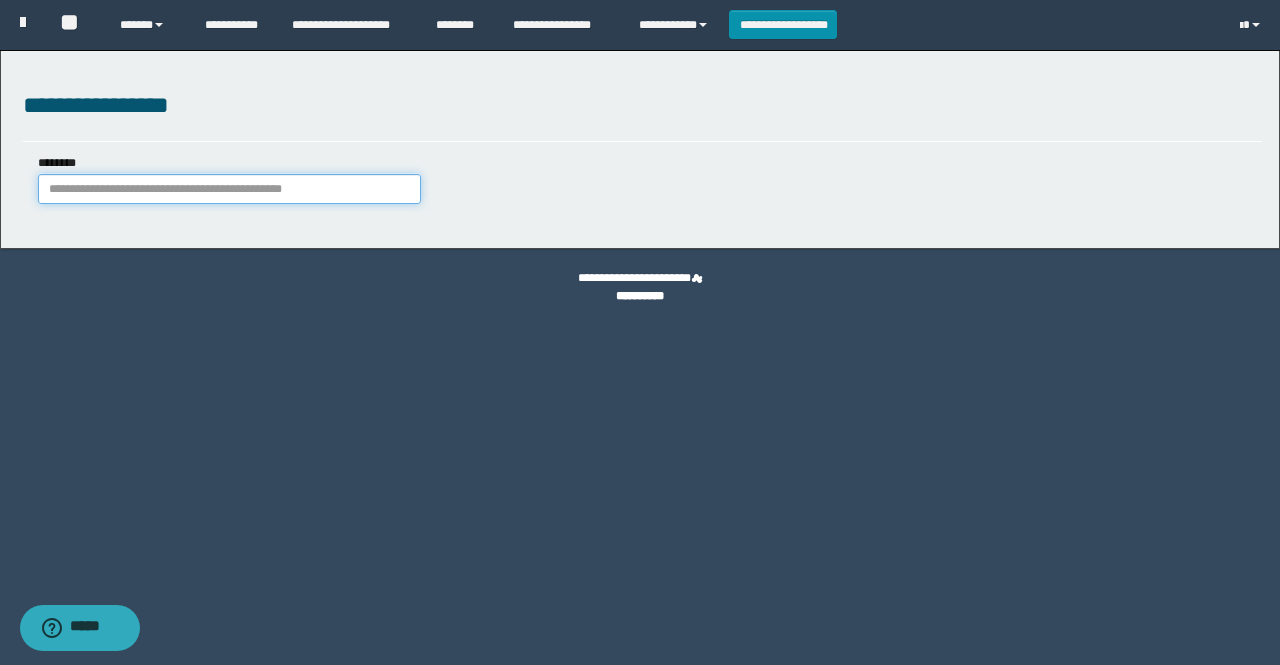 click on "********" at bounding box center (229, 189) 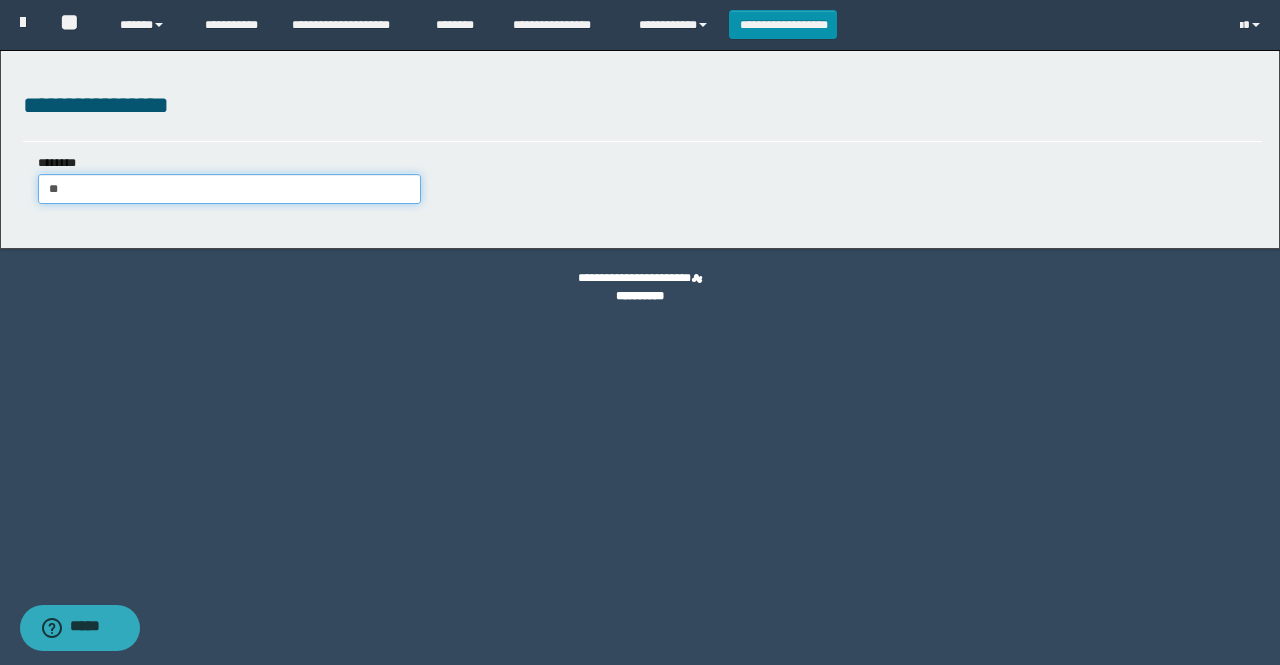 type on "***" 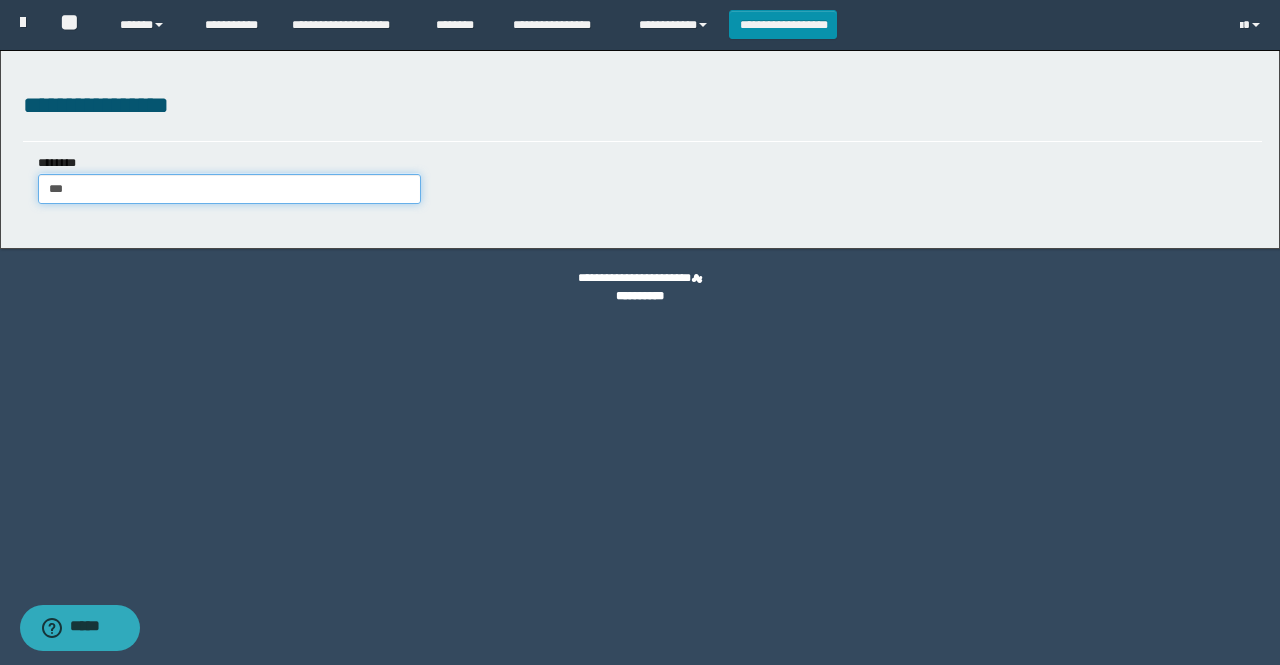 type on "***" 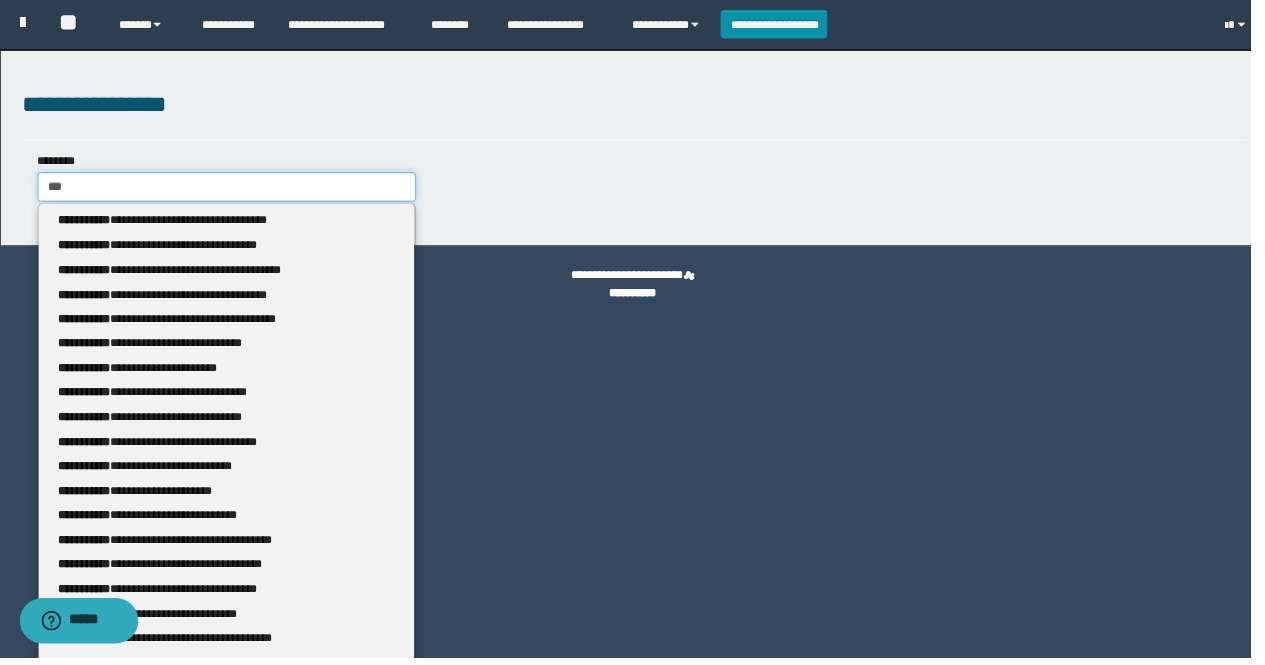 type 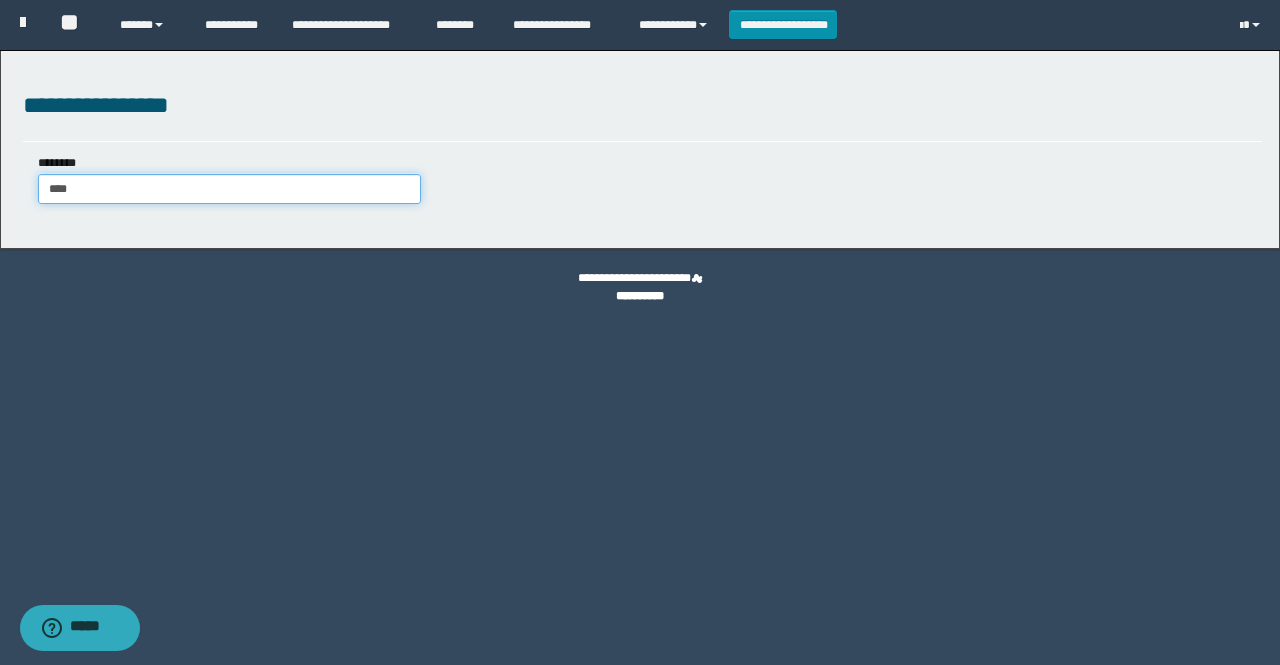 type on "****" 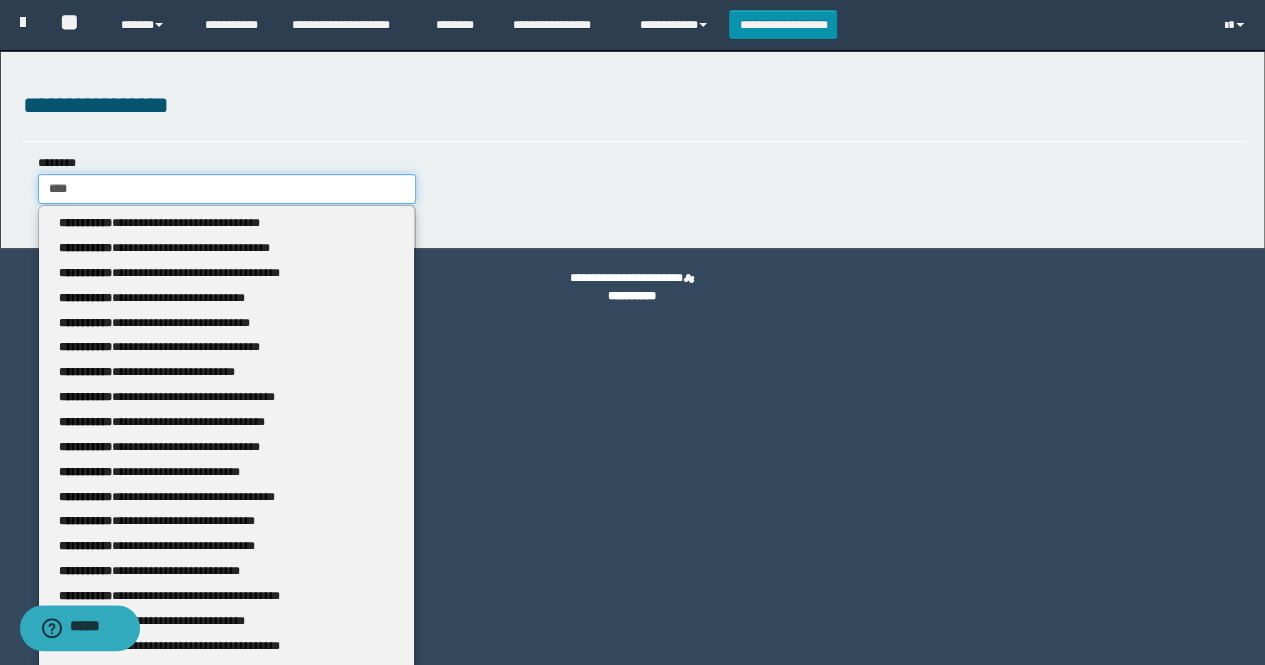 type 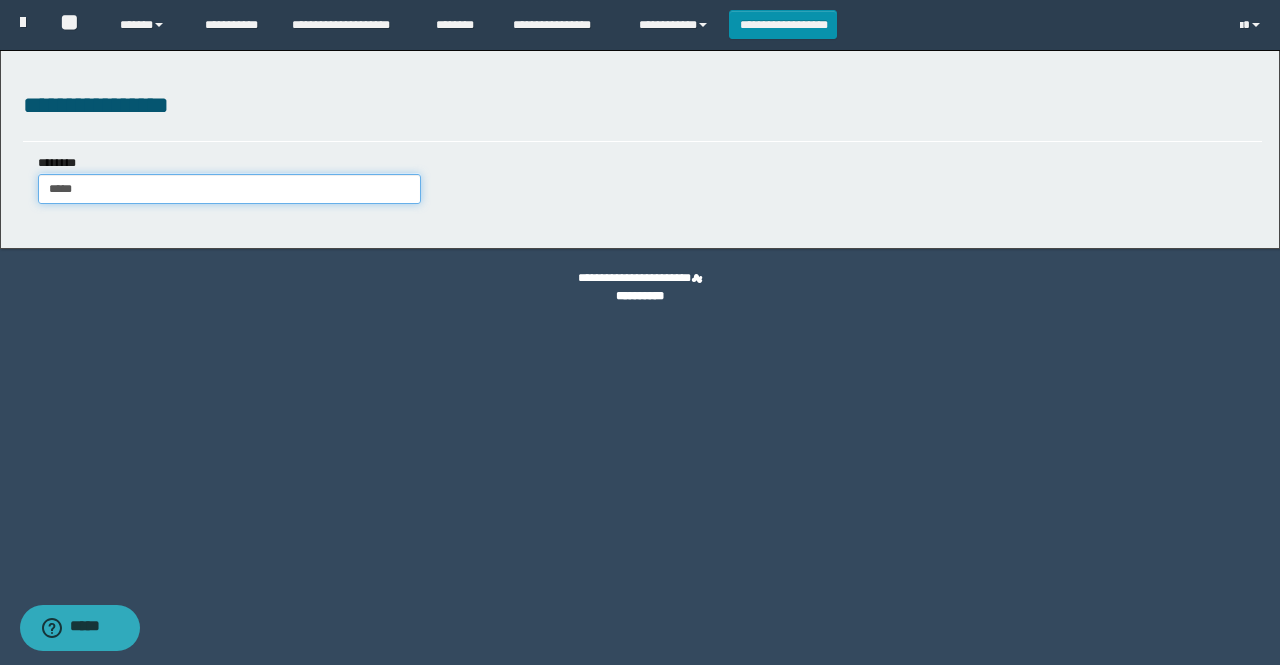 type on "******" 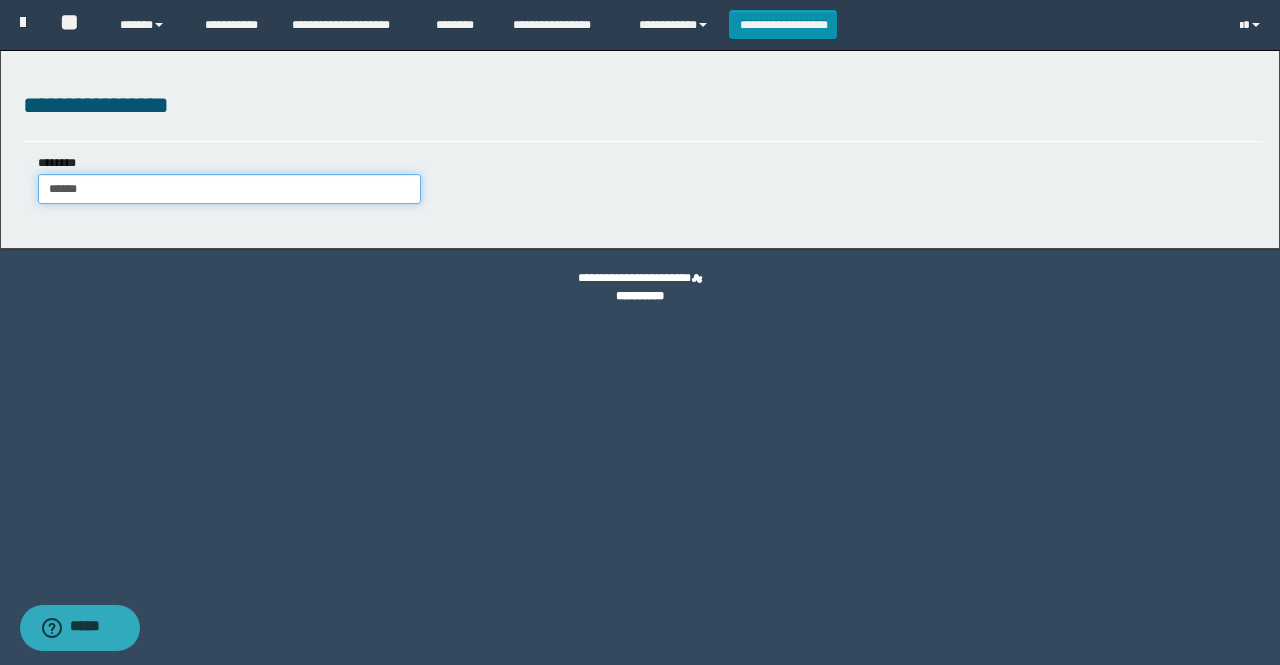 type on "******" 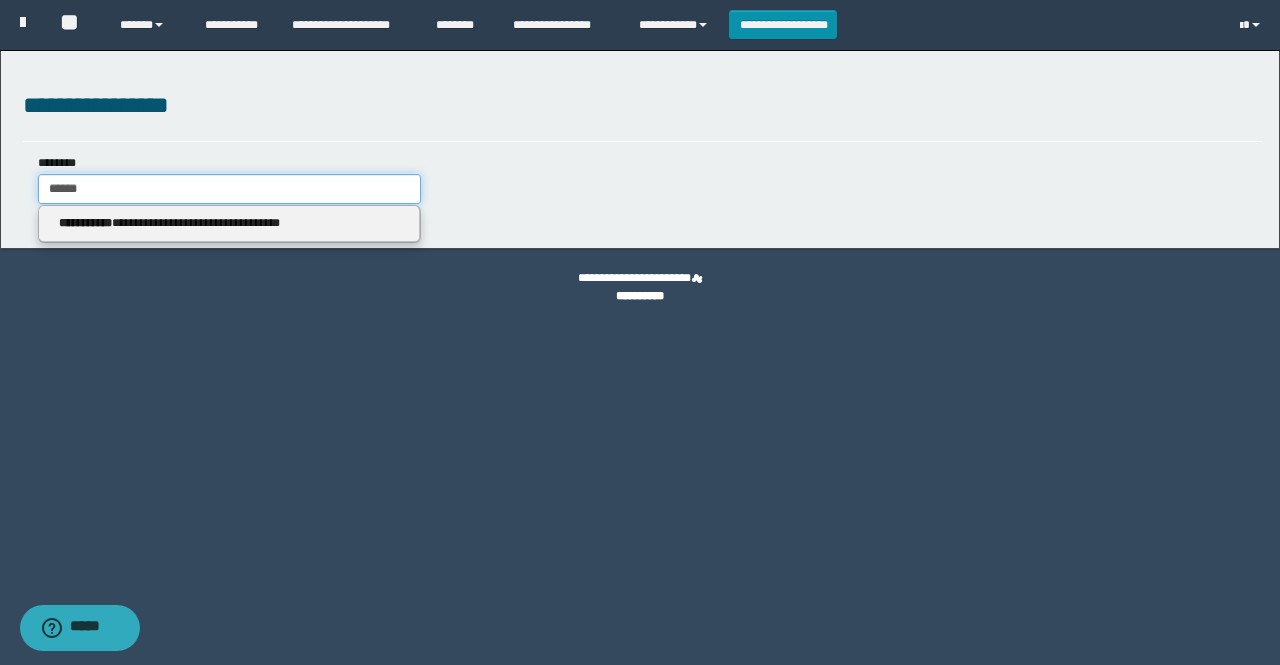 type 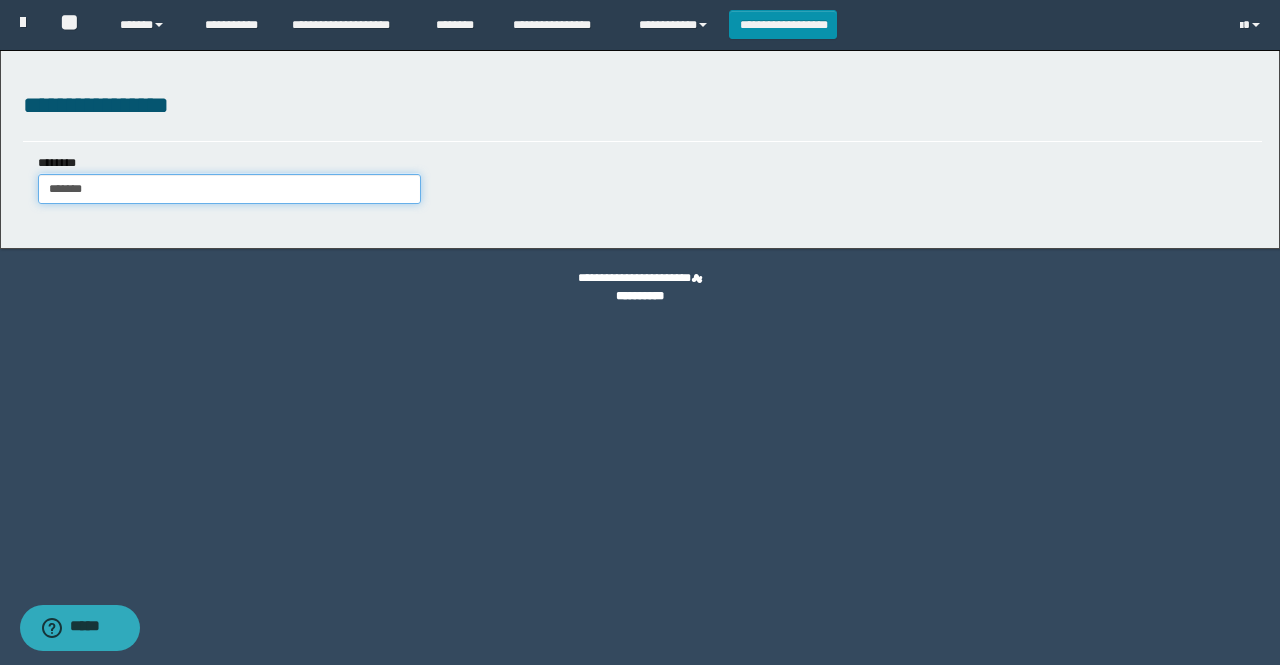 type on "********" 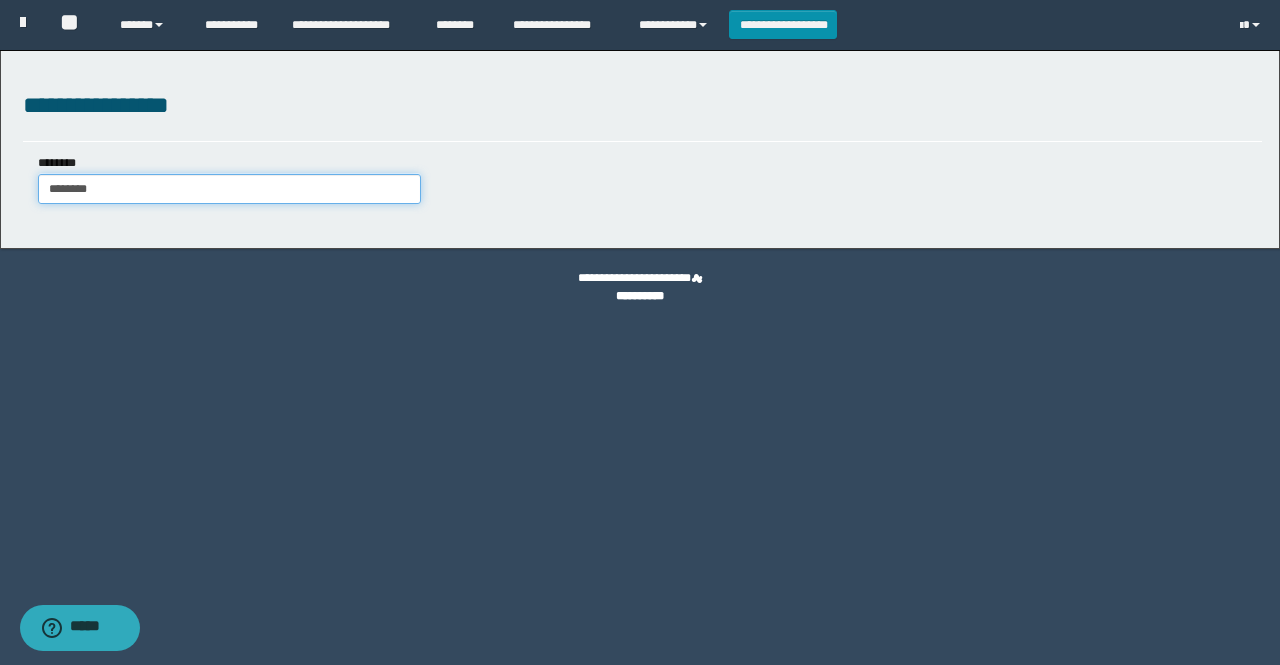 type on "********" 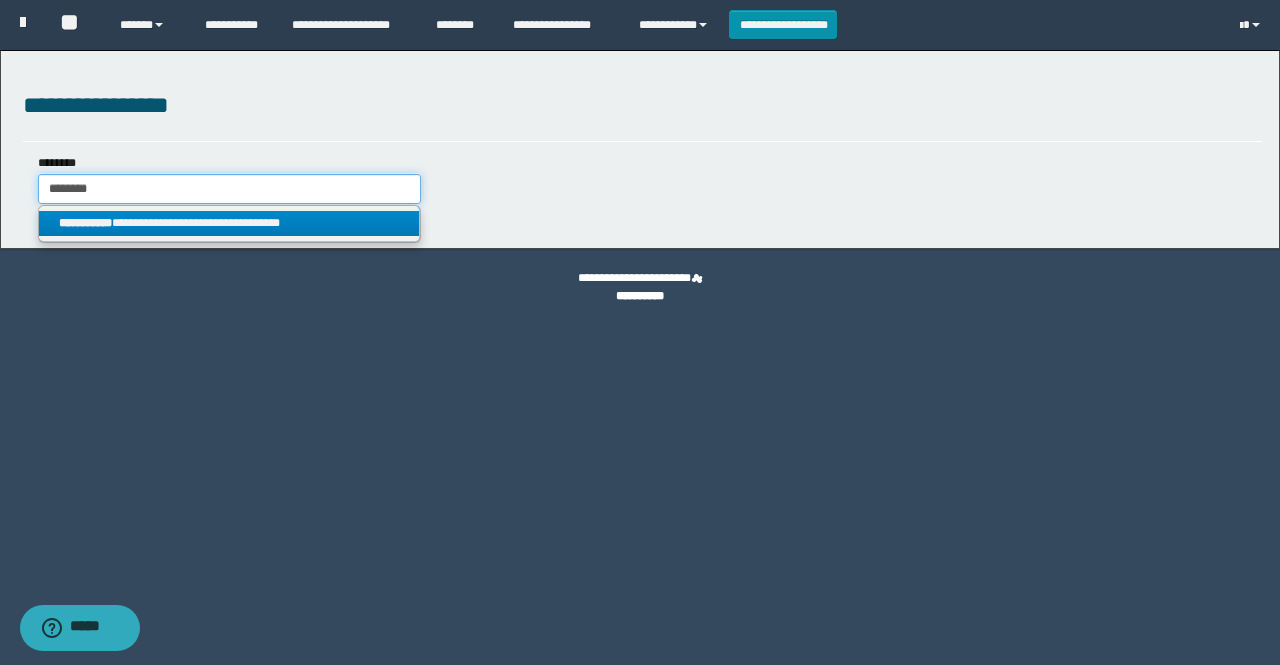 type on "********" 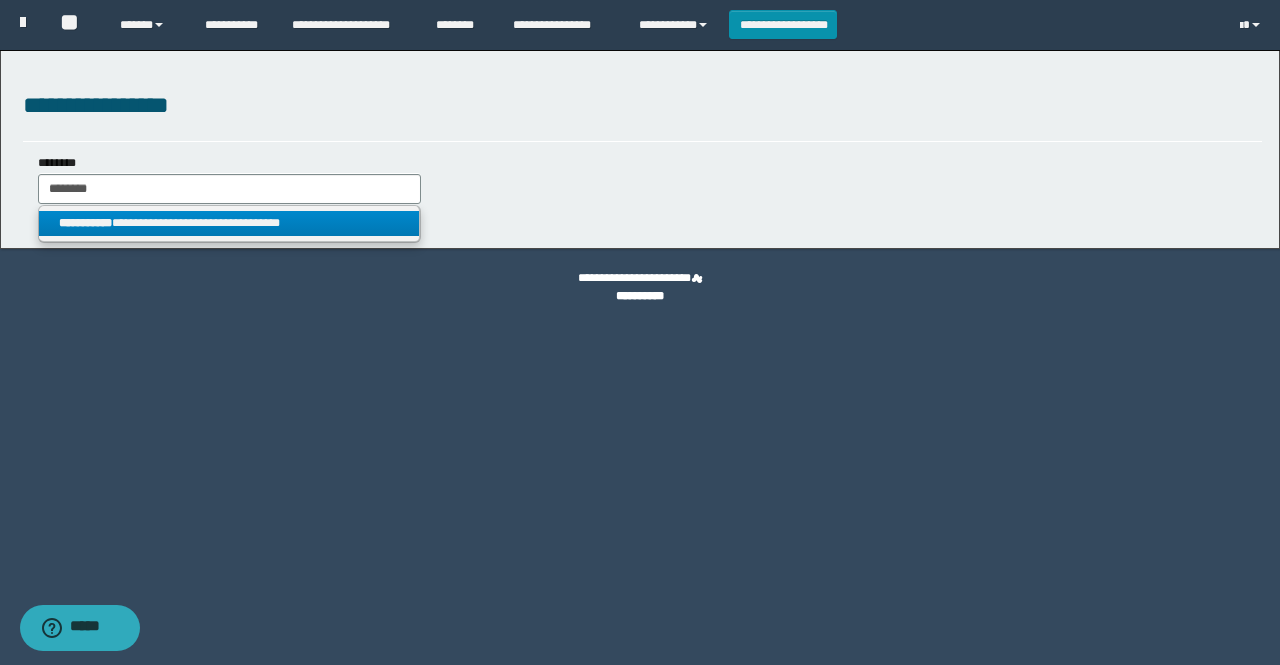 click on "**********" at bounding box center (229, 223) 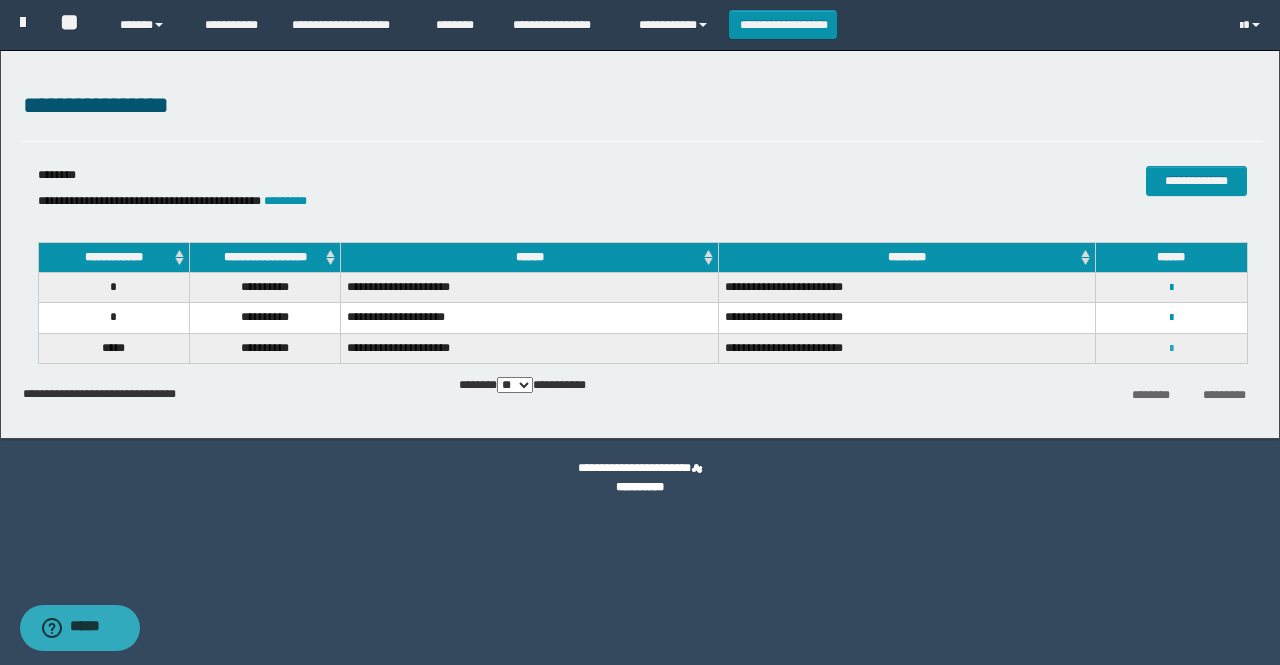 click at bounding box center (1171, 349) 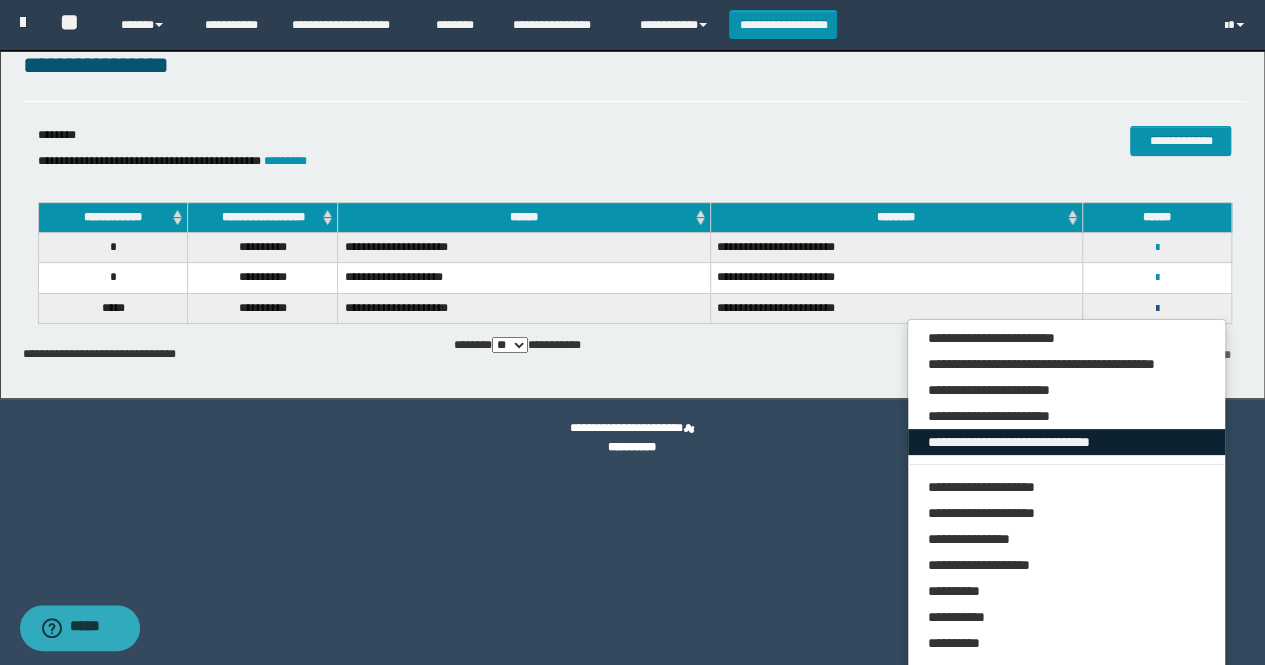 scroll, scrollTop: 60, scrollLeft: 0, axis: vertical 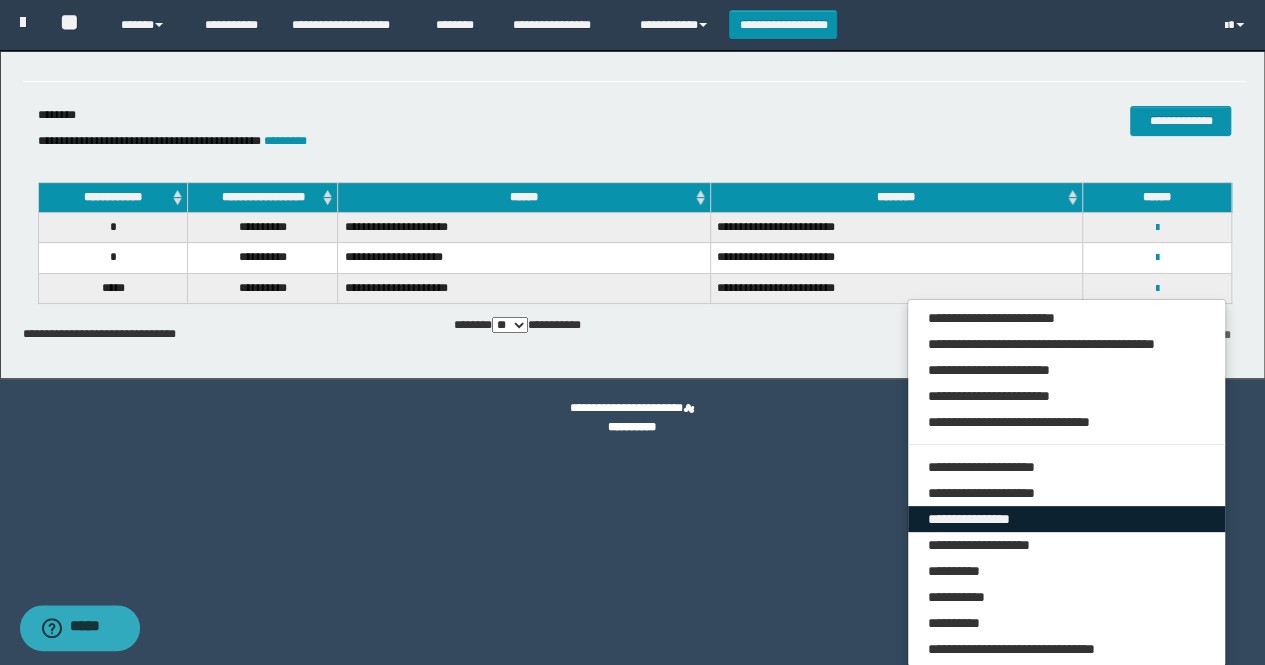 click on "**********" at bounding box center [1067, 519] 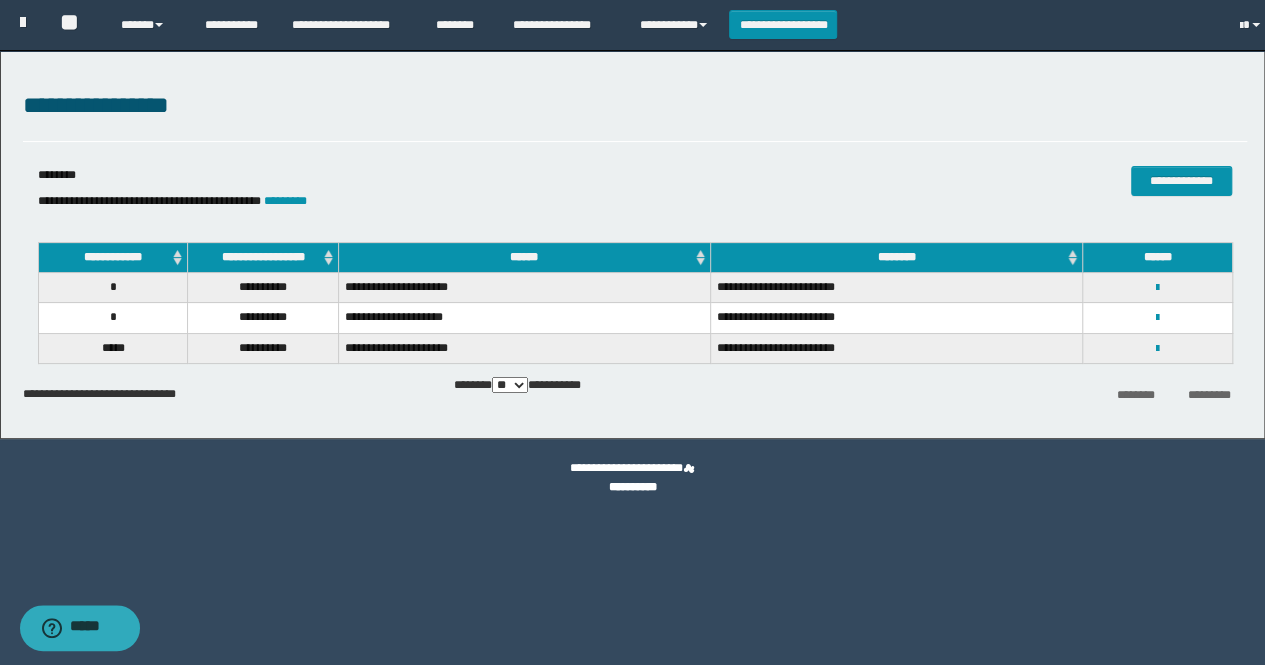 scroll, scrollTop: 0, scrollLeft: 0, axis: both 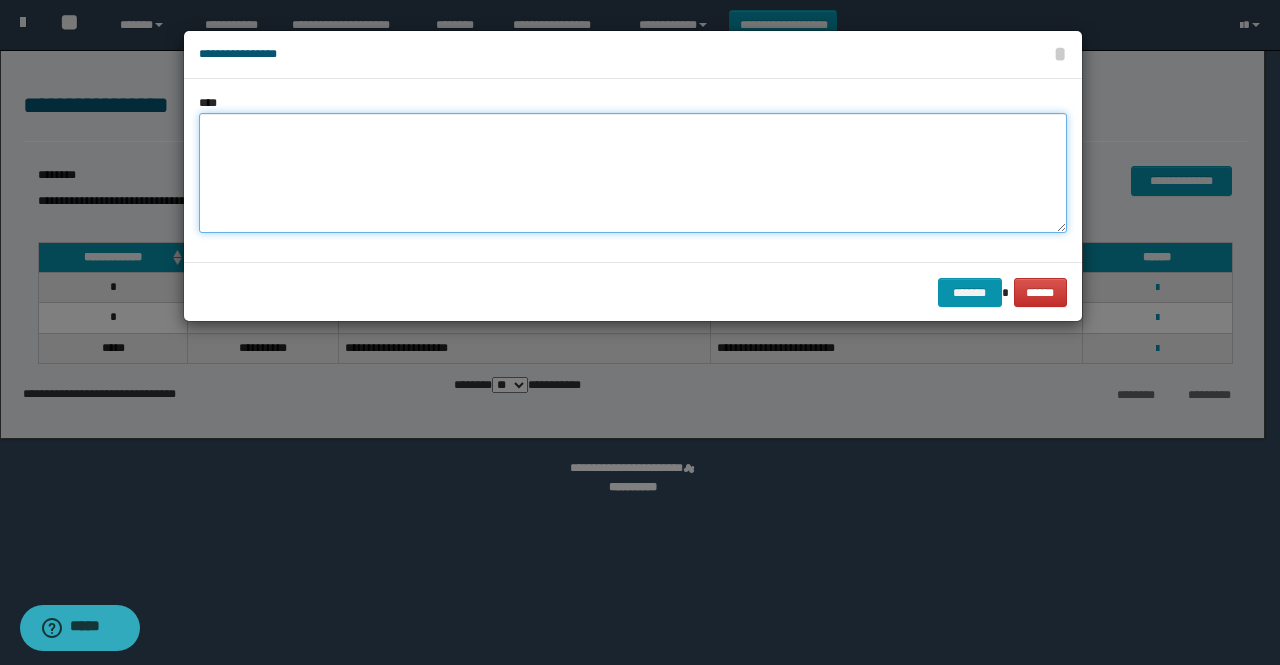 click at bounding box center [633, 173] 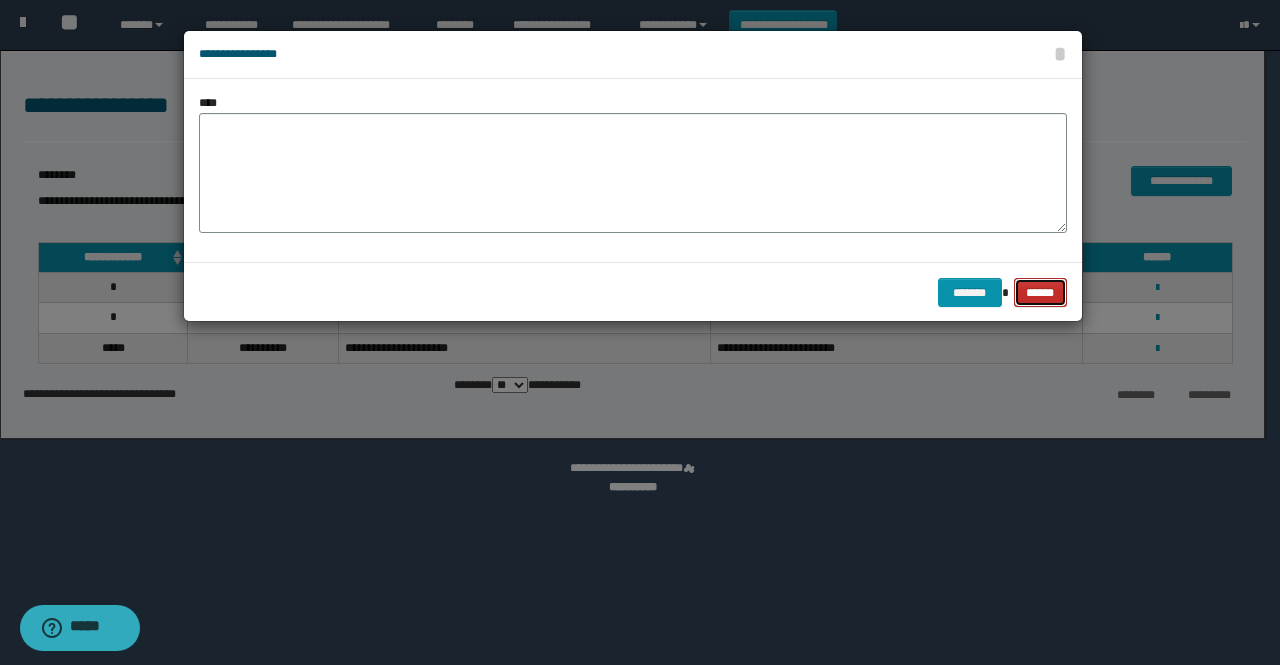 click on "******" at bounding box center (1041, 292) 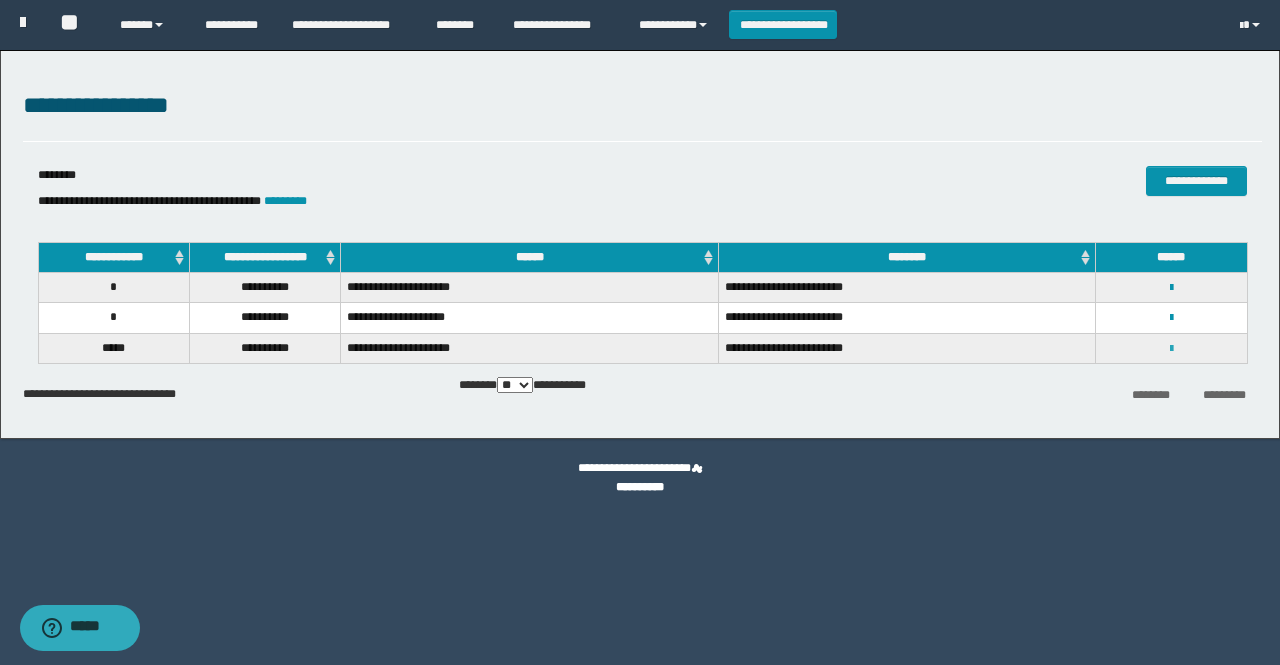 click at bounding box center (1171, 349) 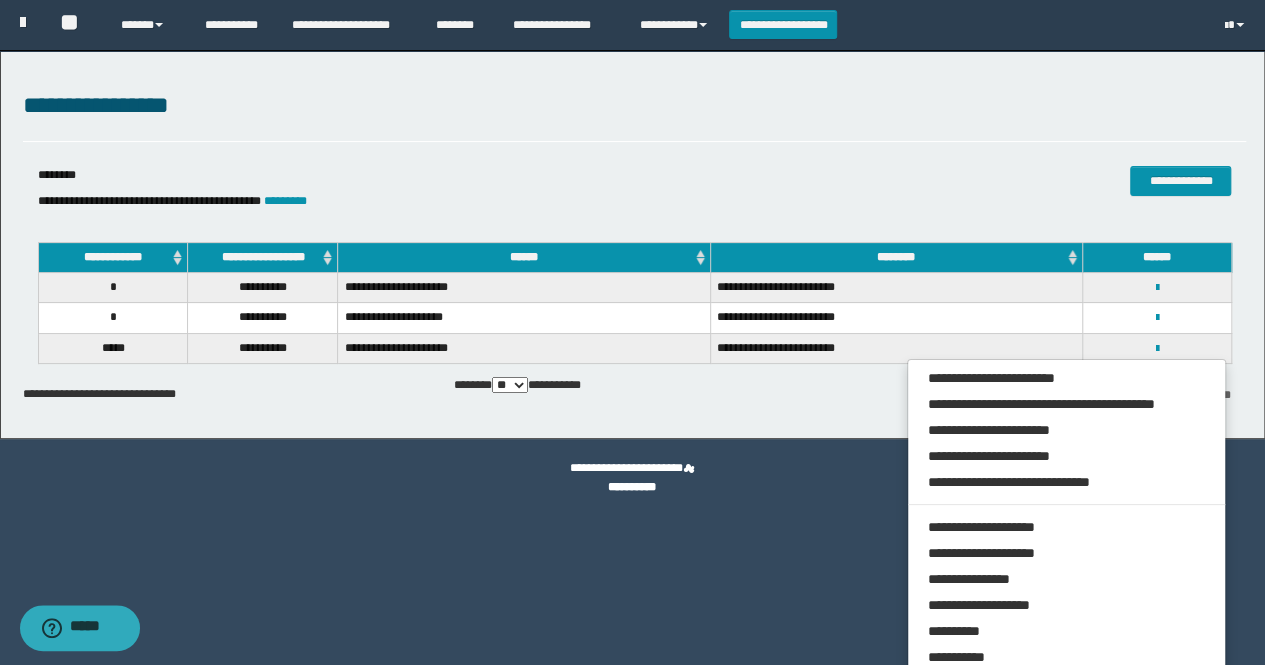 click on "**********" at bounding box center (632, 332) 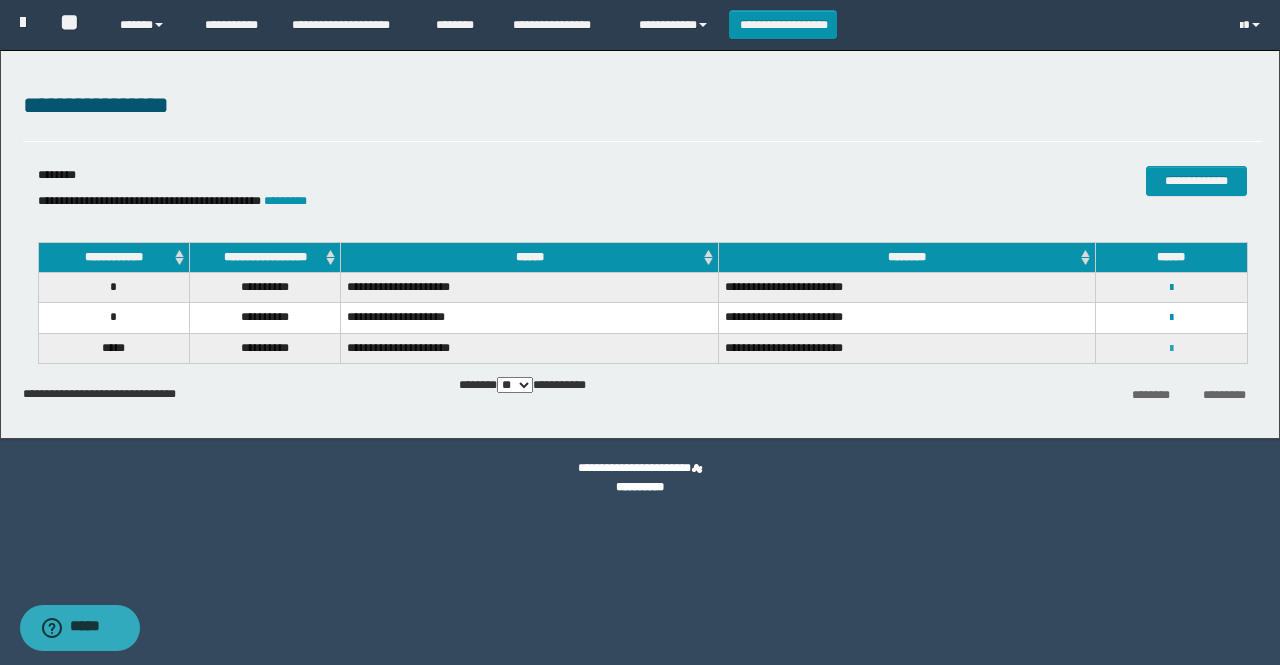 click at bounding box center (1171, 349) 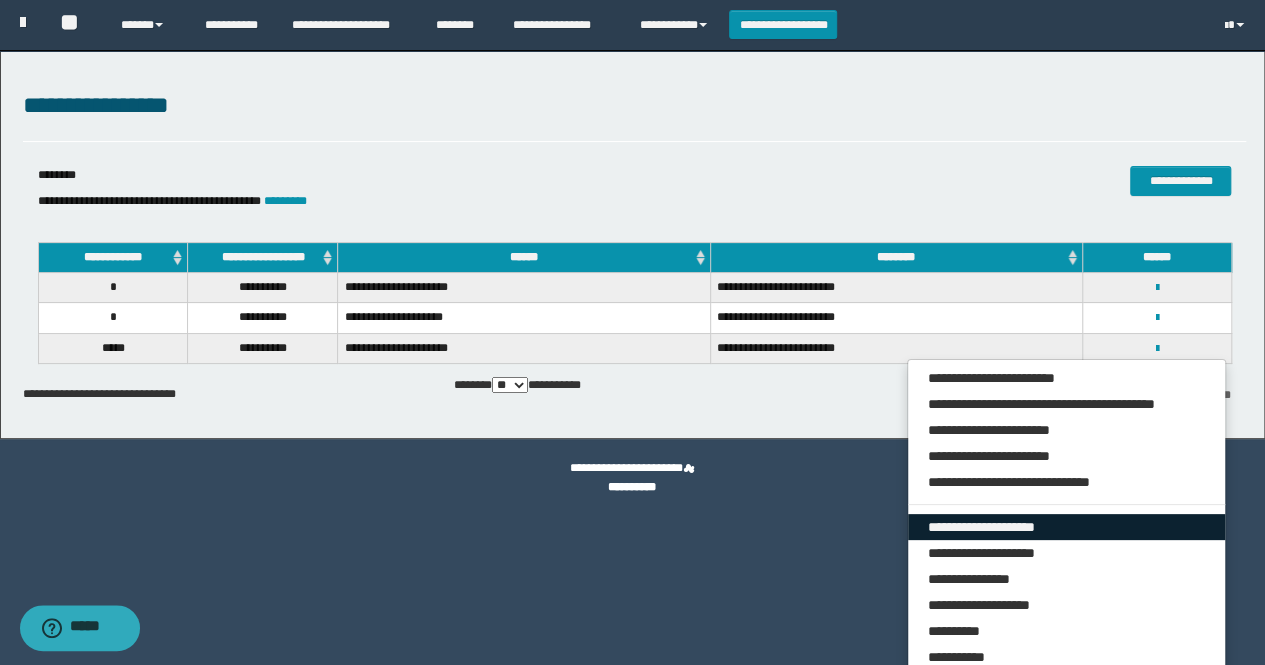 click on "**********" at bounding box center [1067, 527] 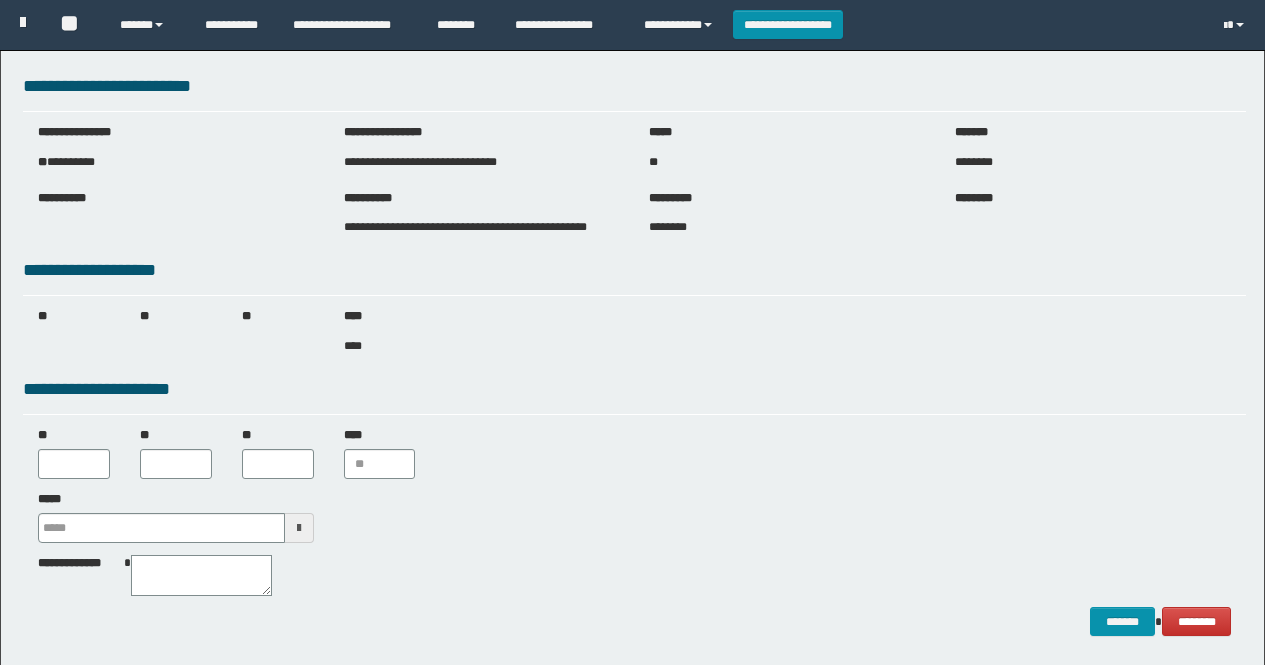 scroll, scrollTop: 0, scrollLeft: 0, axis: both 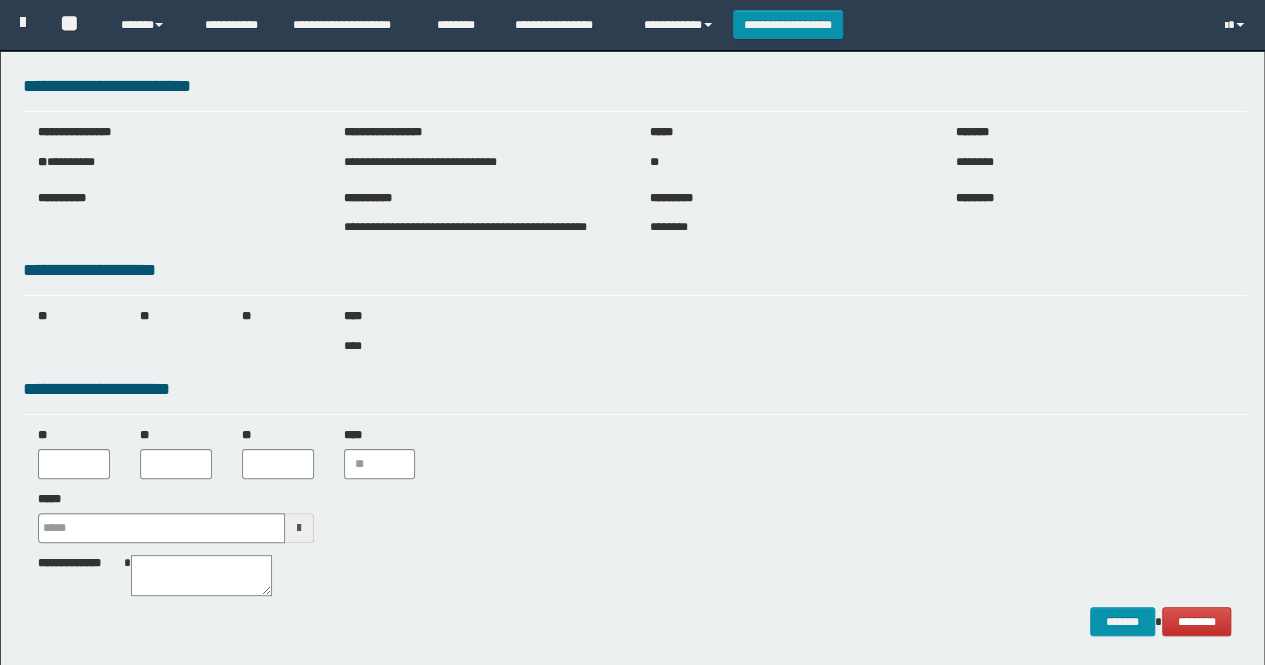 type 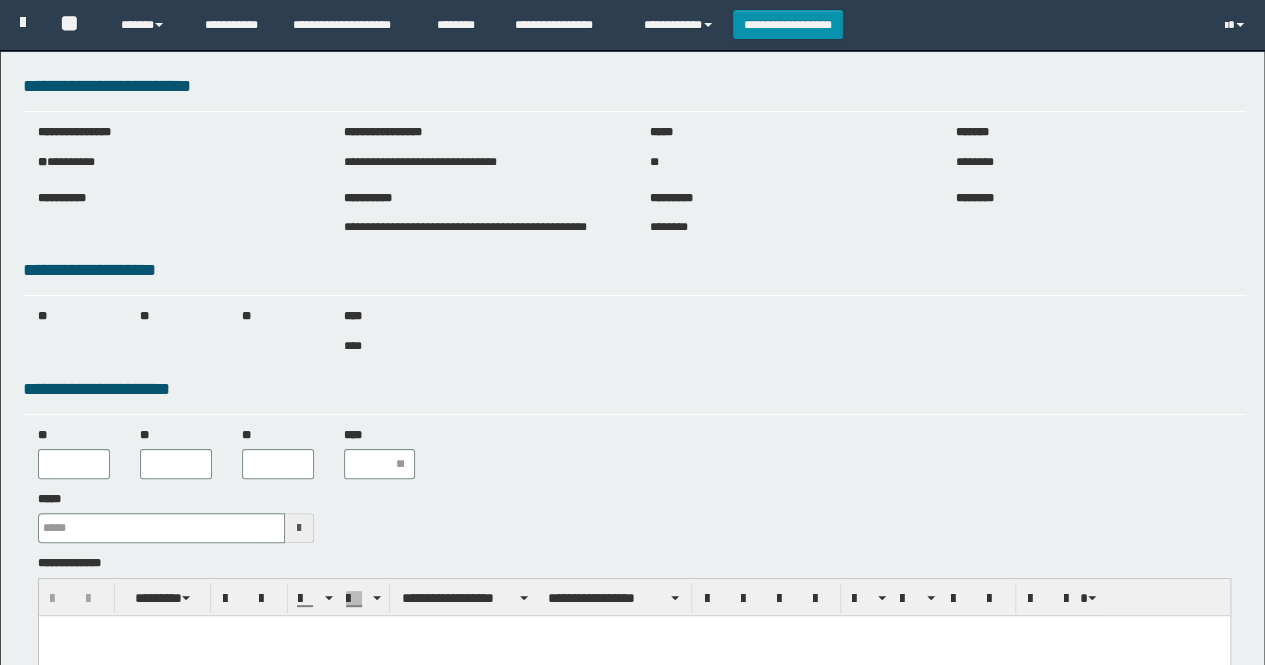 scroll, scrollTop: 0, scrollLeft: 0, axis: both 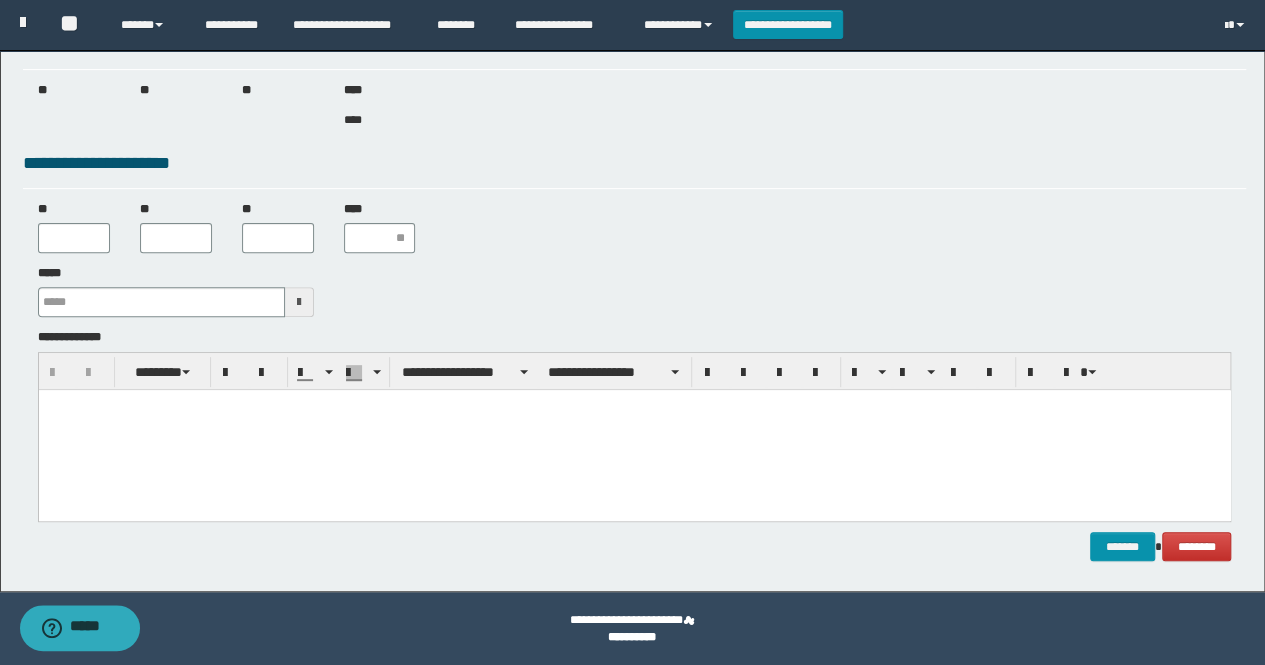 click at bounding box center [634, 429] 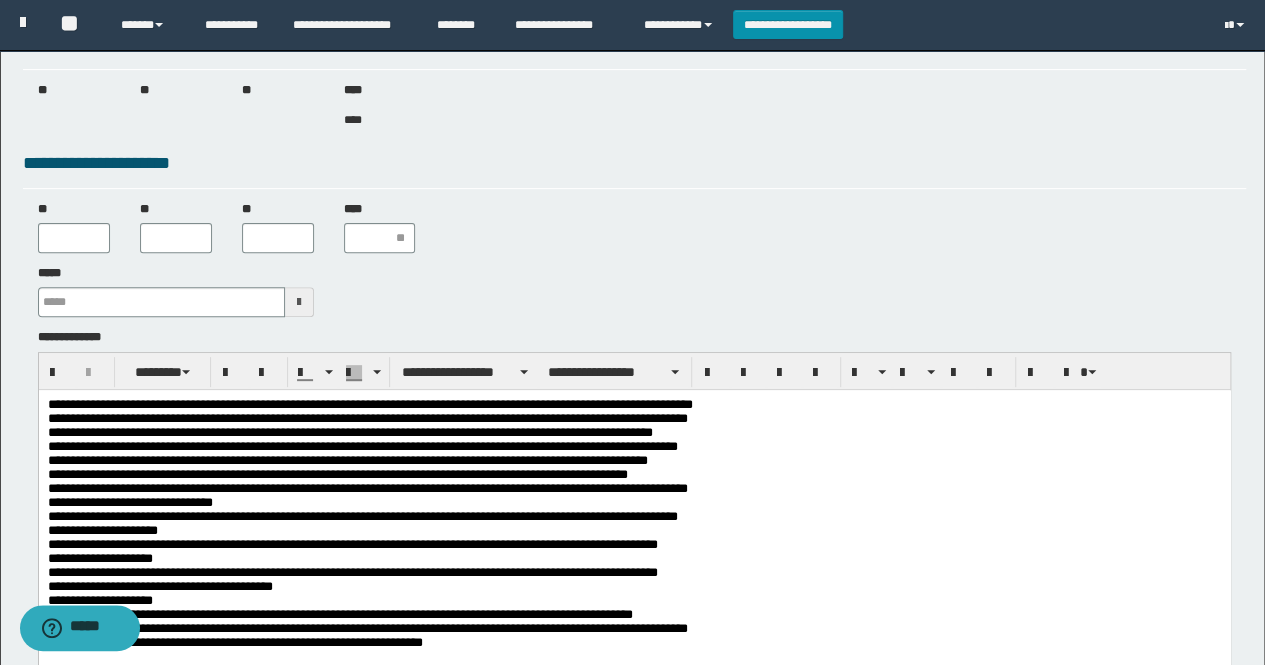 click on "**********" at bounding box center (634, 535) 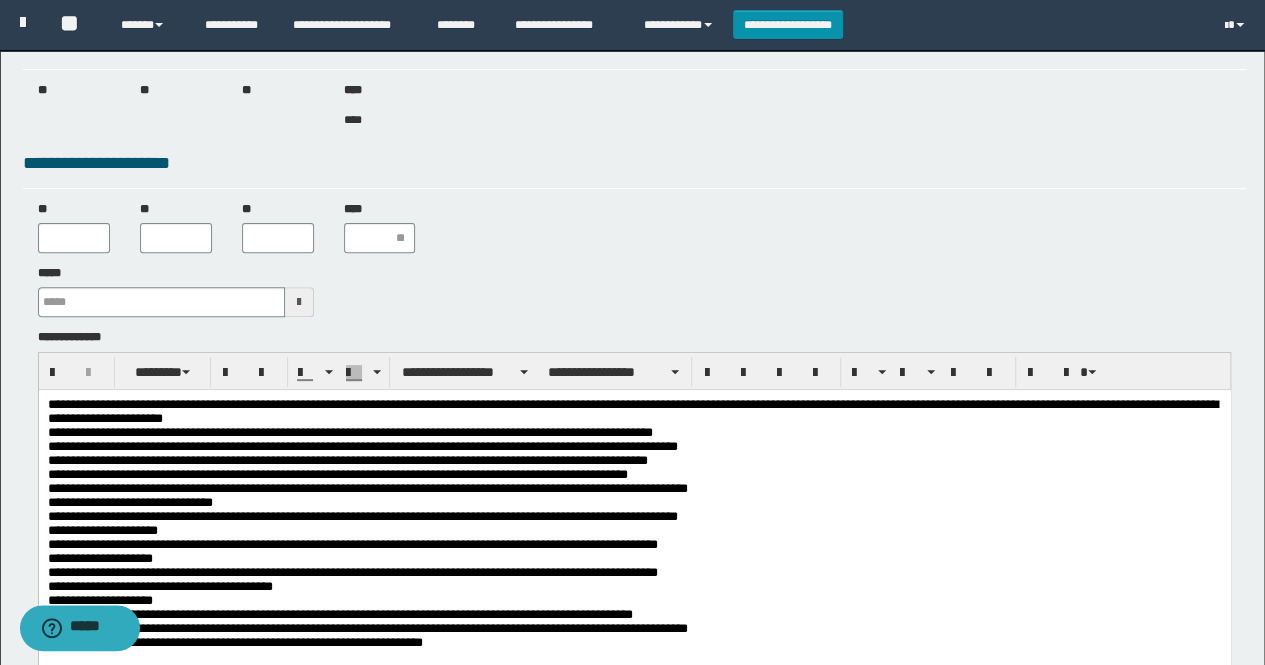 click on "**********" at bounding box center [634, 535] 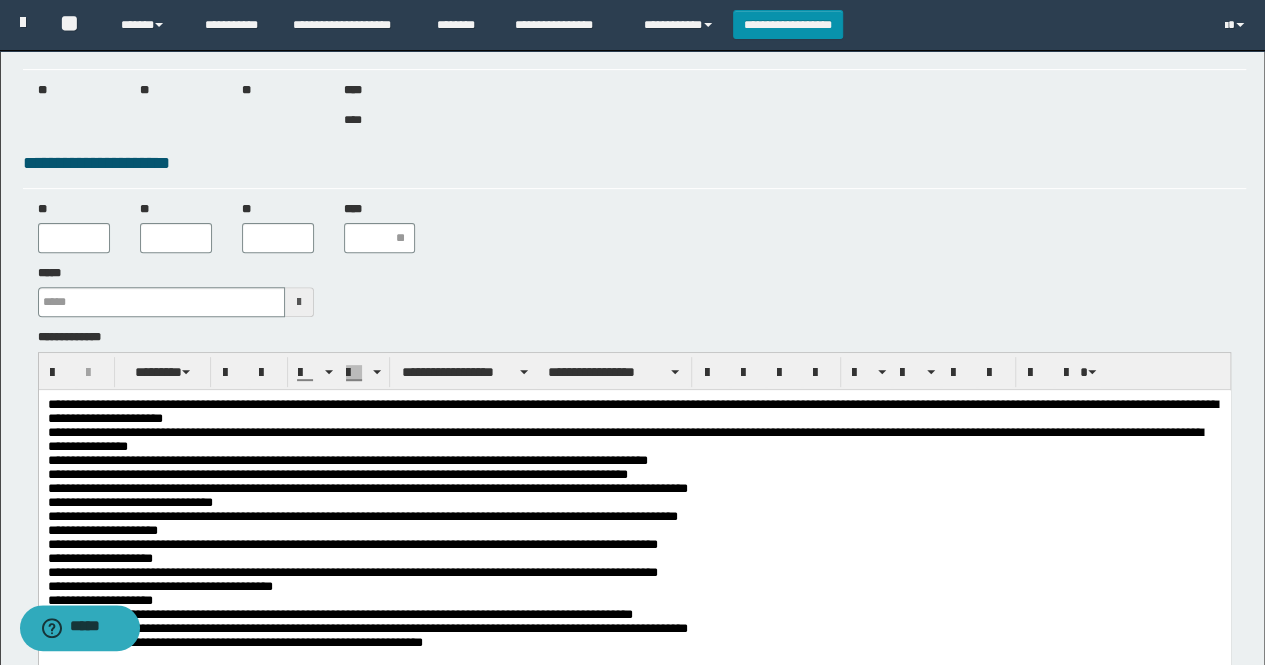 click on "**********" at bounding box center (634, 535) 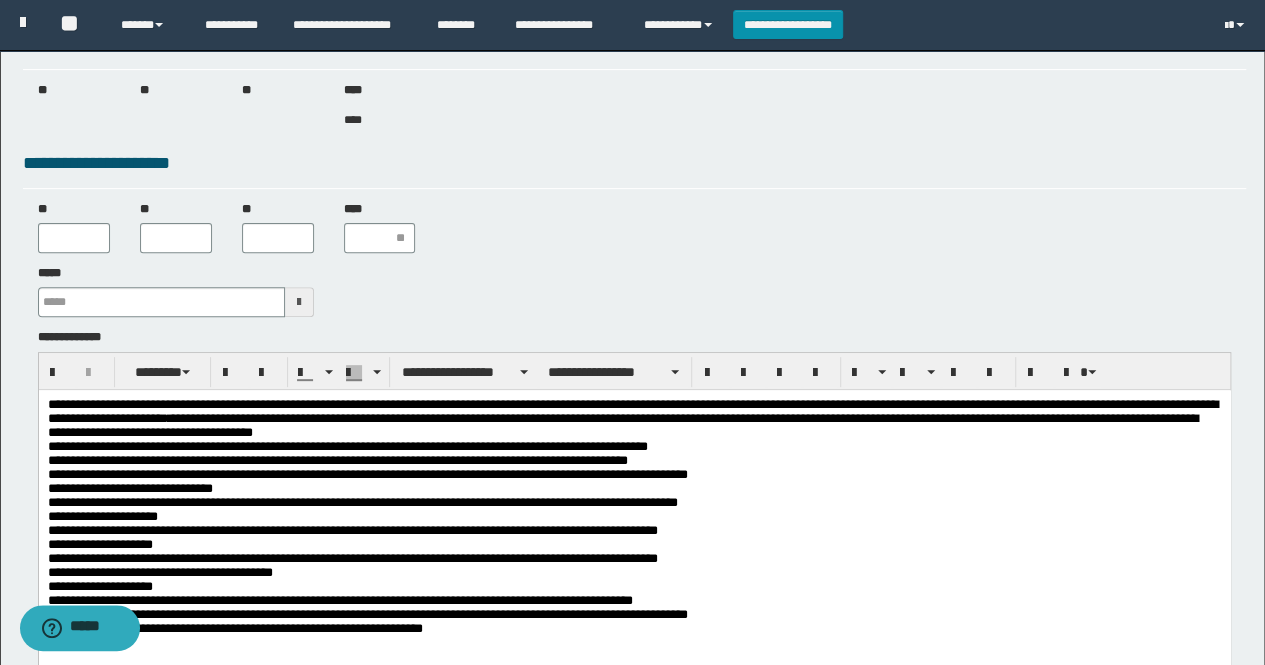 click on "**********" at bounding box center [634, 527] 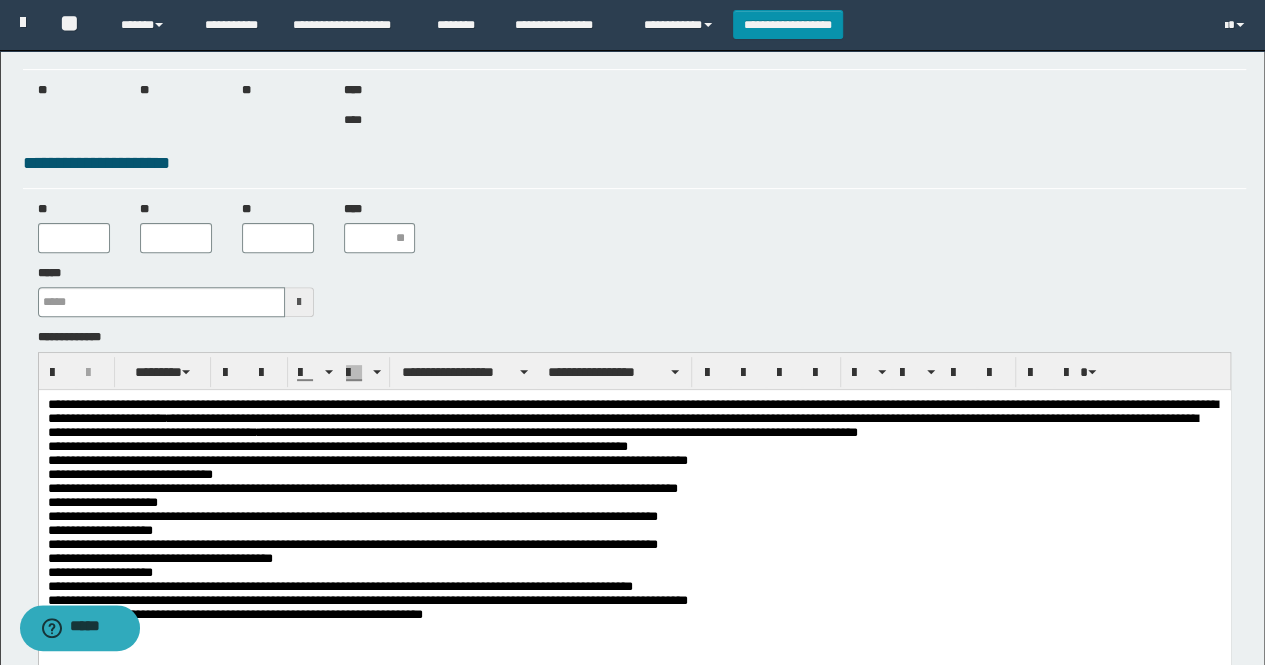 click on "**********" at bounding box center (634, 519) 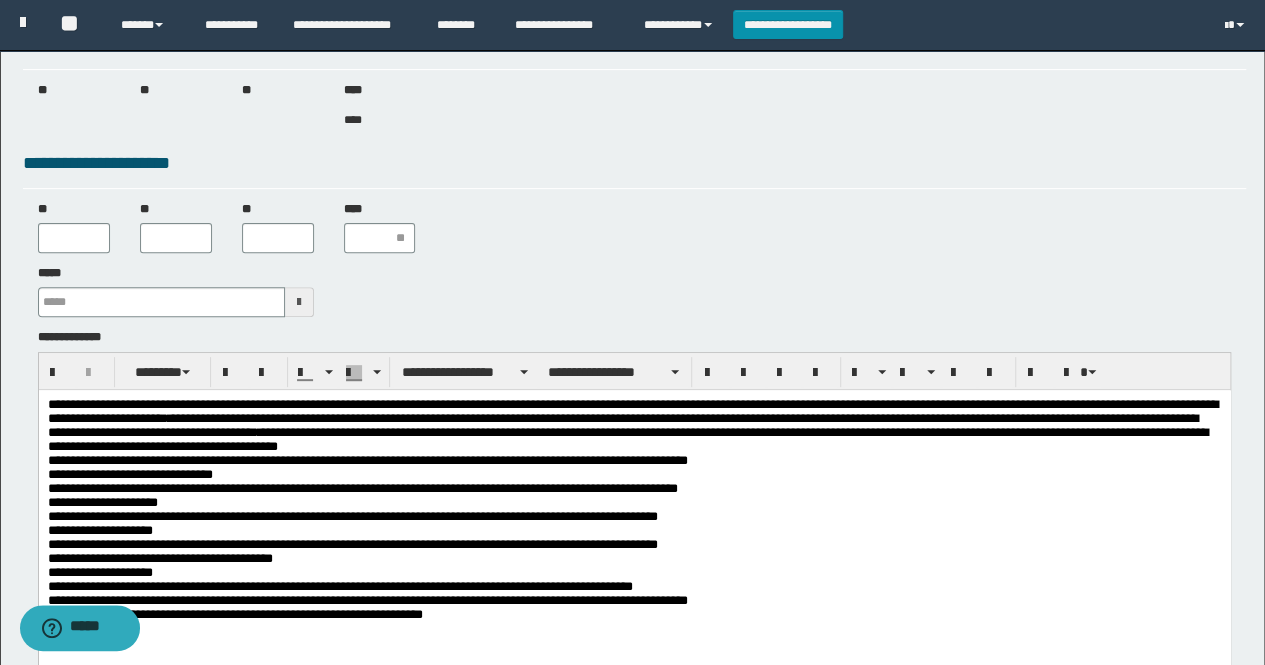 click on "**********" at bounding box center (634, 519) 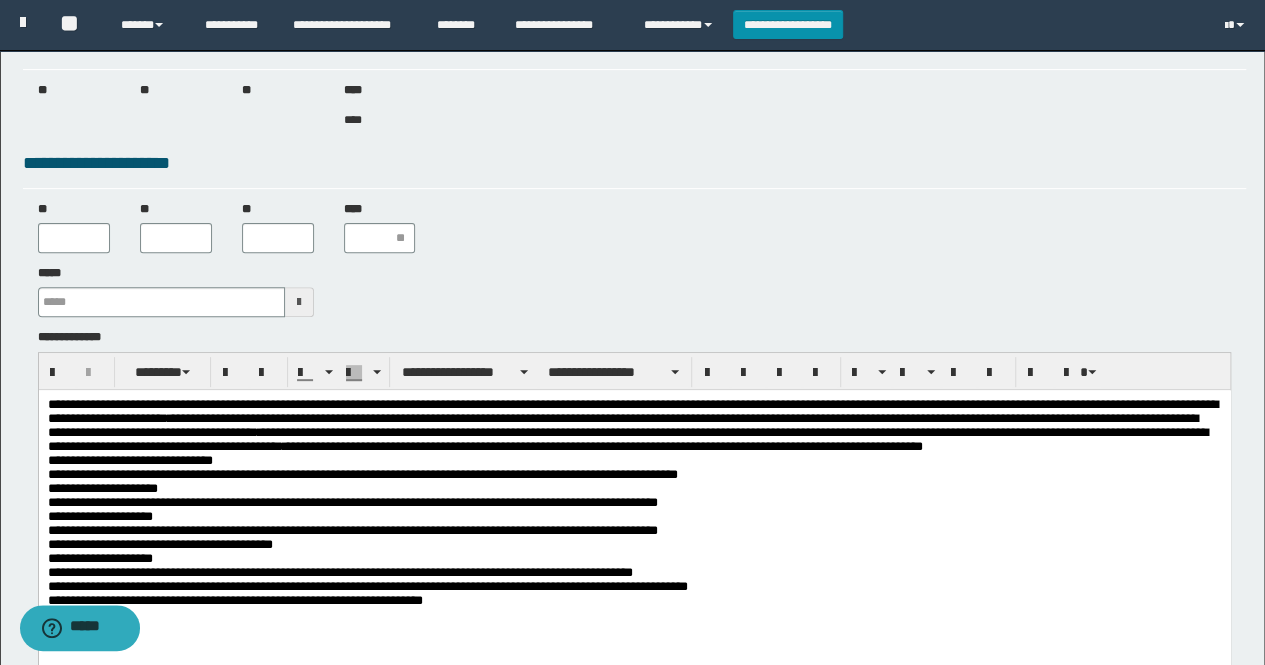 click on "**********" at bounding box center [634, 512] 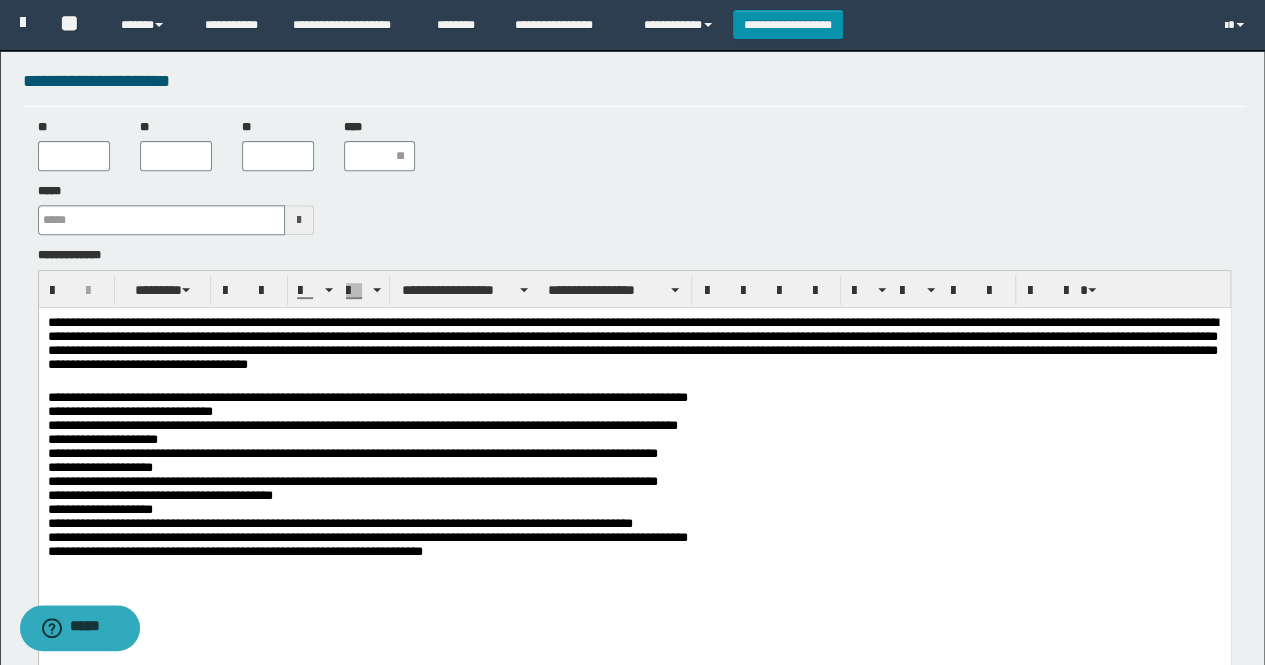 scroll, scrollTop: 426, scrollLeft: 0, axis: vertical 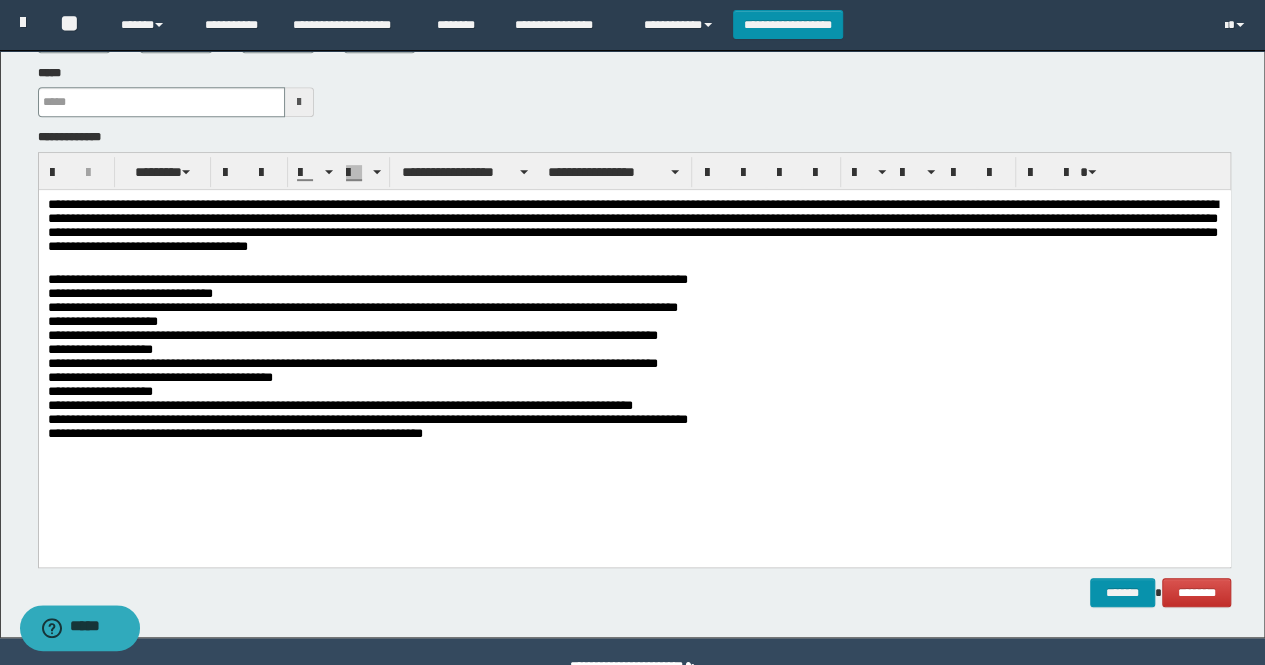 click on "**********" at bounding box center (634, 364) 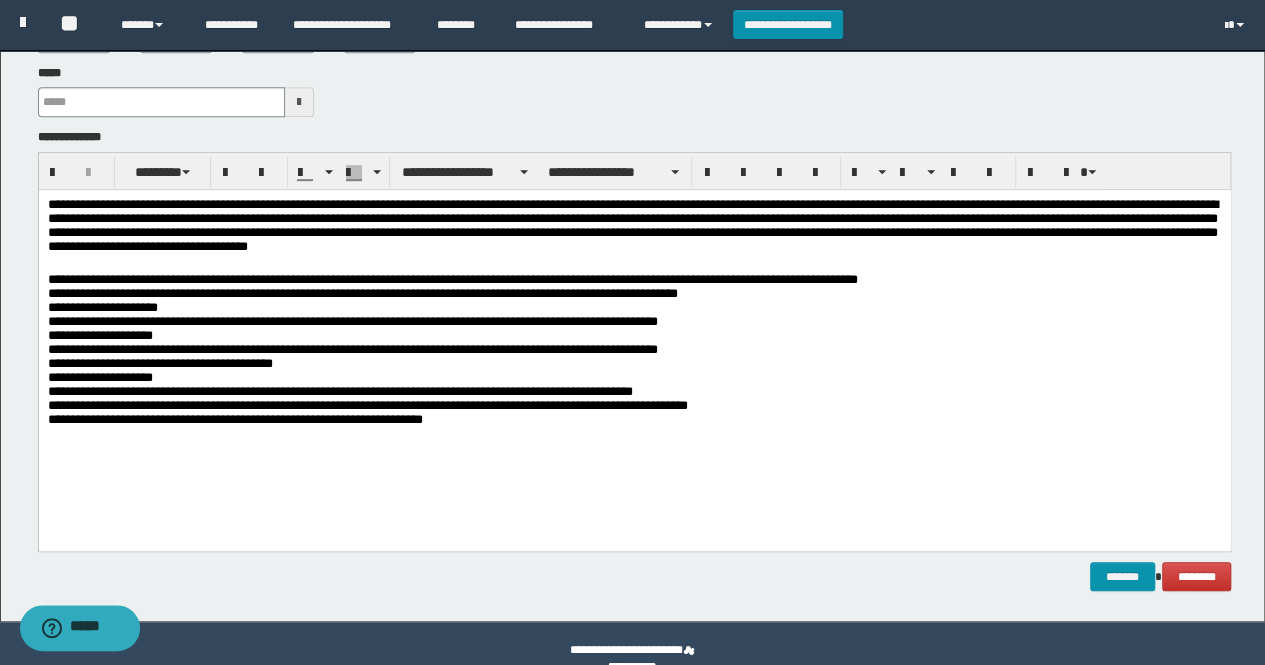click on "**********" at bounding box center (634, 356) 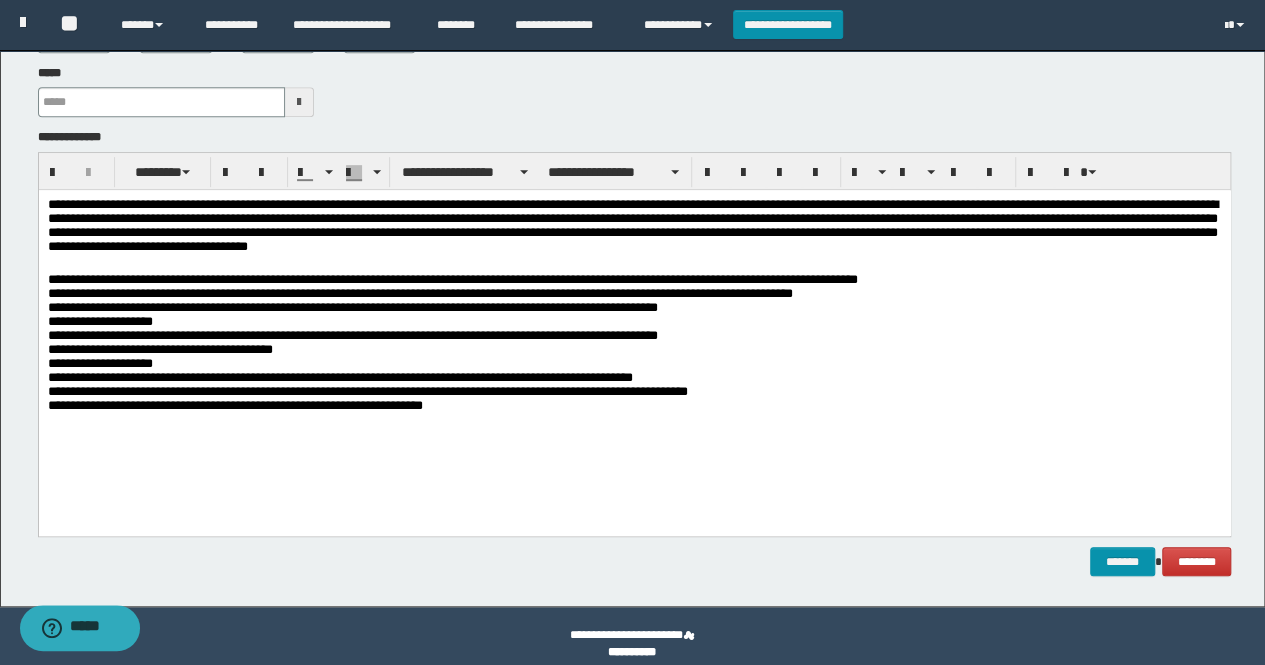 click on "**********" at bounding box center [634, 348] 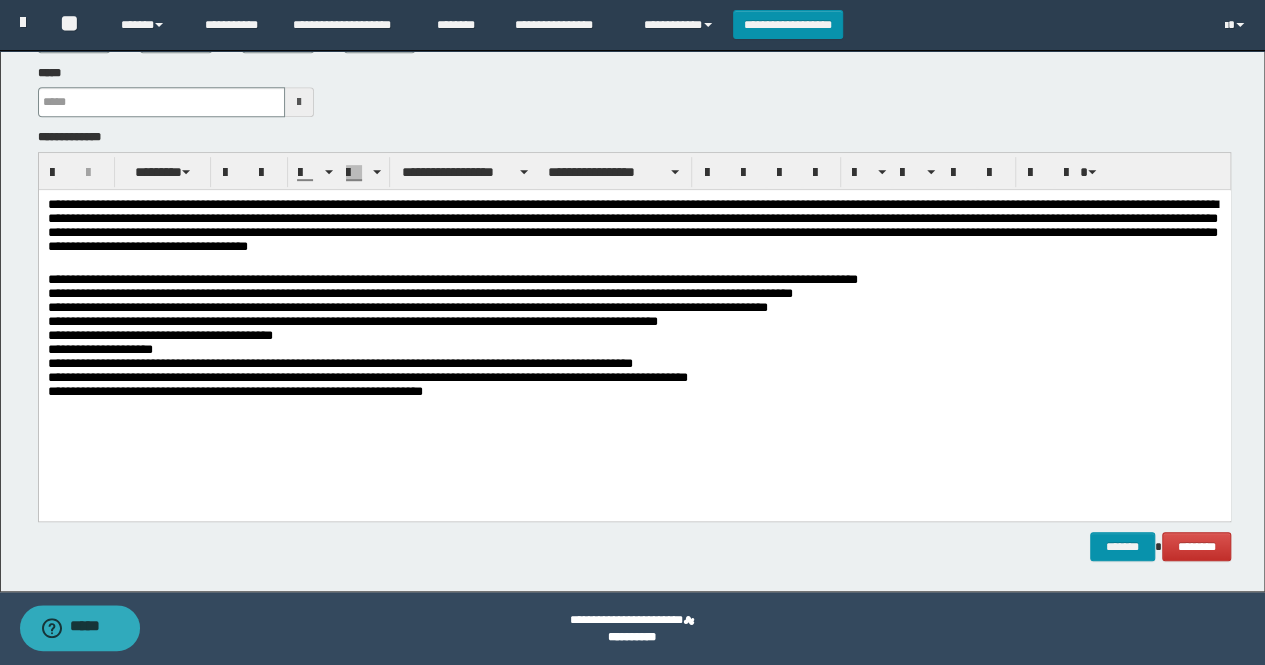 click on "**********" at bounding box center [634, 341] 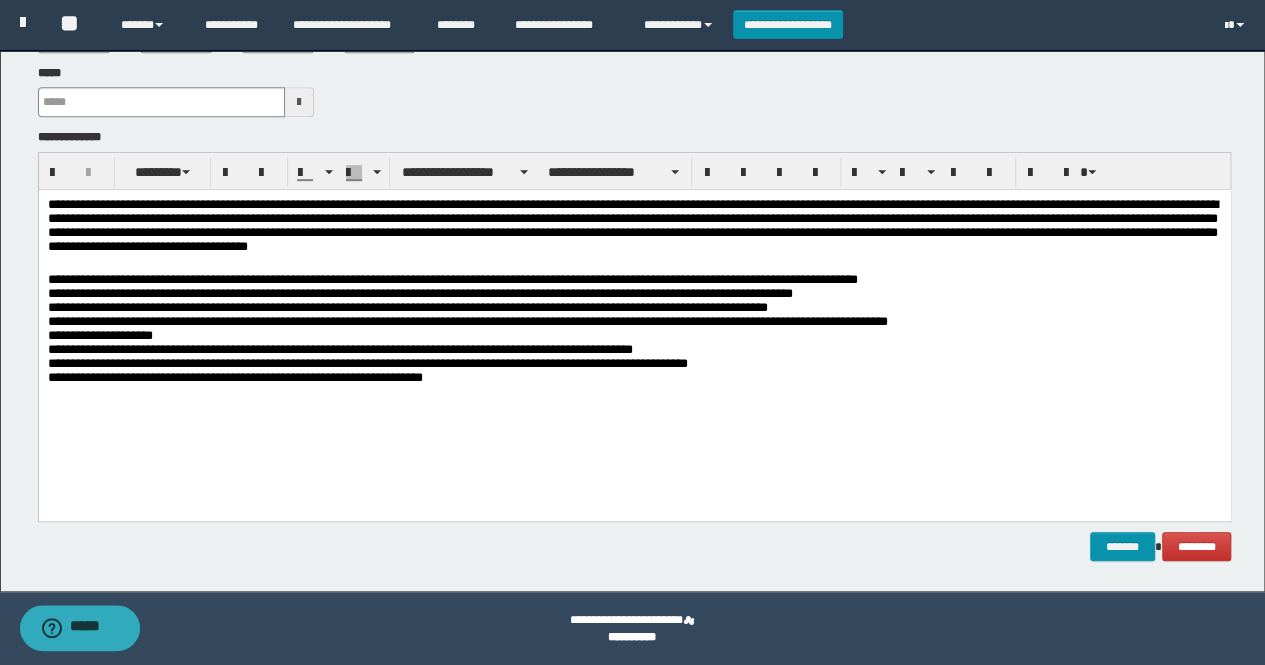 scroll, scrollTop: 410, scrollLeft: 0, axis: vertical 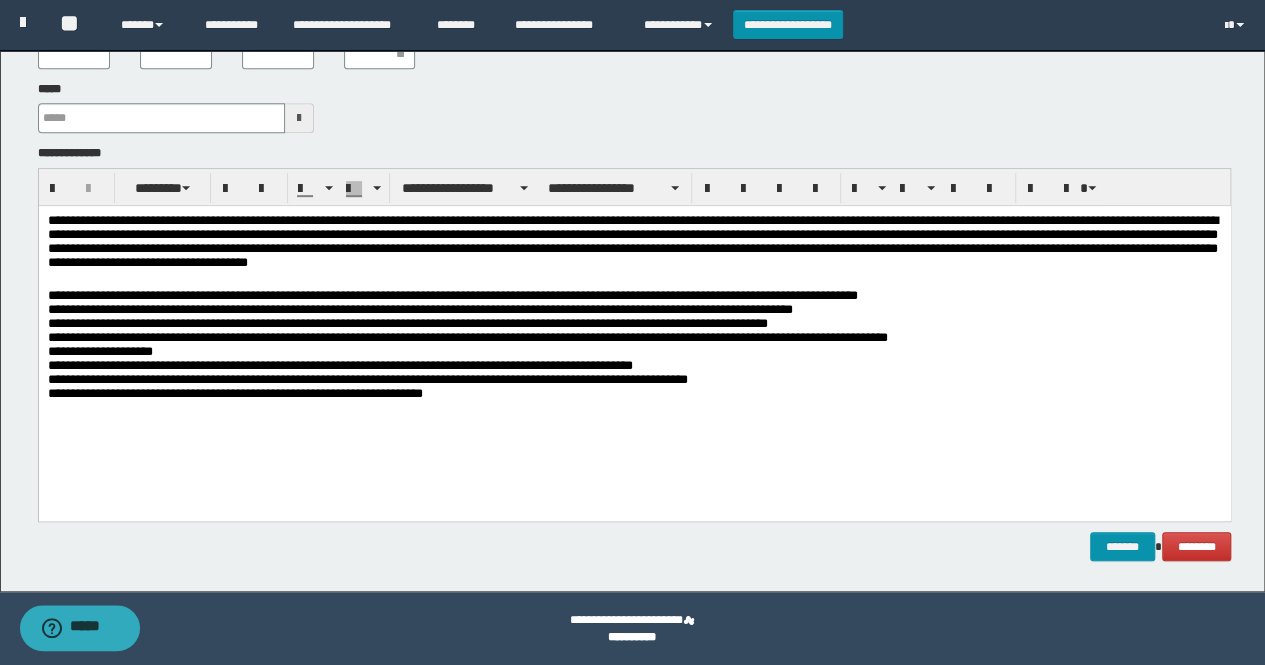 click on "**********" at bounding box center (634, 349) 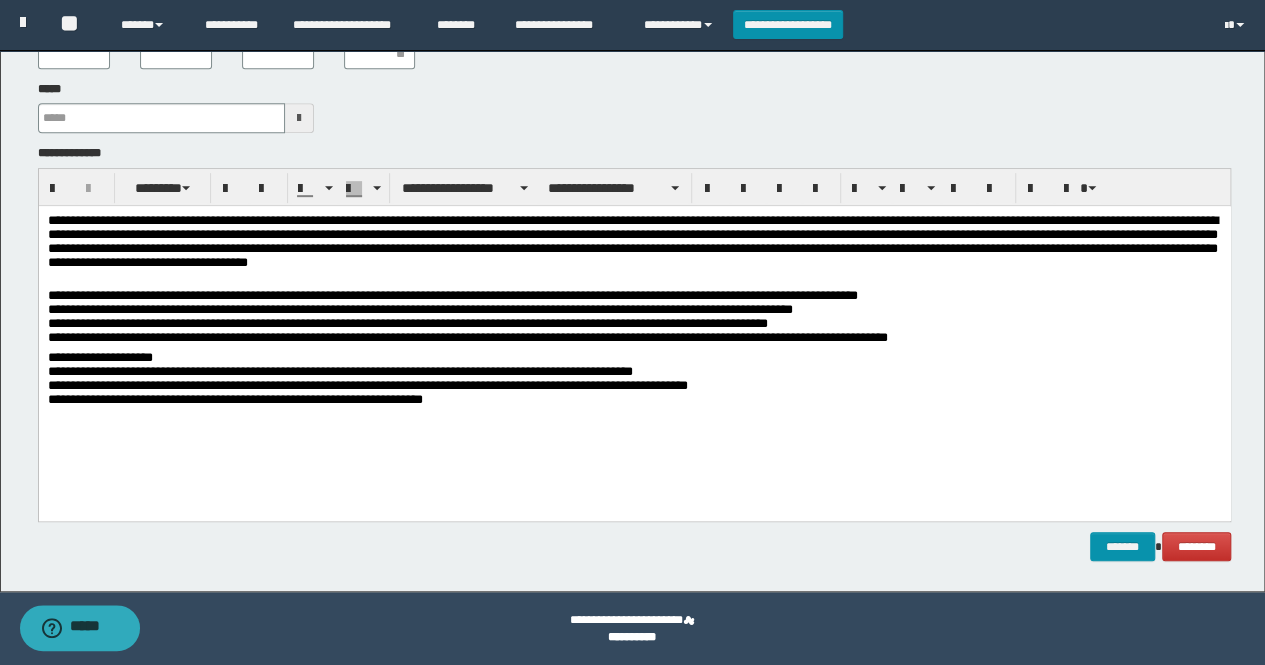 scroll, scrollTop: 426, scrollLeft: 0, axis: vertical 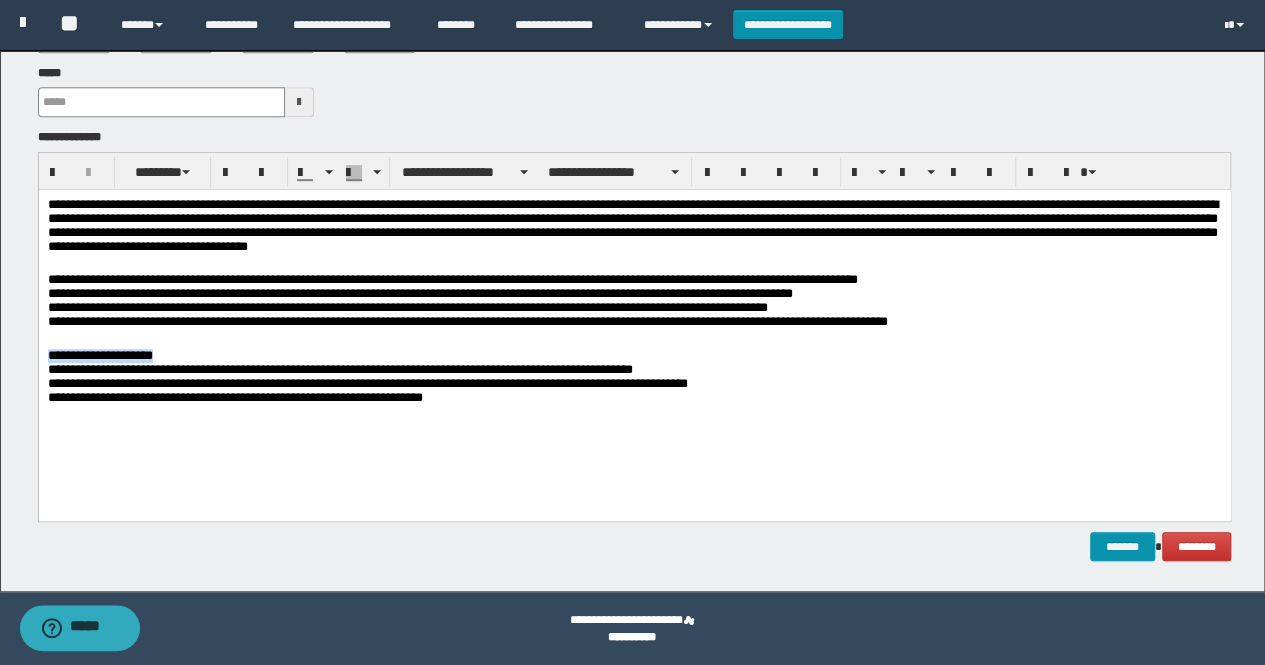 drag, startPoint x: 201, startPoint y: 354, endPoint x: 232, endPoint y: 318, distance: 47.507893 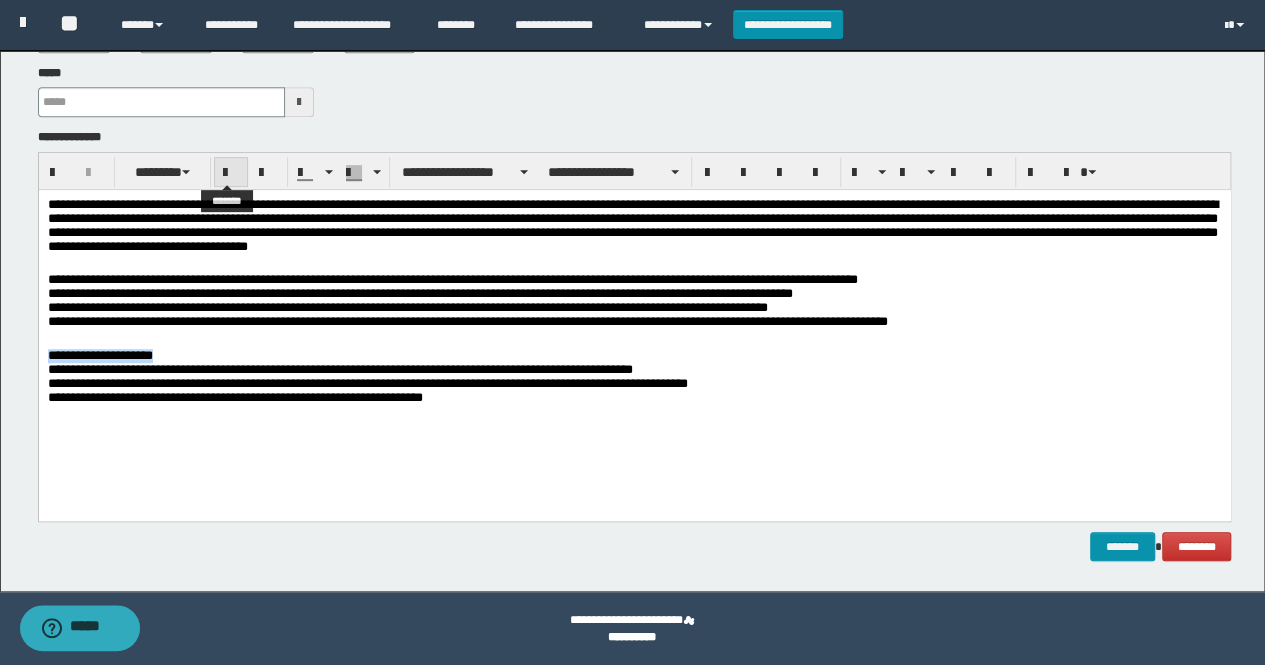 click at bounding box center (231, 172) 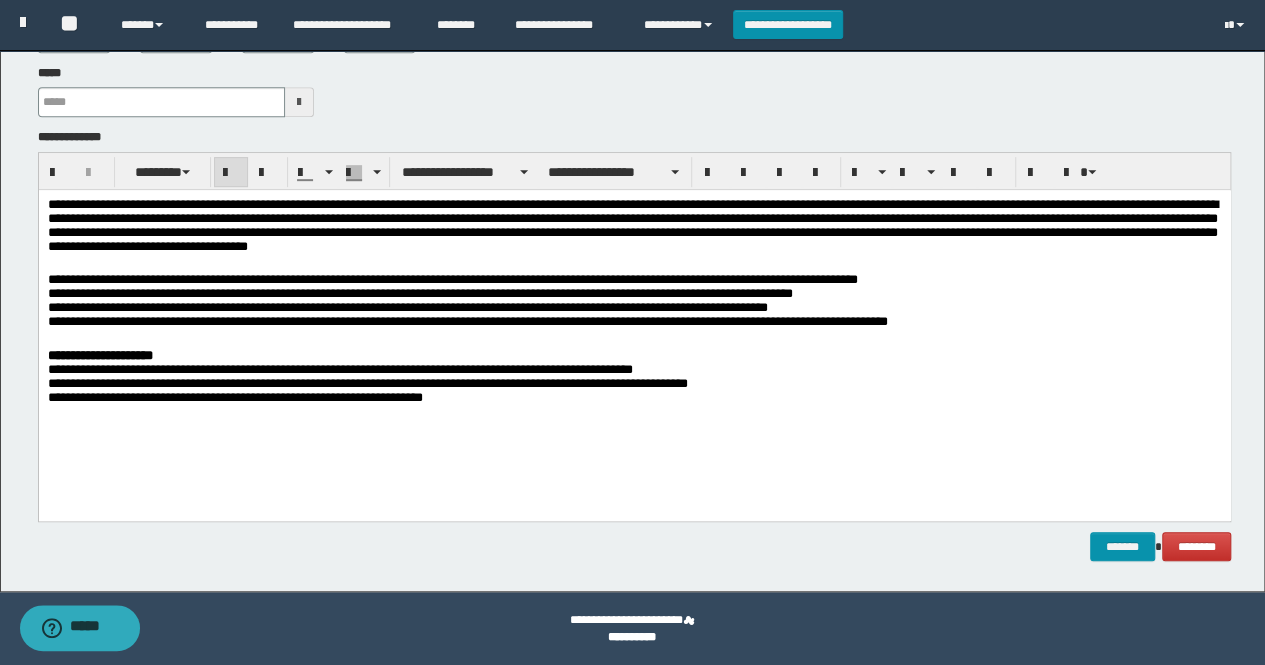 click on "**********" at bounding box center [634, 378] 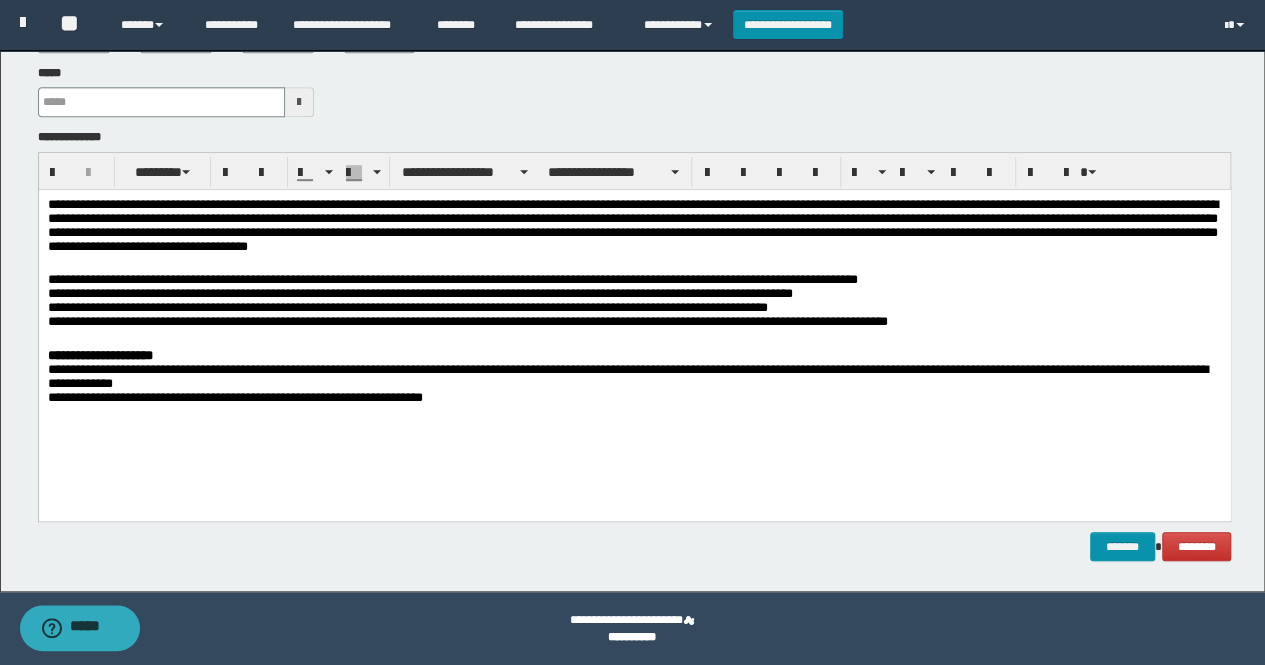 click on "**********" at bounding box center (634, 378) 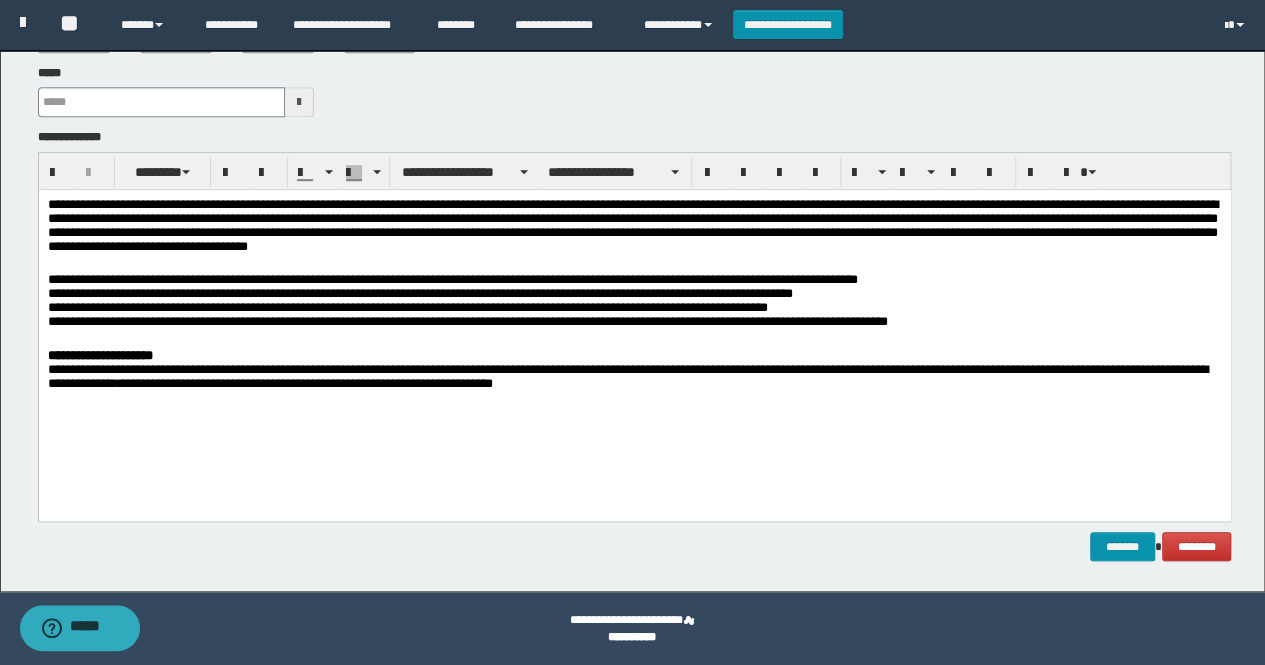 scroll, scrollTop: 410, scrollLeft: 0, axis: vertical 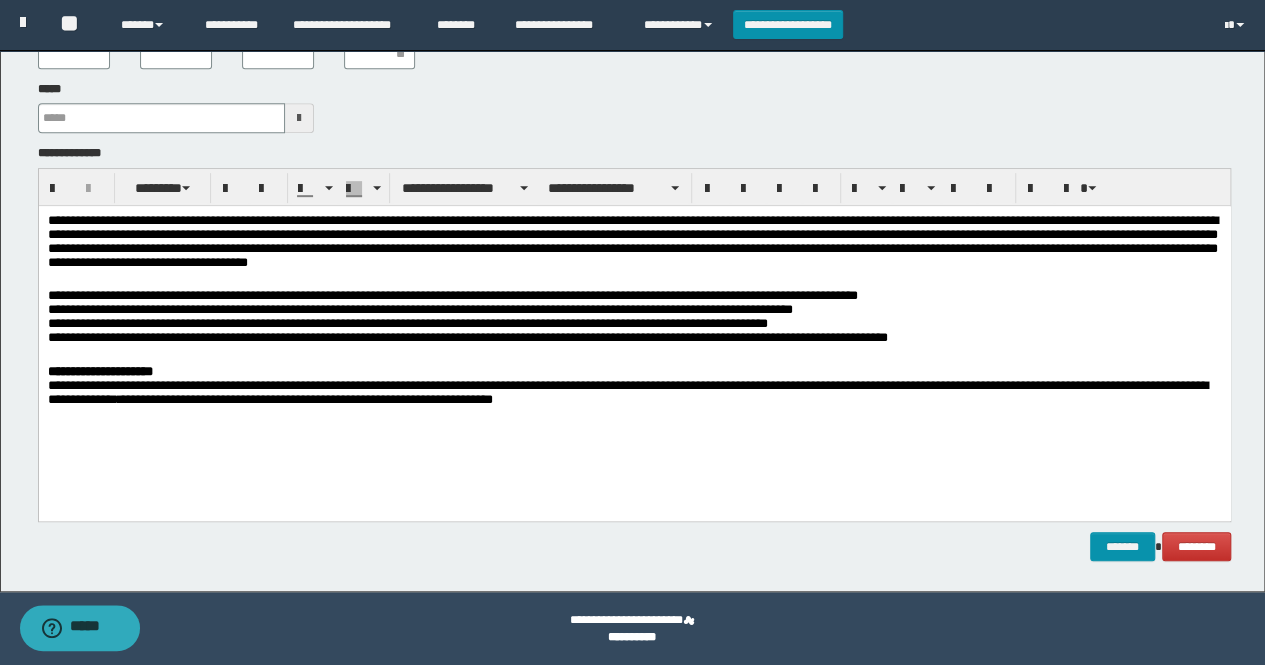 click on "**********" at bounding box center [634, 387] 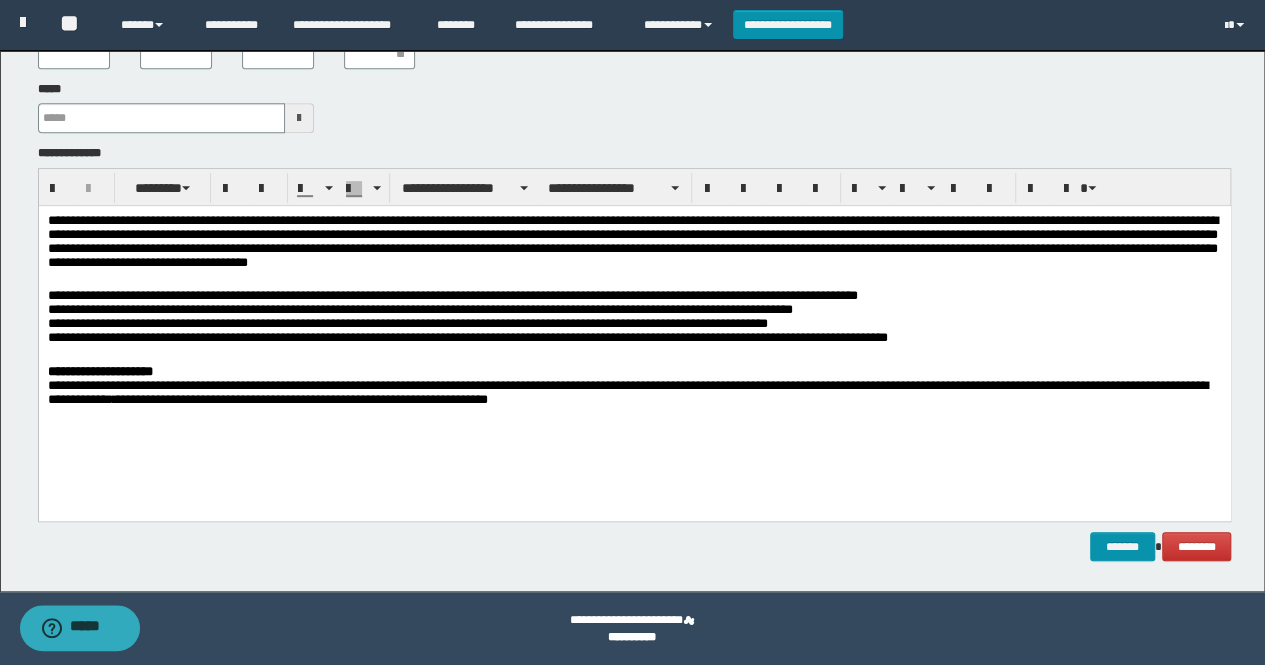 click on "**********" at bounding box center (634, 387) 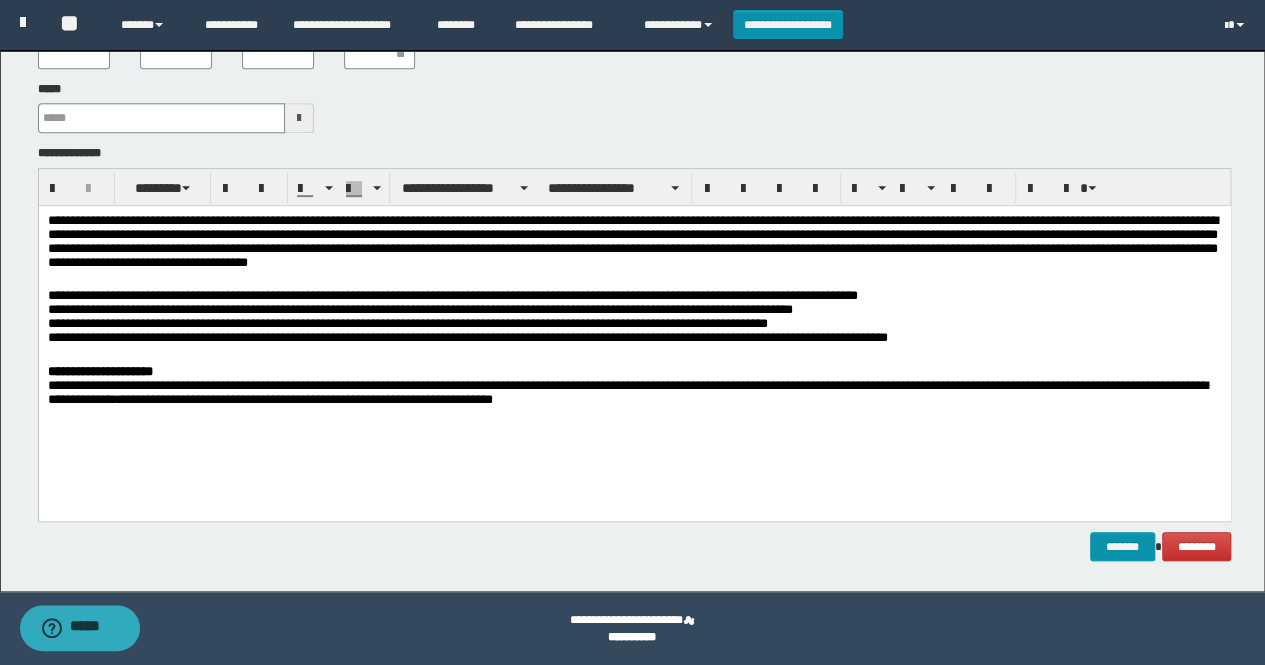 type 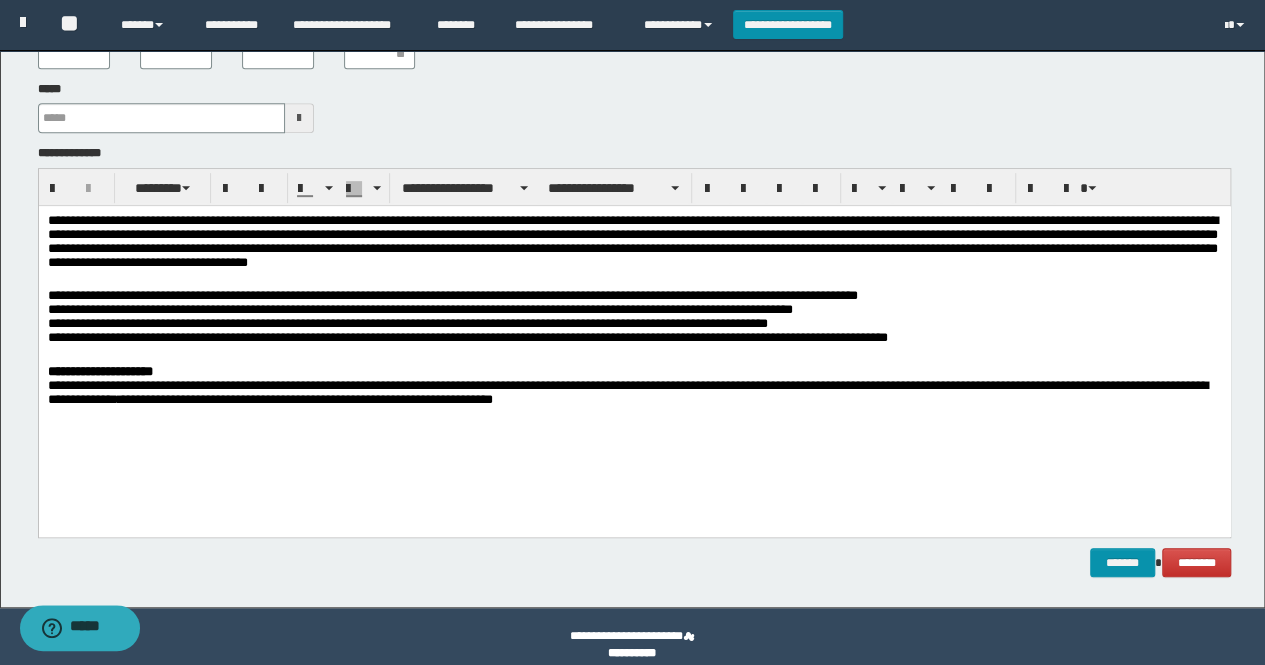 scroll, scrollTop: 426, scrollLeft: 0, axis: vertical 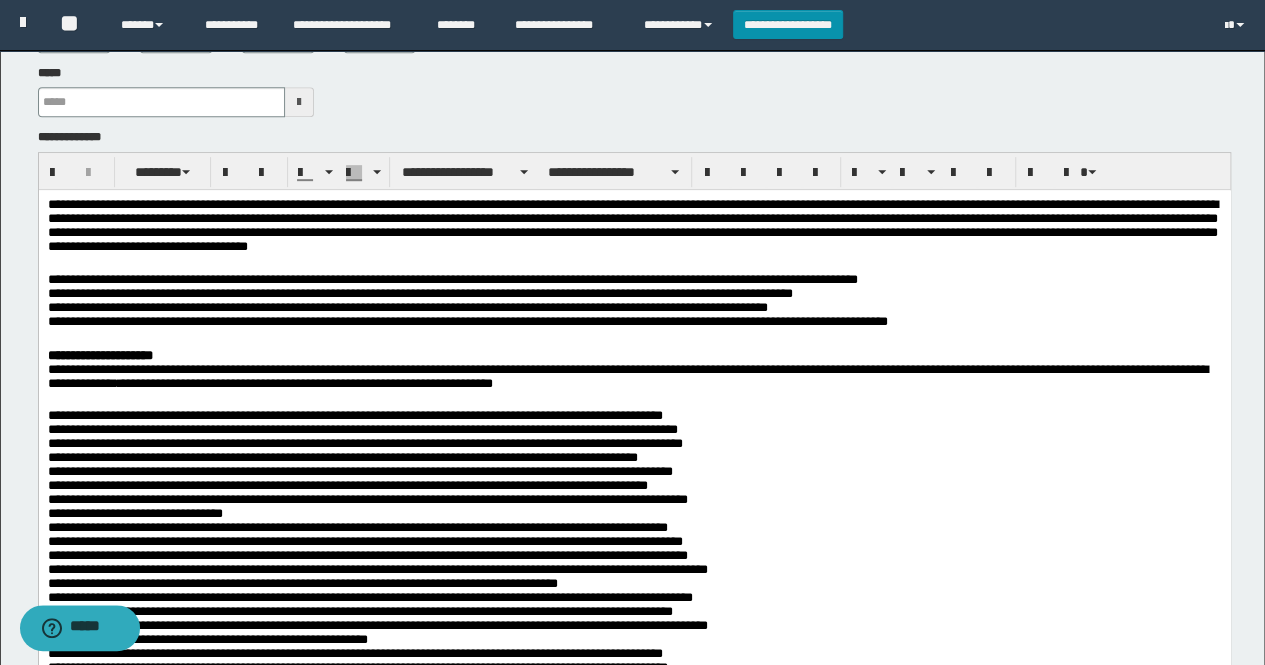 click on "**********" at bounding box center [634, 668] 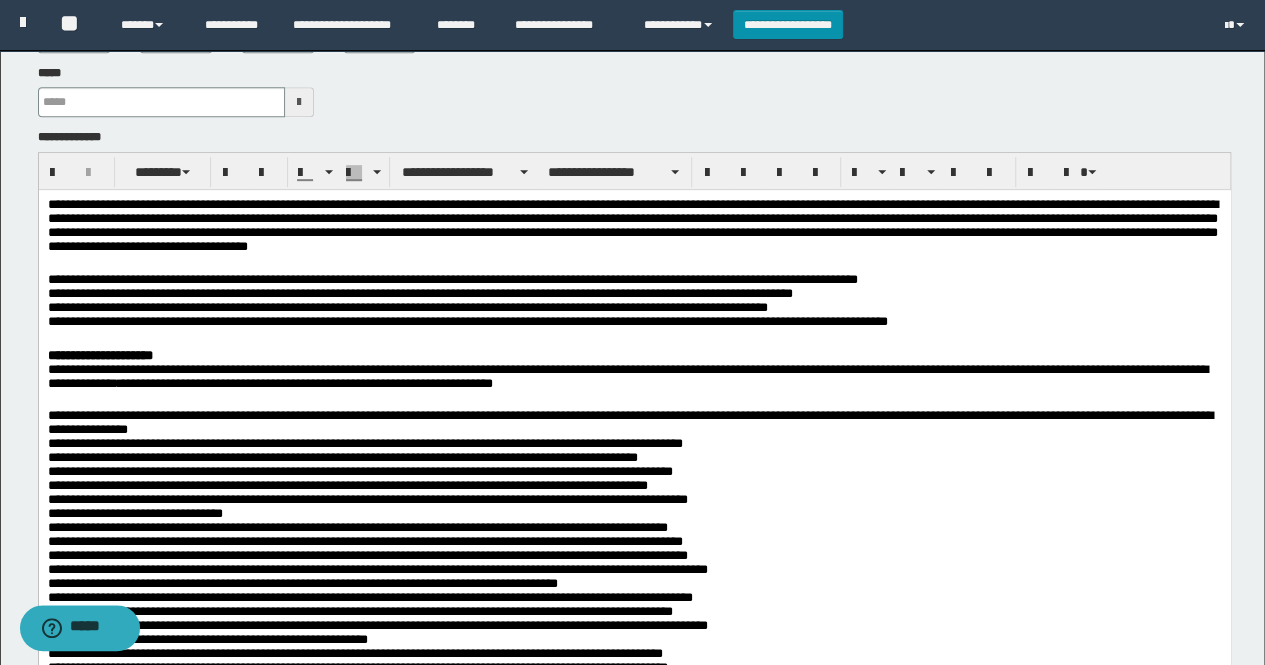 click on "**********" at bounding box center [634, 668] 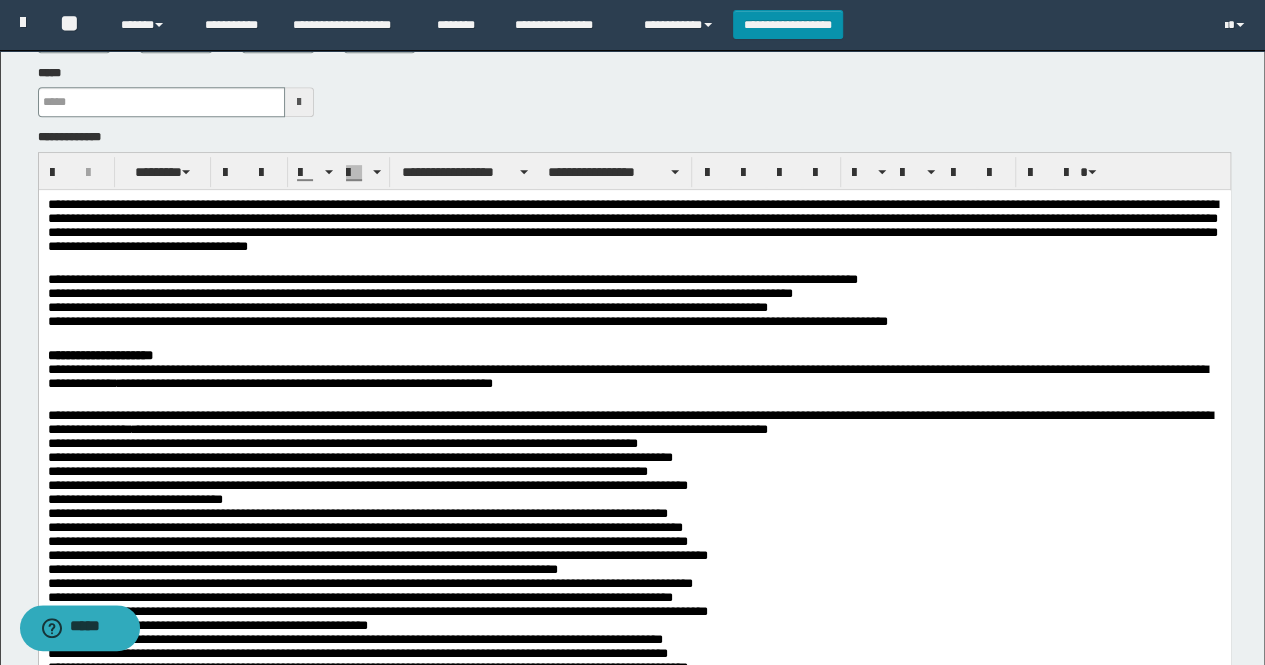 click on "**********" at bounding box center [634, 661] 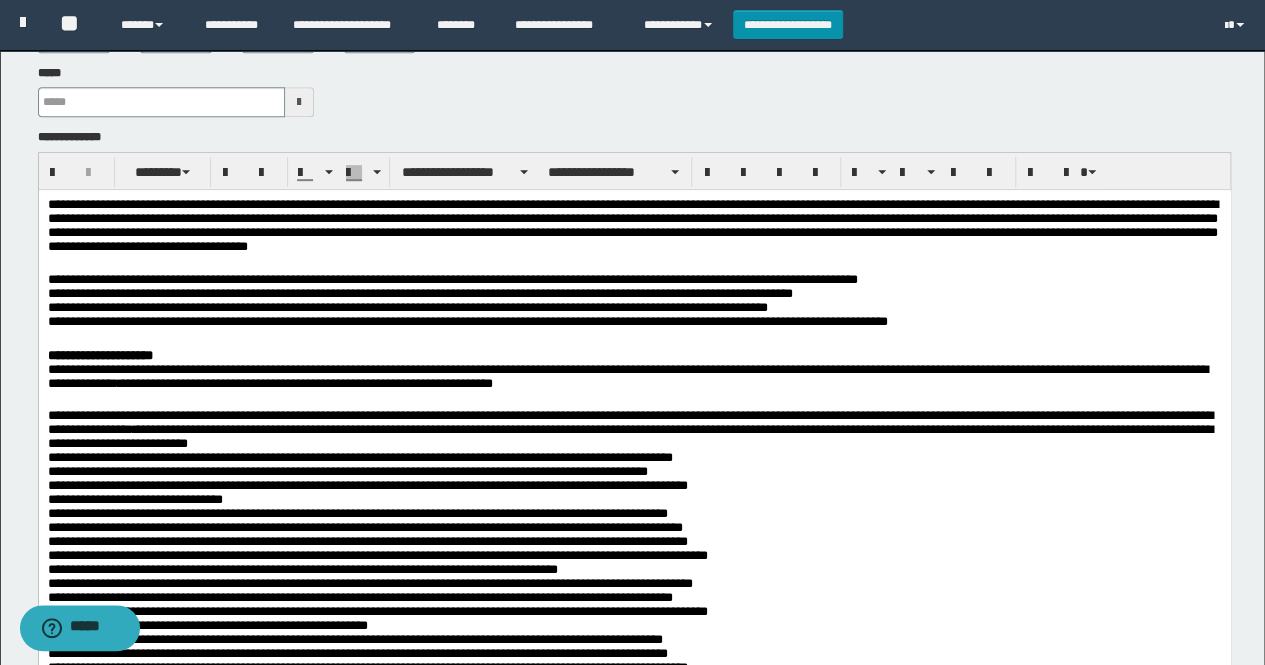 click on "**********" at bounding box center [634, 661] 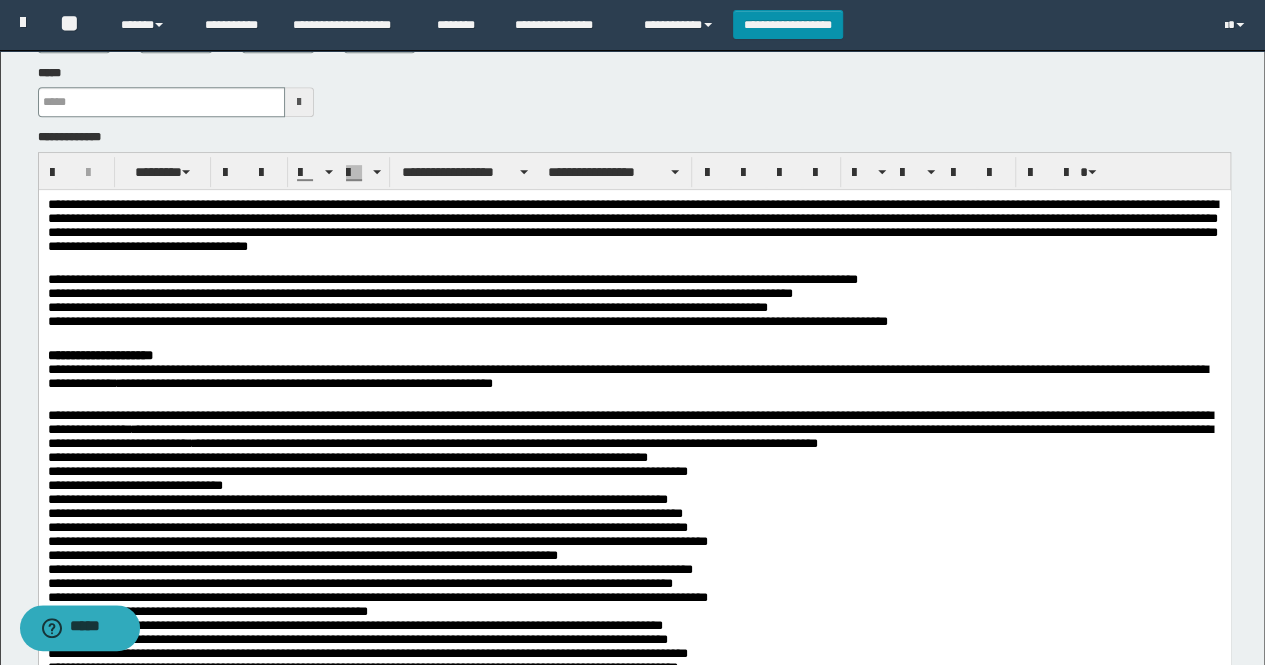 click on "**********" at bounding box center (634, 653) 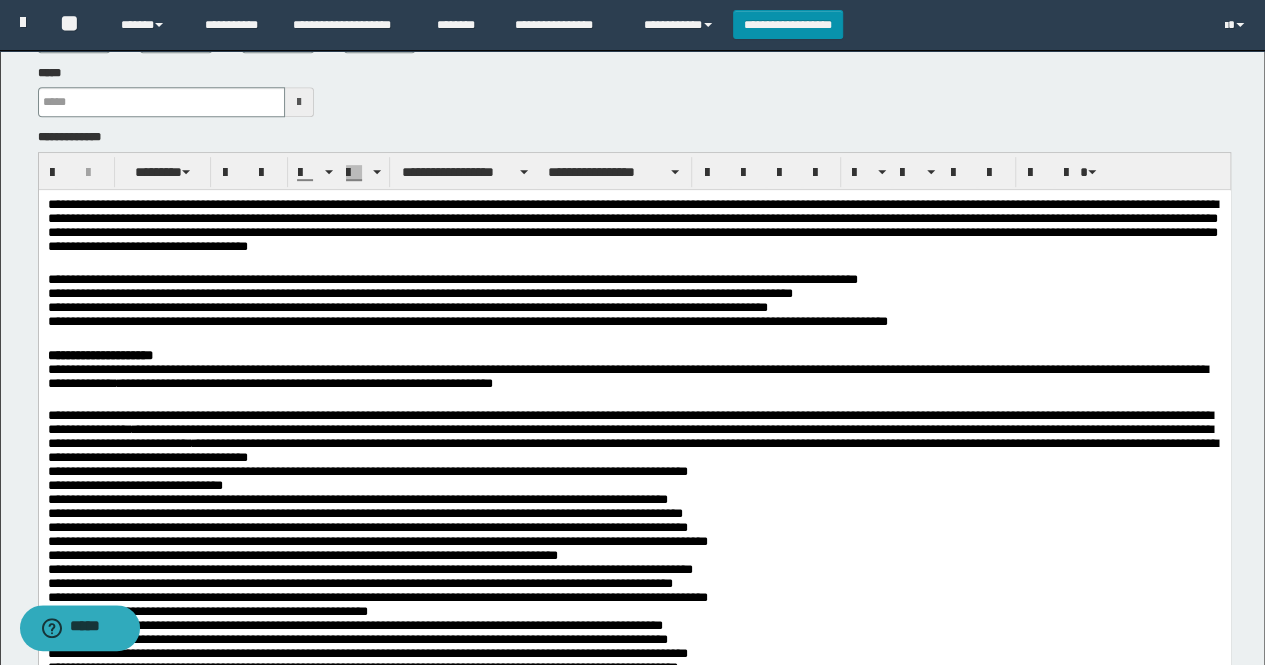 click on "**********" at bounding box center [634, 653] 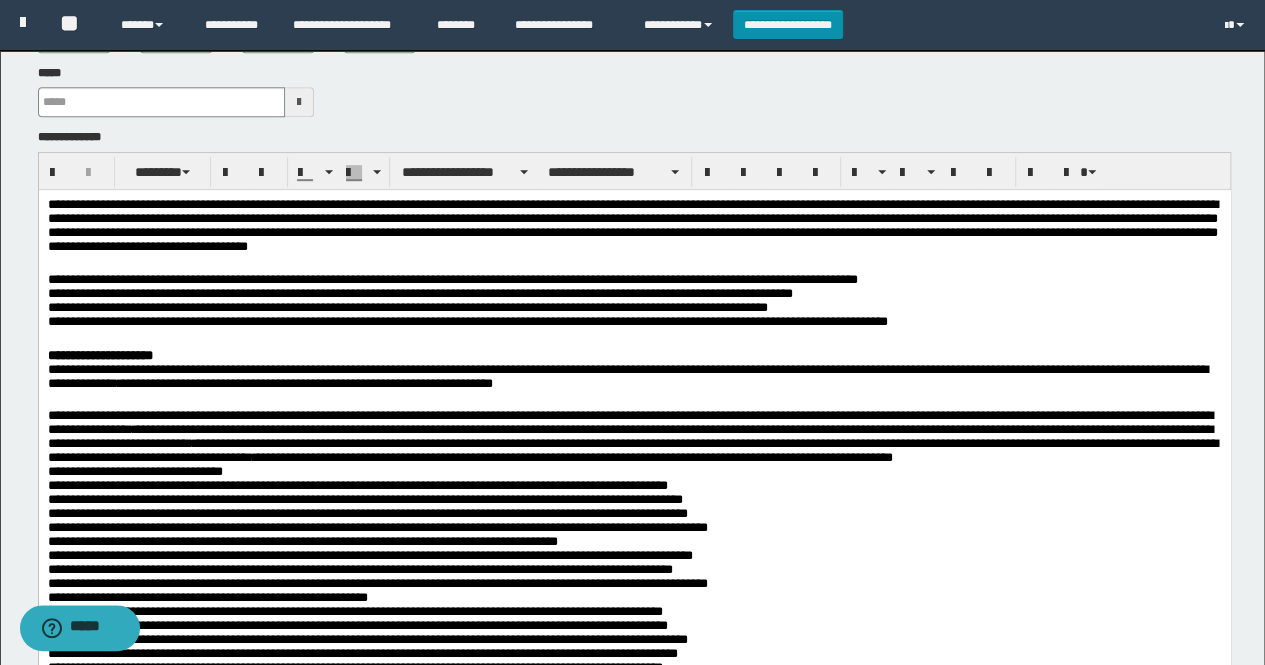 click on "**********" at bounding box center [634, 653] 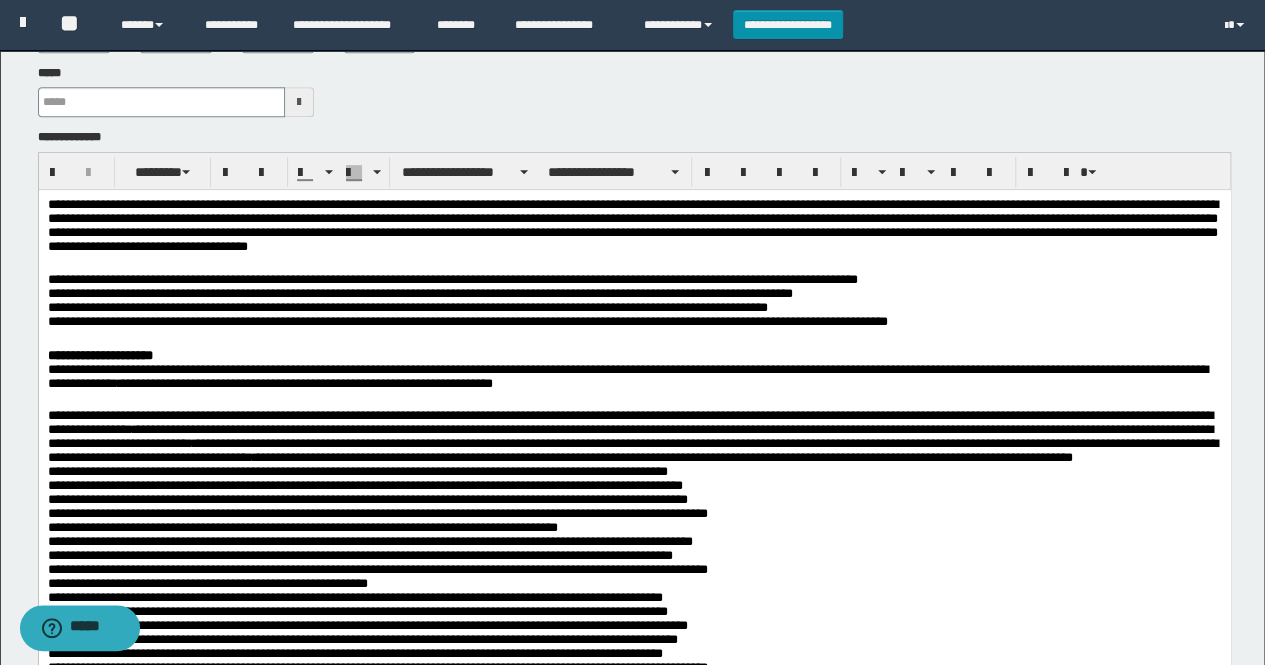 click on "**********" at bounding box center [634, 645] 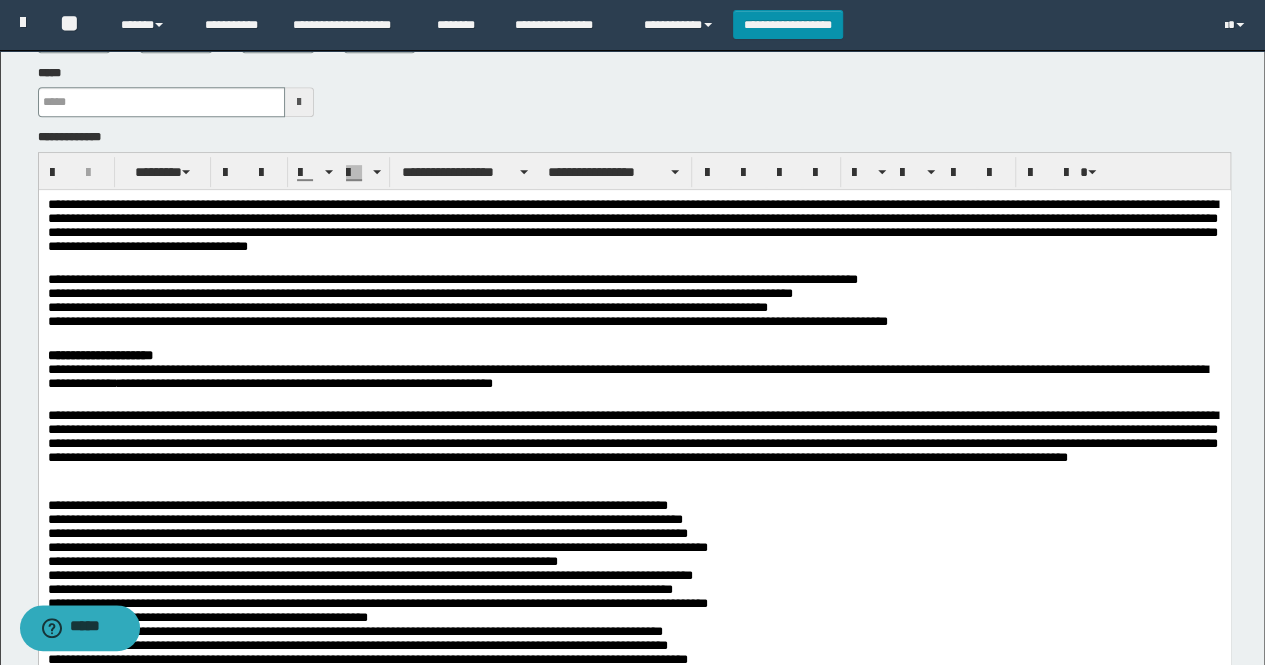 click on "**********" at bounding box center (634, 691) 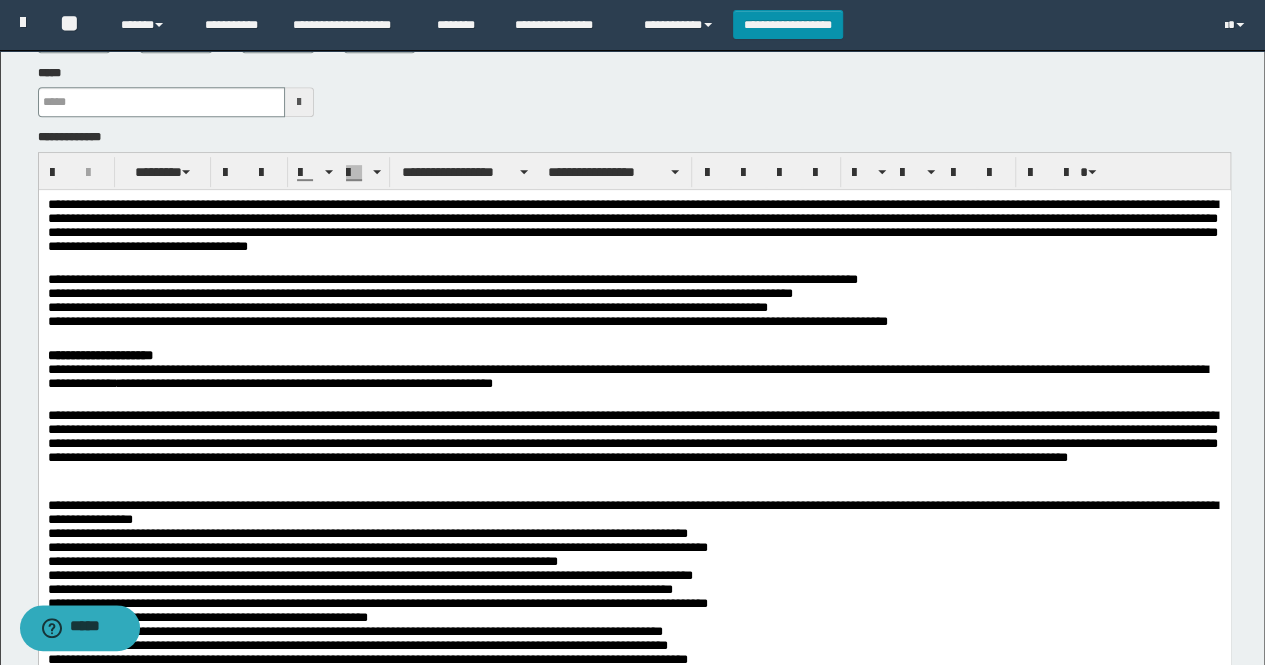click on "**********" at bounding box center [634, 691] 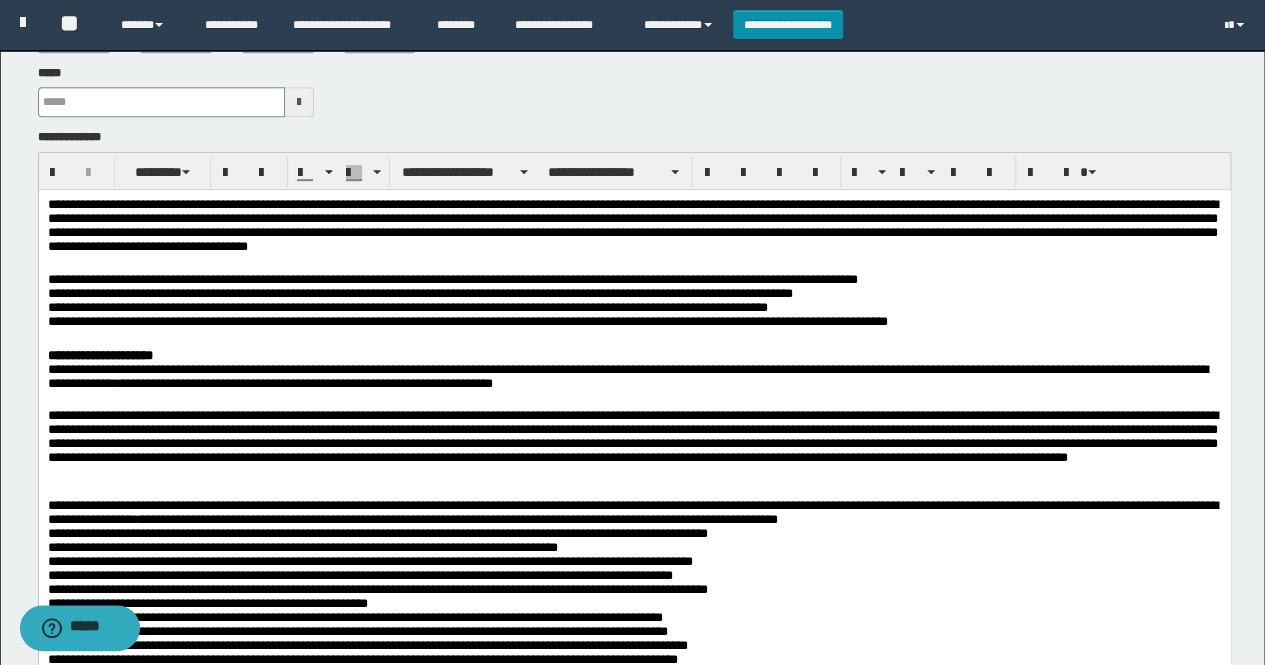 click on "**********" at bounding box center [634, 683] 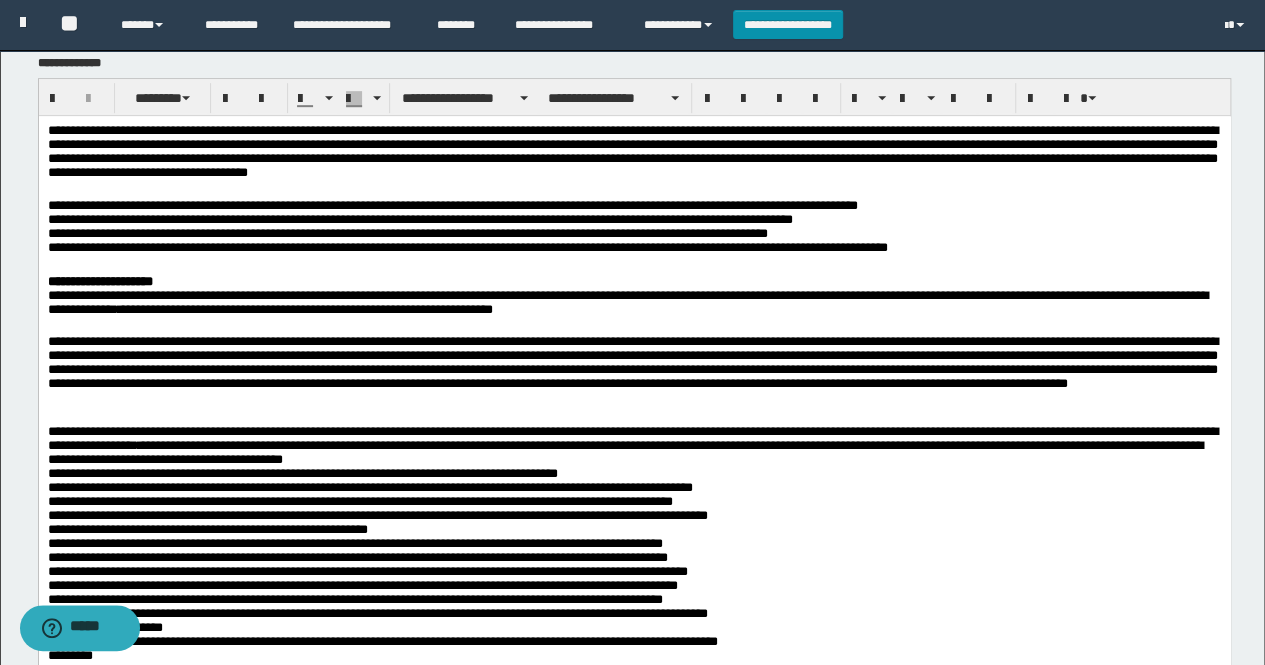 scroll, scrollTop: 526, scrollLeft: 0, axis: vertical 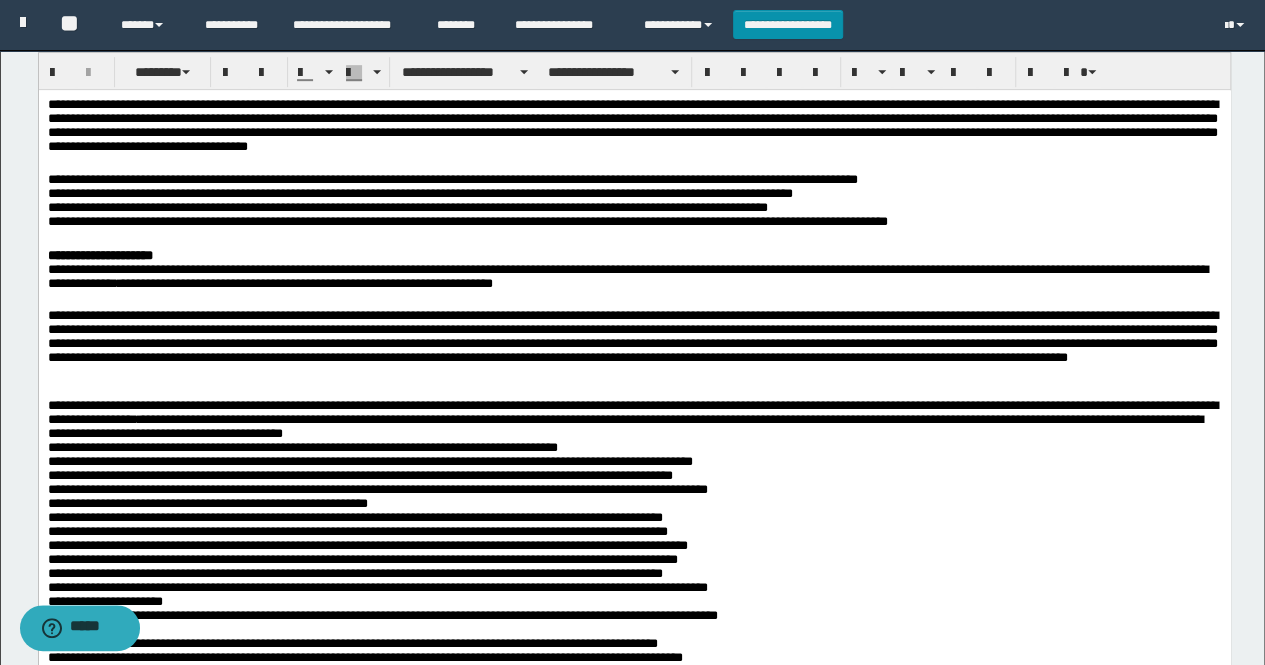 click on "**********" at bounding box center (634, 583) 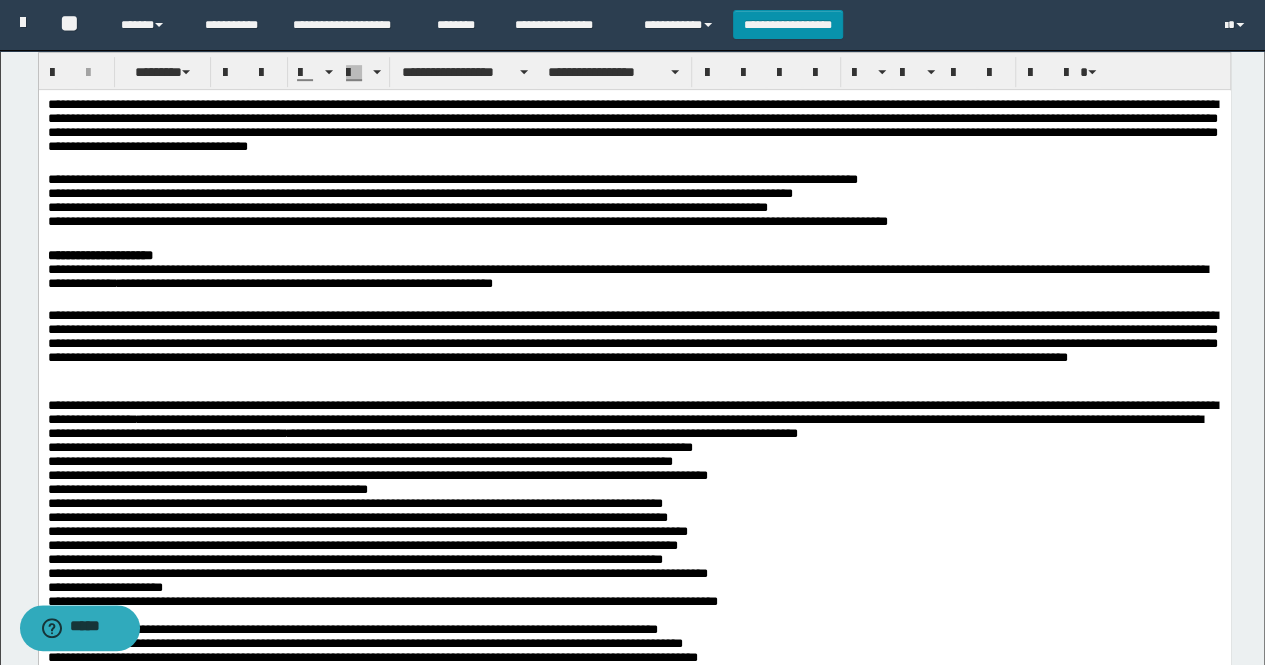click on "**********" at bounding box center (634, 575) 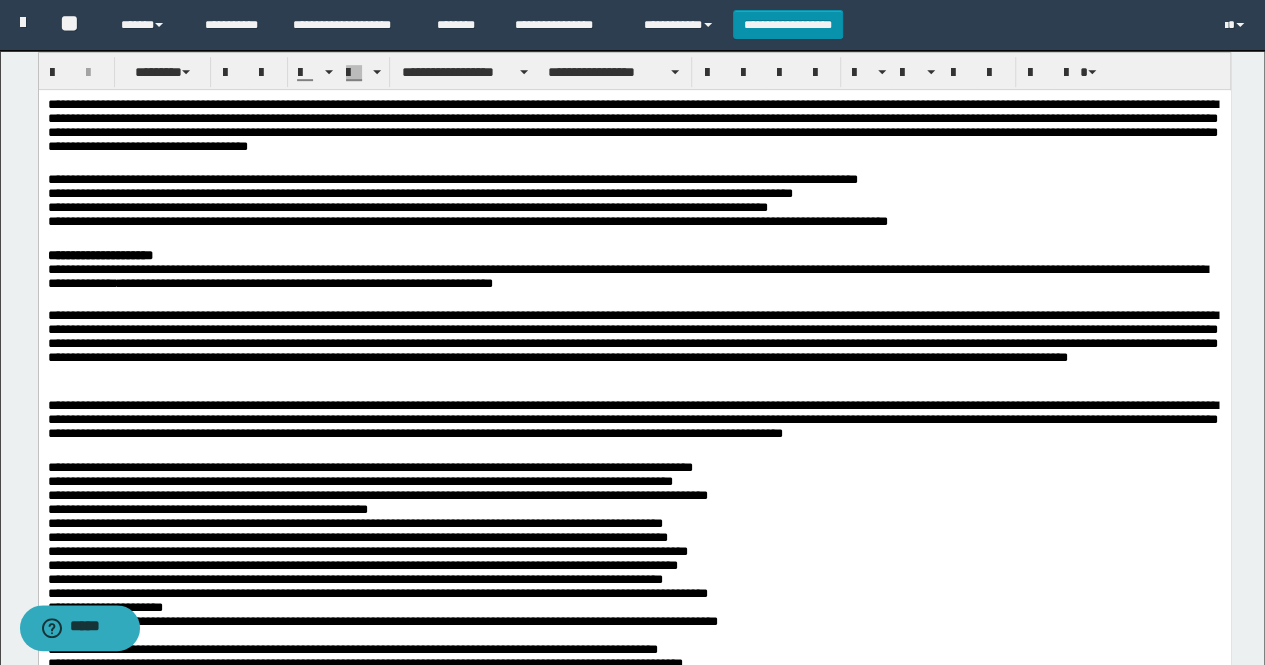 click on "**********" at bounding box center [634, 614] 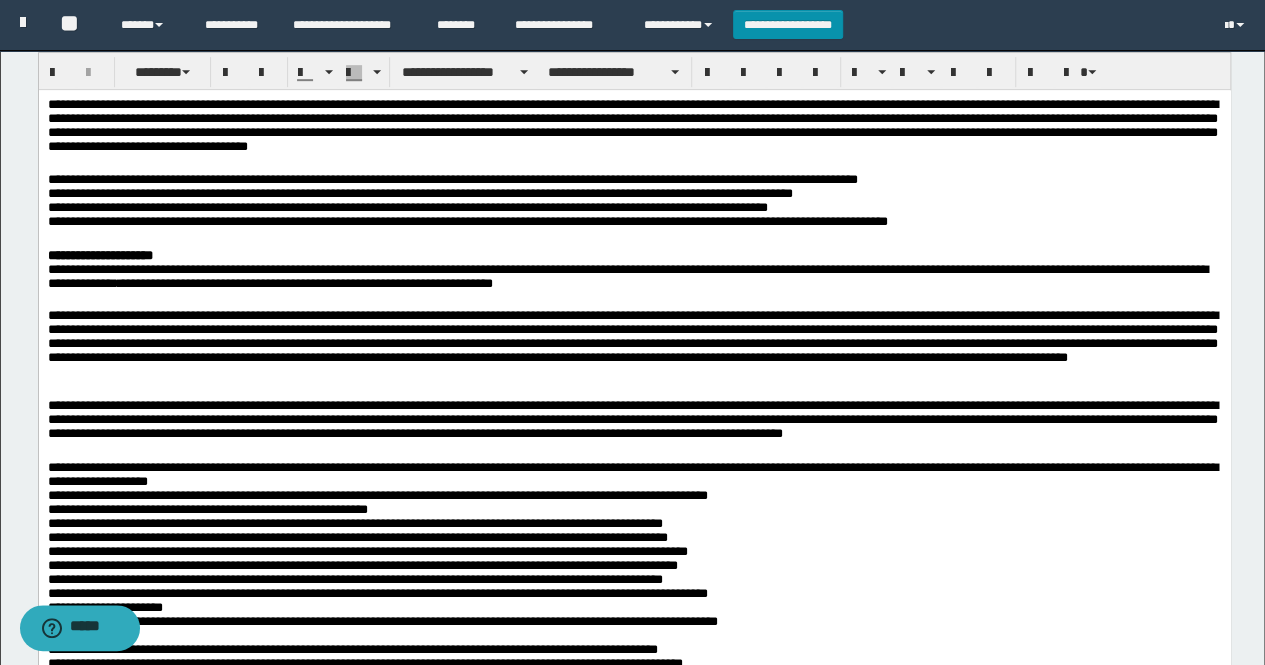 click on "**********" at bounding box center [634, 614] 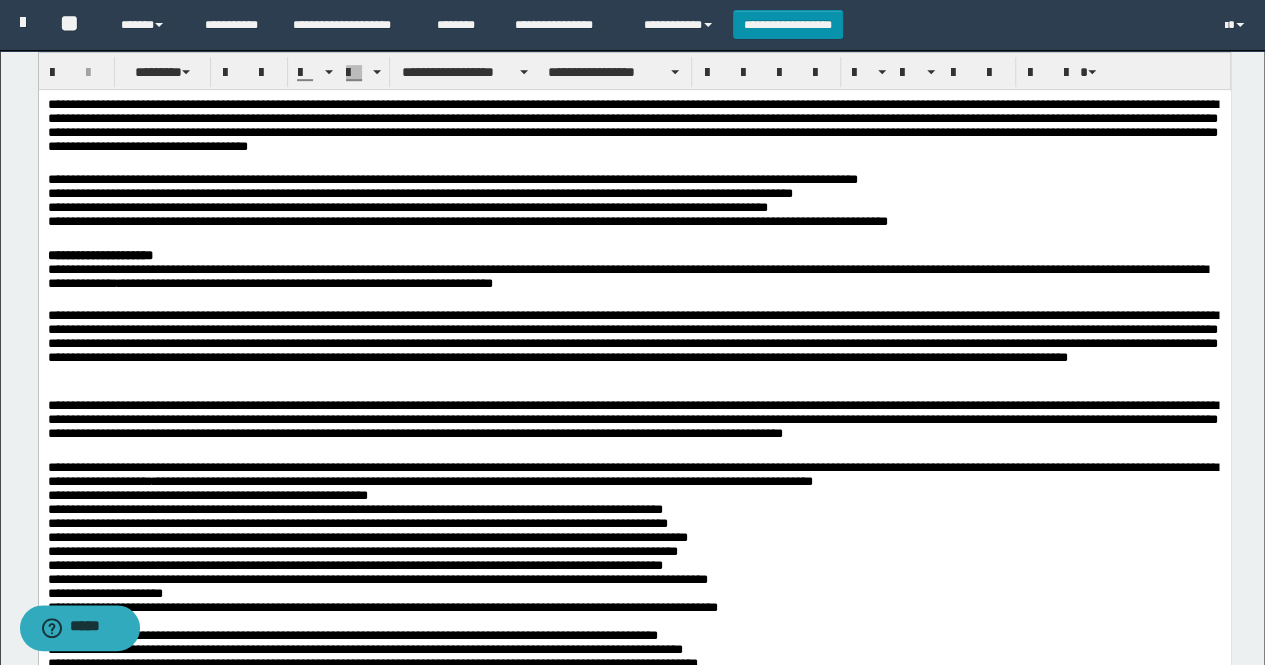 click on "**********" at bounding box center [634, 607] 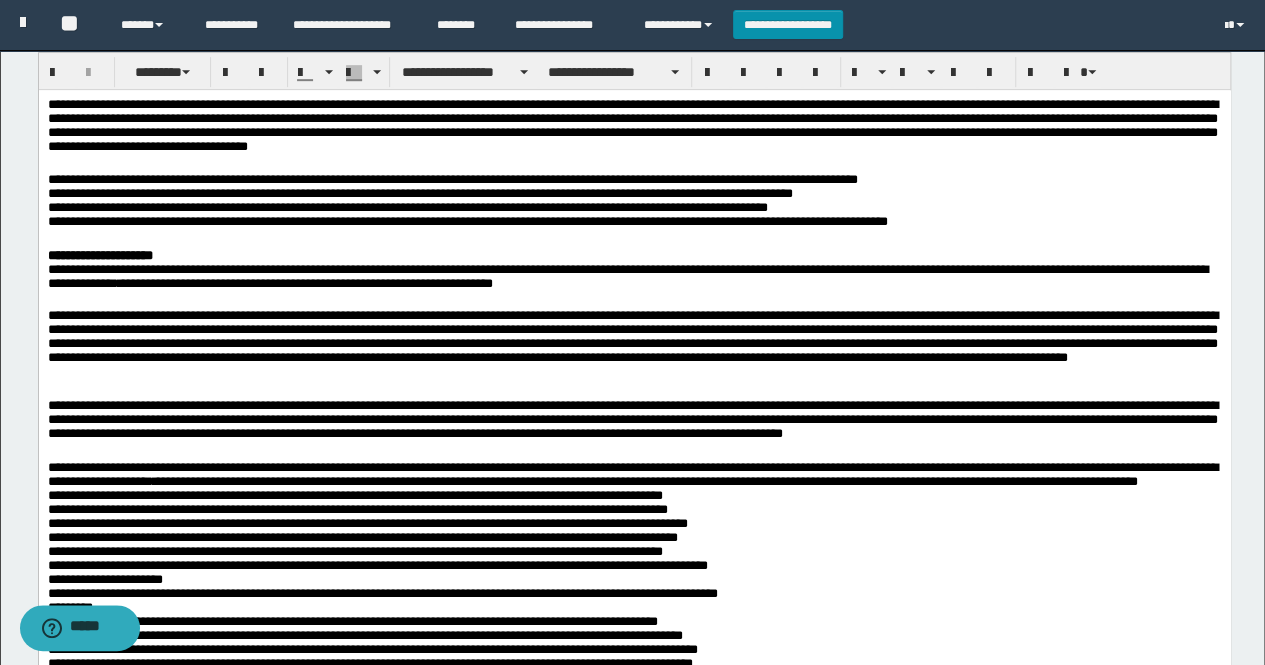 click on "**********" at bounding box center [634, 607] 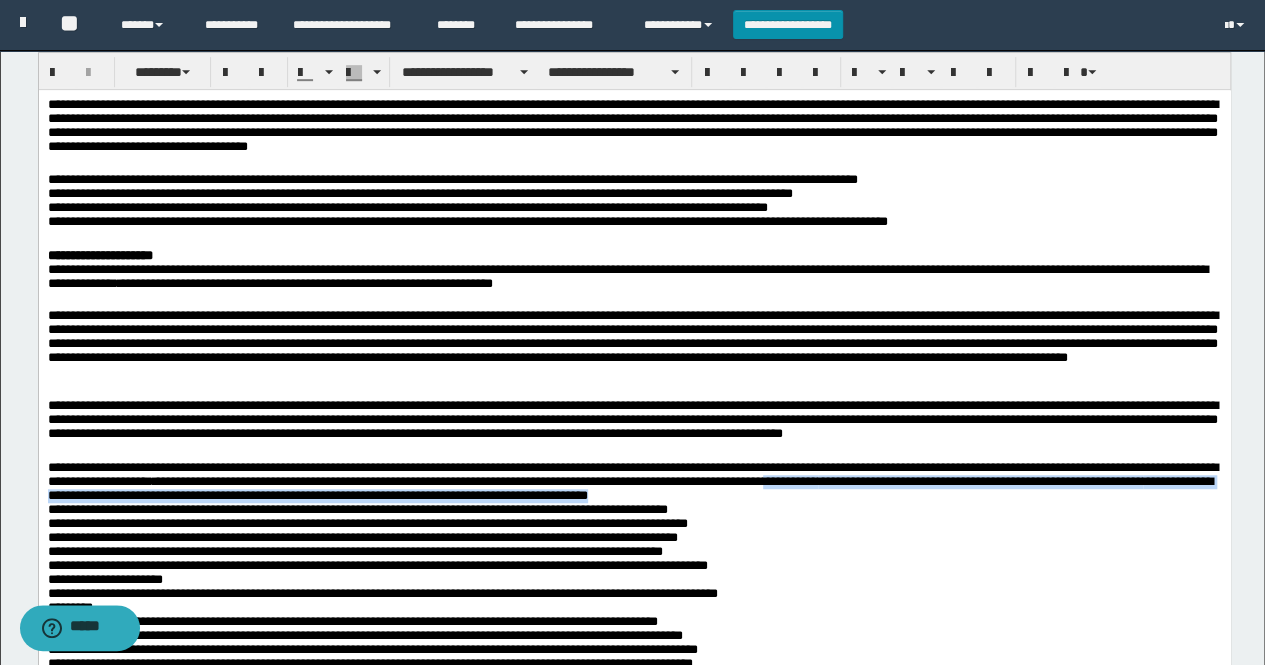 click on "**********" at bounding box center [634, 599] 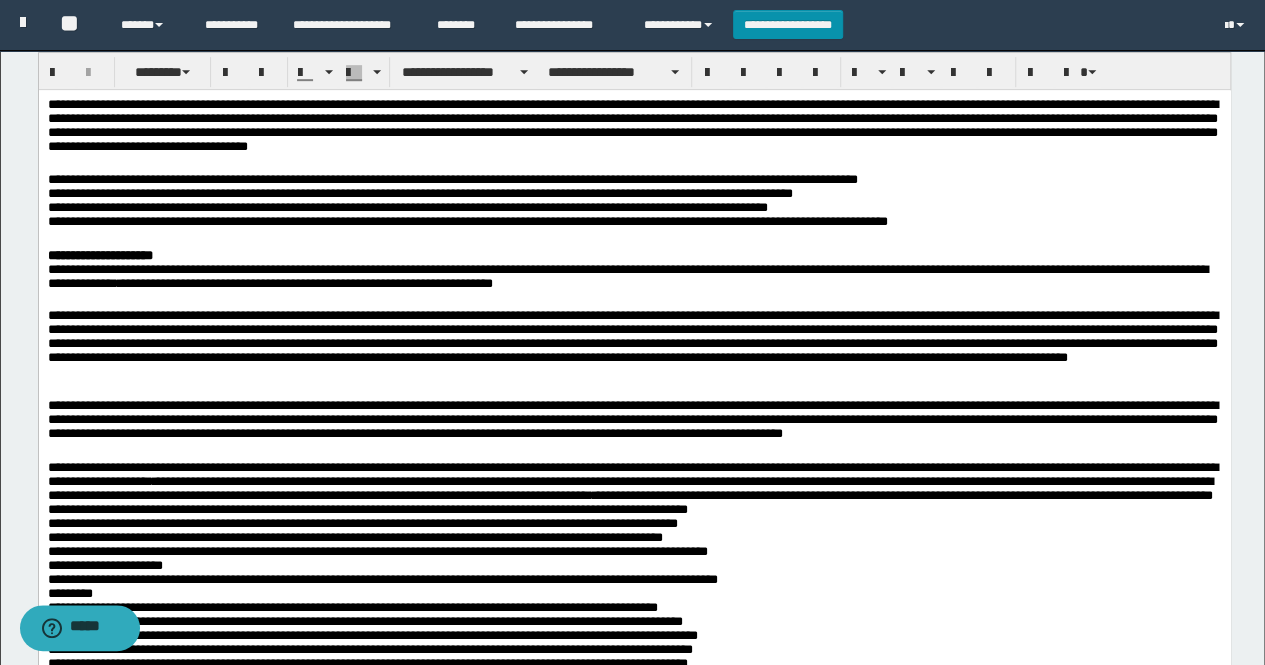 click on "**********" at bounding box center (634, 599) 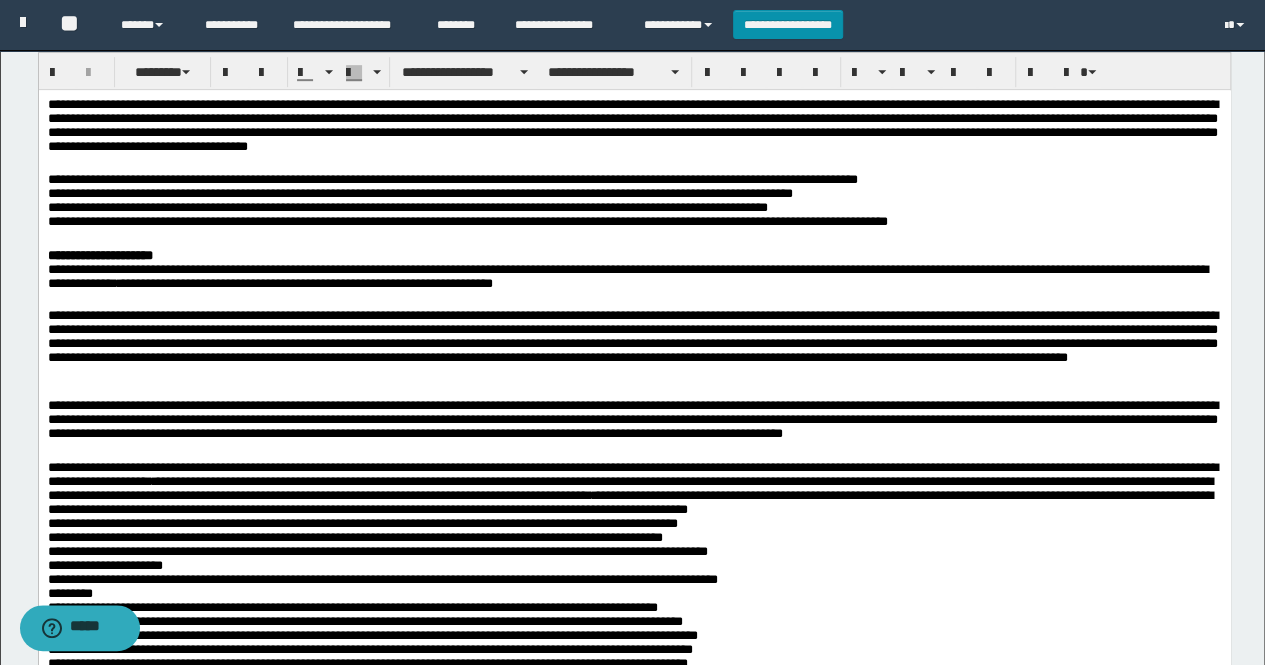click on "**********" at bounding box center [634, 591] 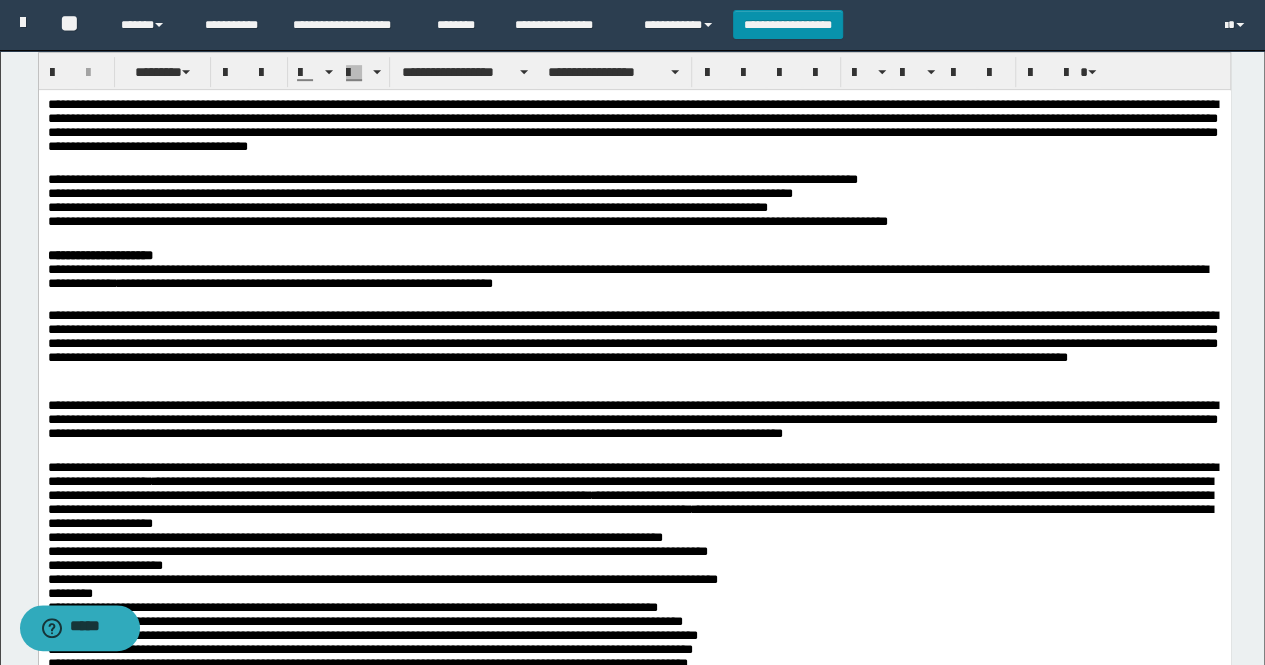 scroll, scrollTop: 626, scrollLeft: 0, axis: vertical 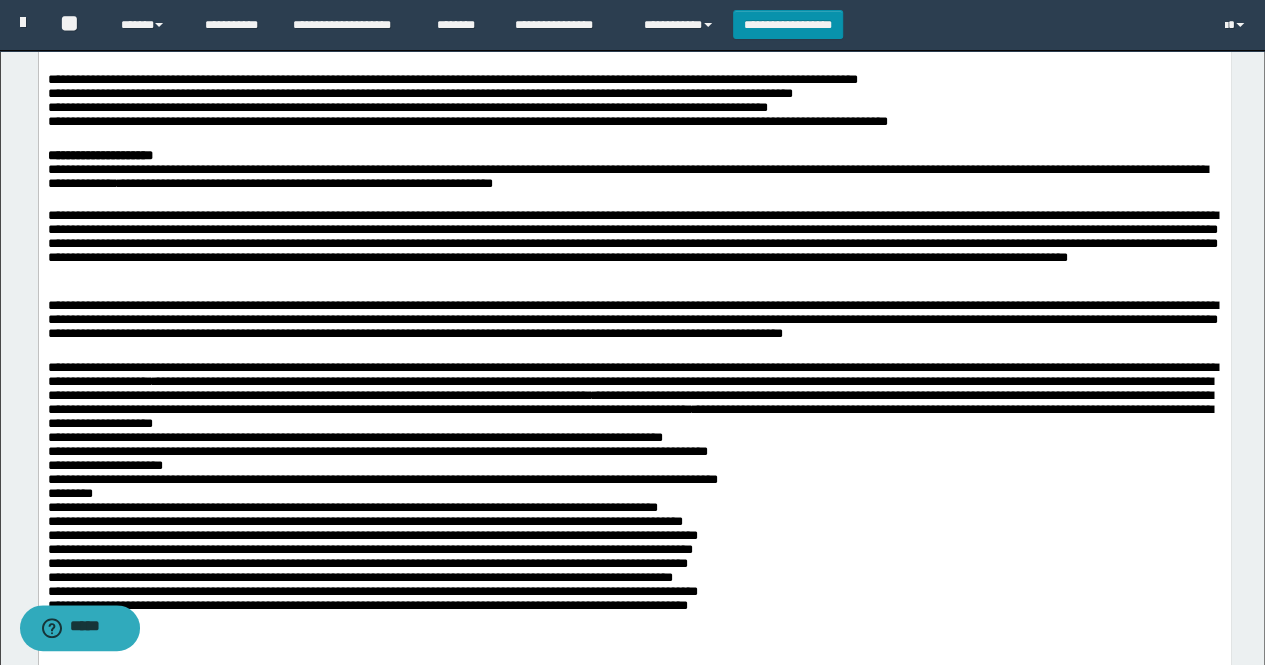 click on "**********" at bounding box center [634, 492] 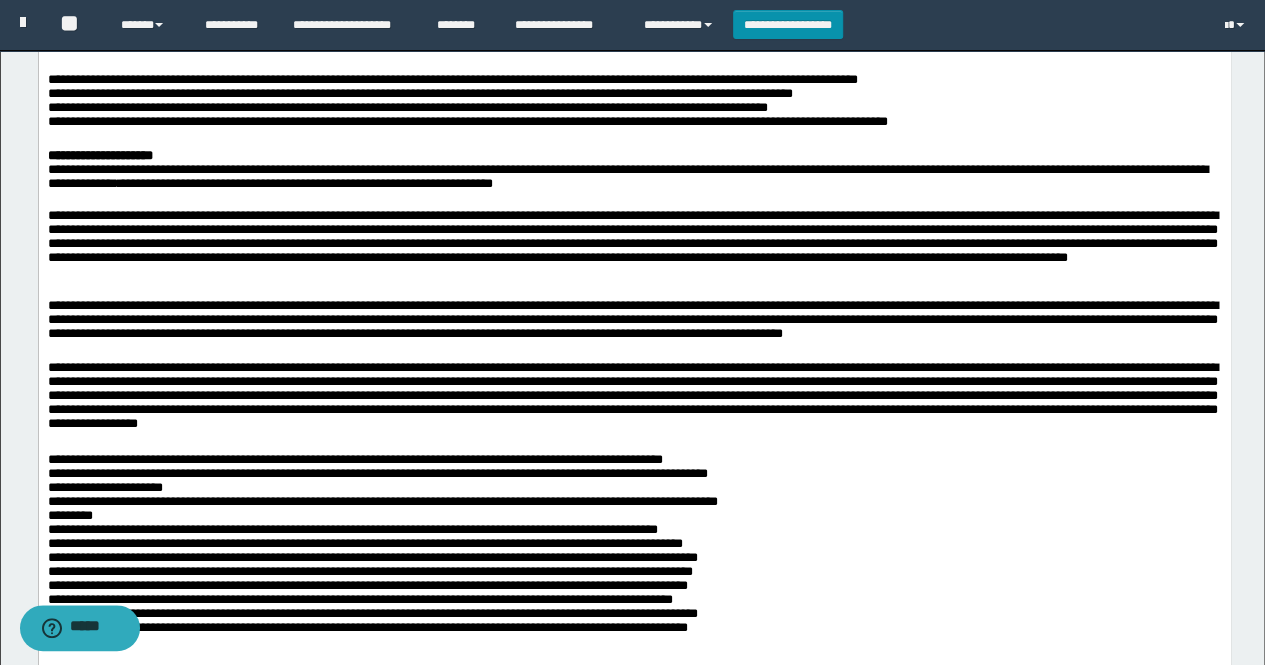 click on "**********" at bounding box center [634, 546] 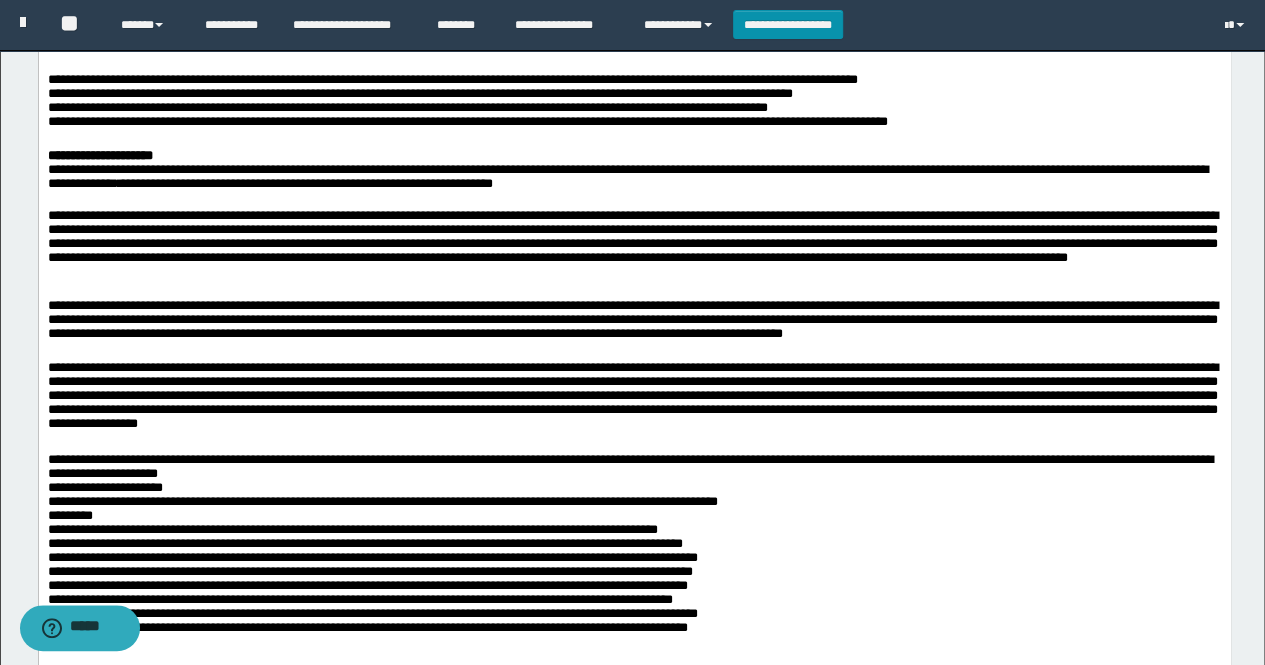 click on "**********" at bounding box center (634, 546) 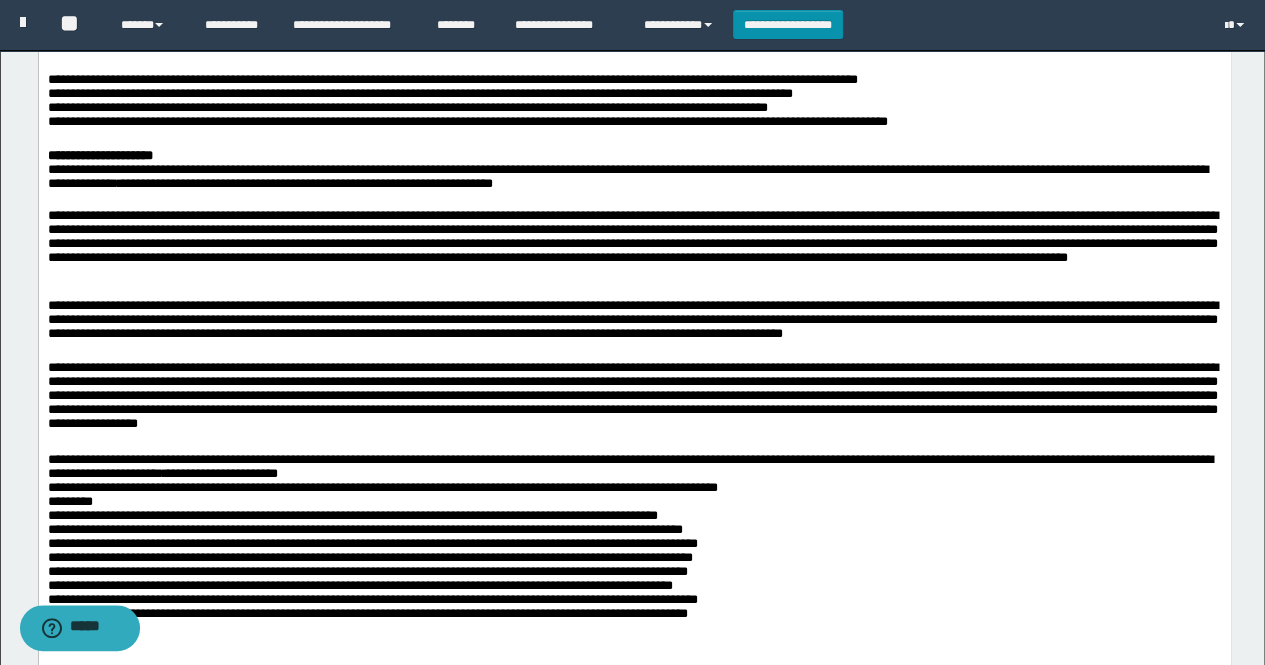 click on "**********" at bounding box center (634, 538) 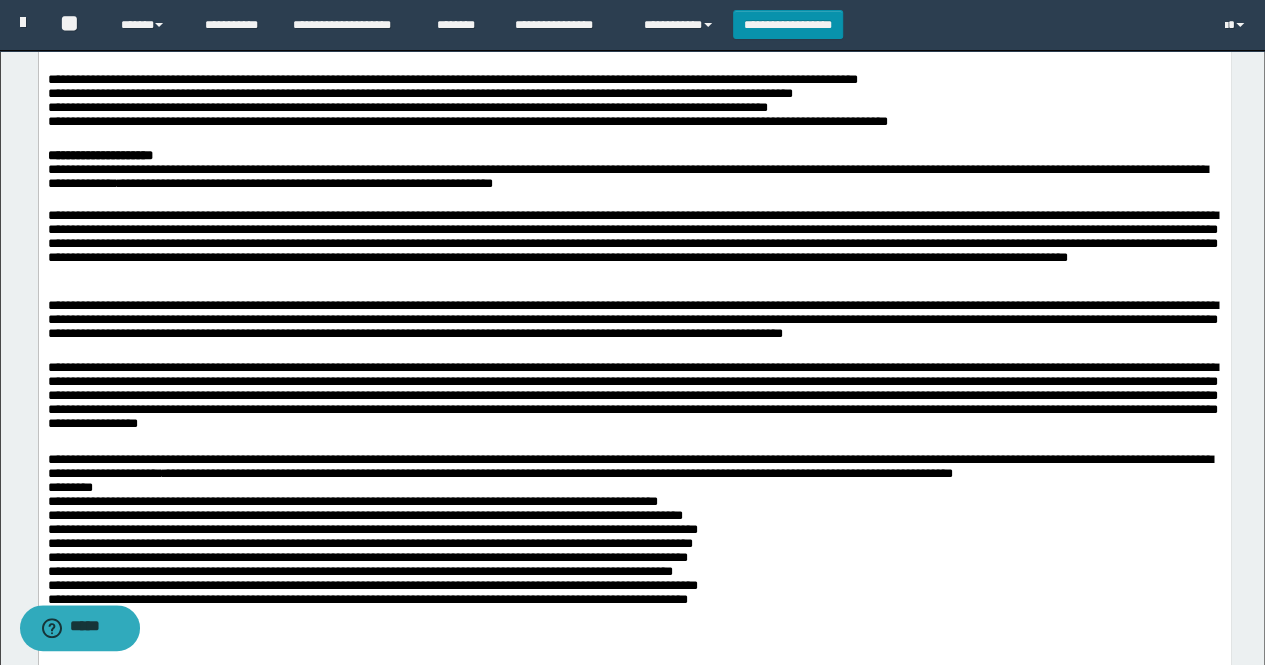 click on "**********" at bounding box center [634, 531] 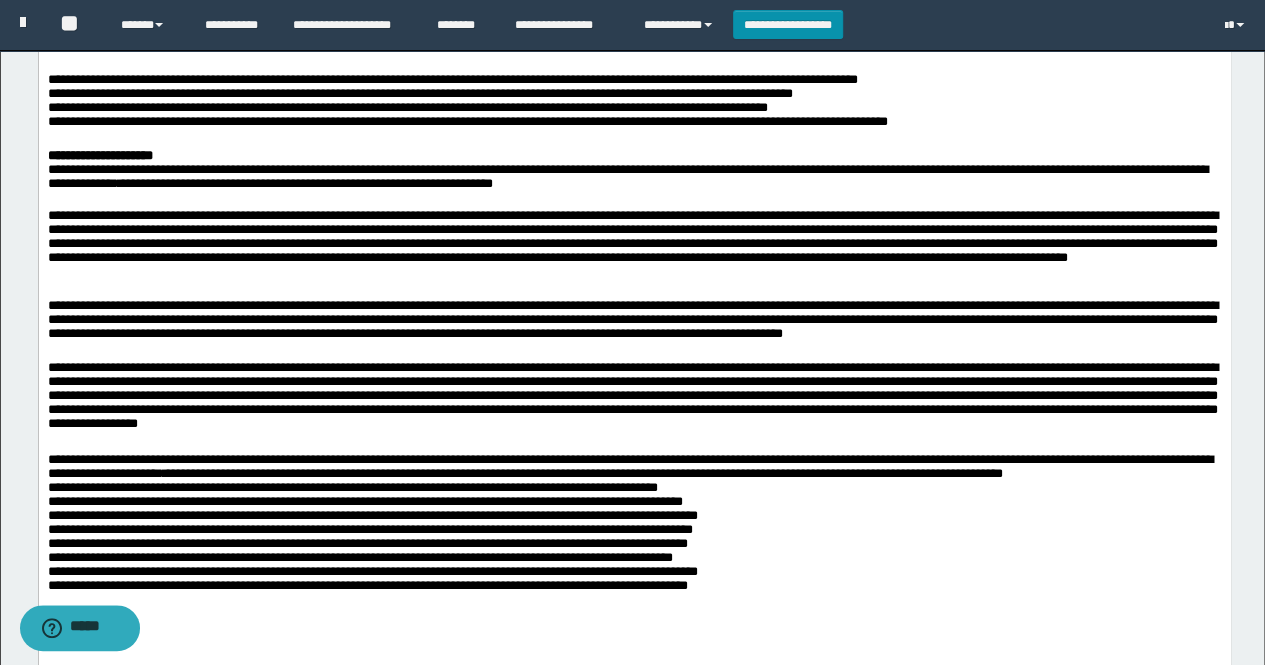 click on "**********" at bounding box center [634, 523] 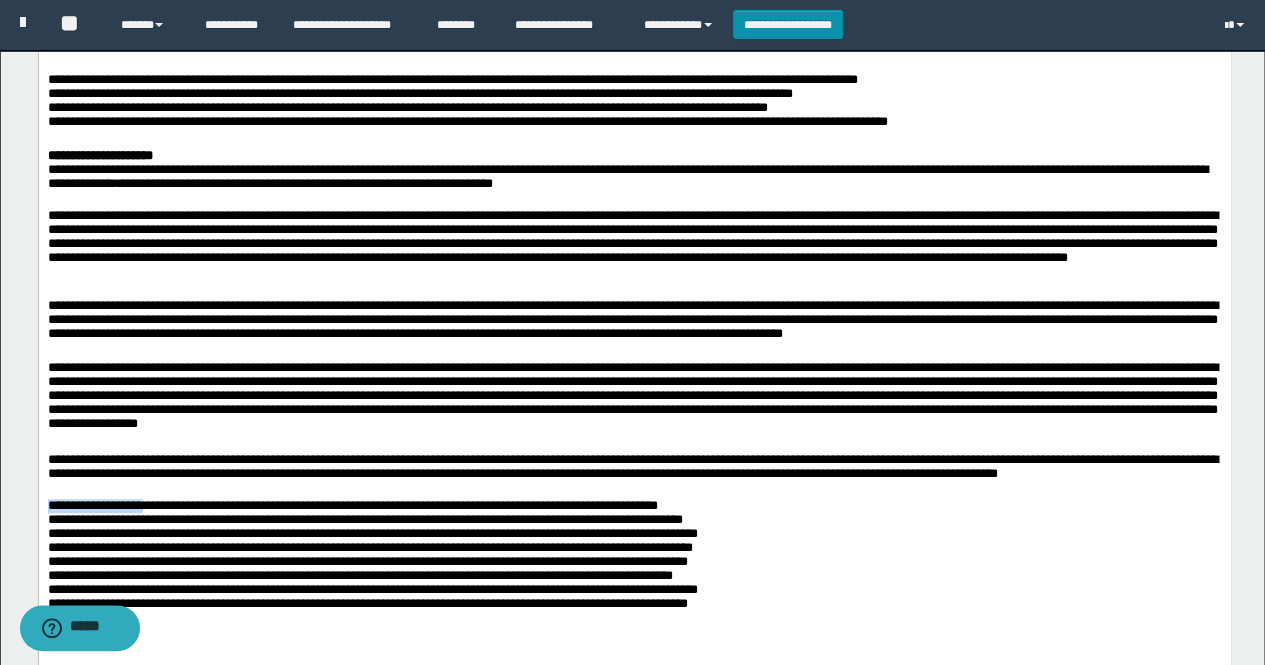 drag, startPoint x: 143, startPoint y: 511, endPoint x: 22, endPoint y: 510, distance: 121.004135 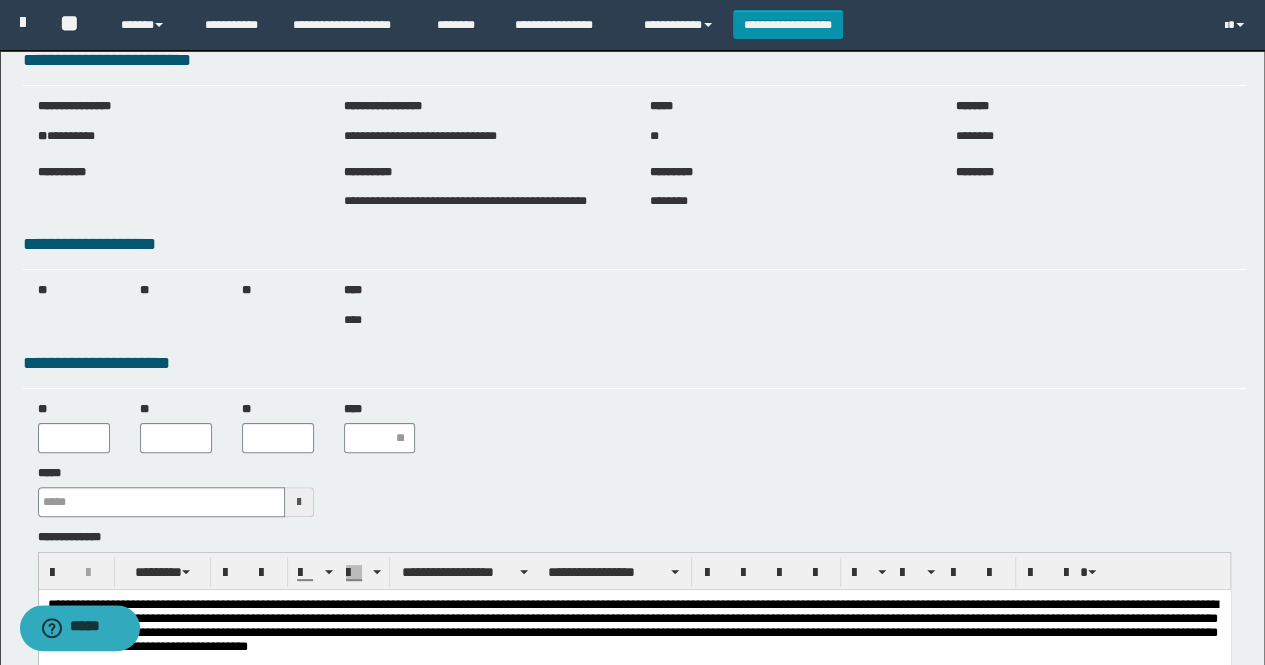 type 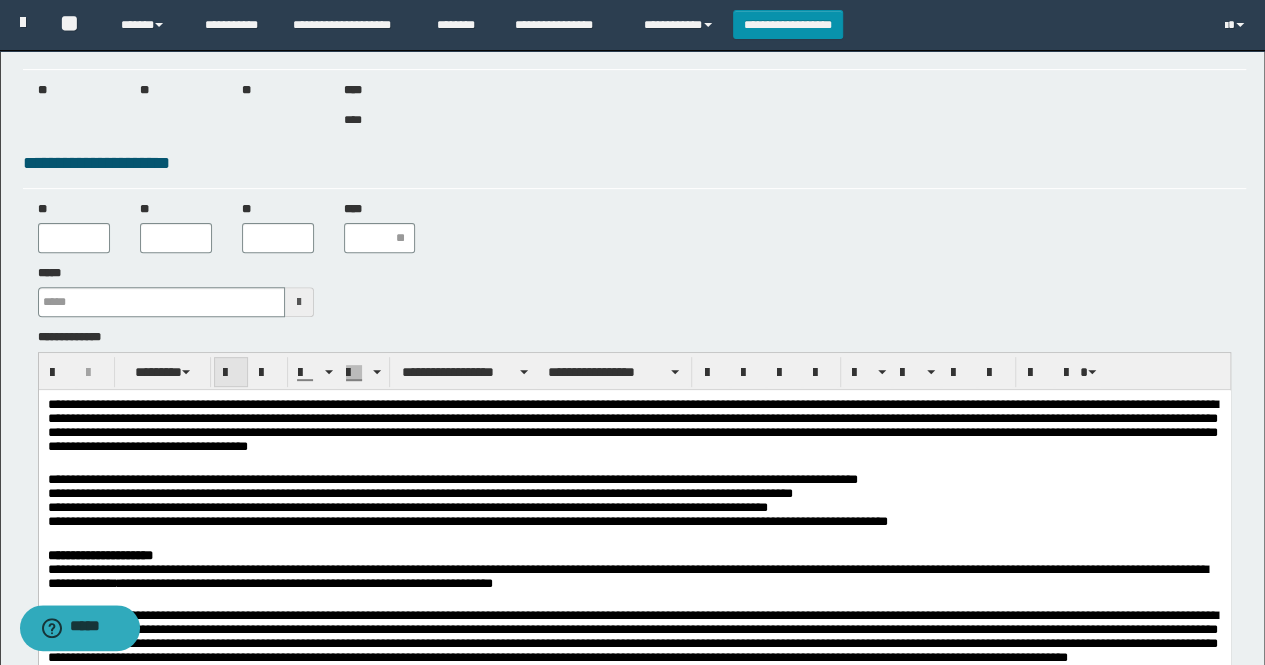 click at bounding box center [231, 372] 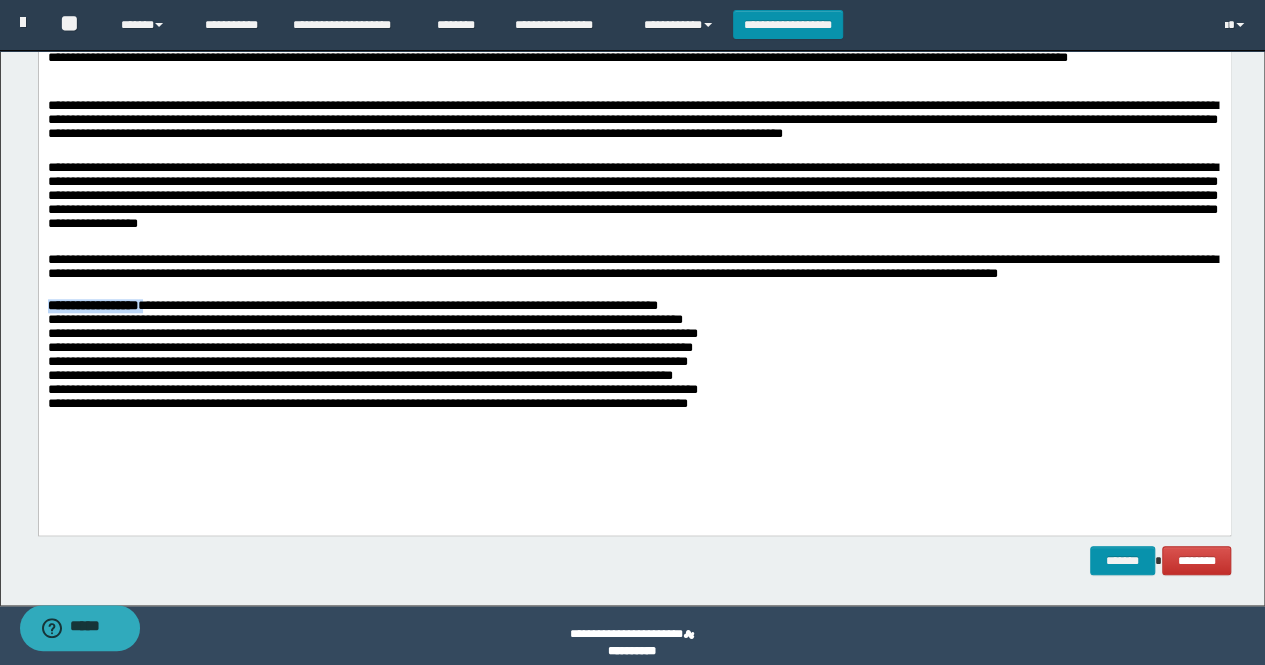 scroll, scrollTop: 826, scrollLeft: 0, axis: vertical 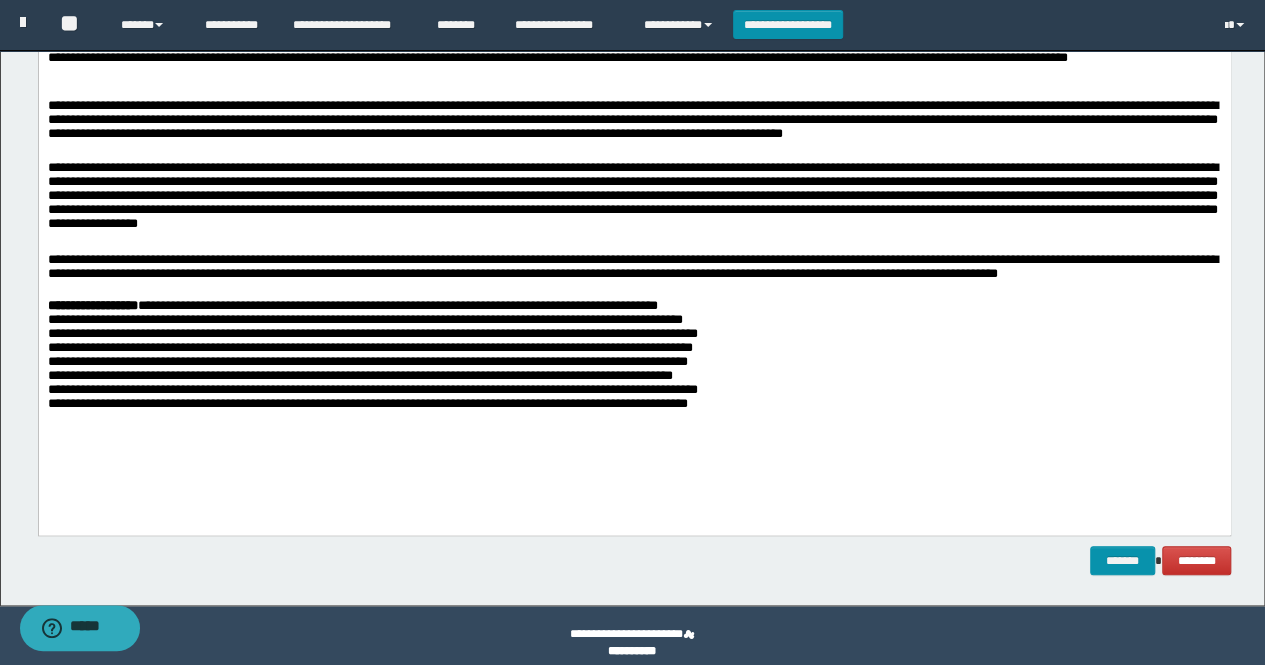 click on "**********" at bounding box center [634, 354] 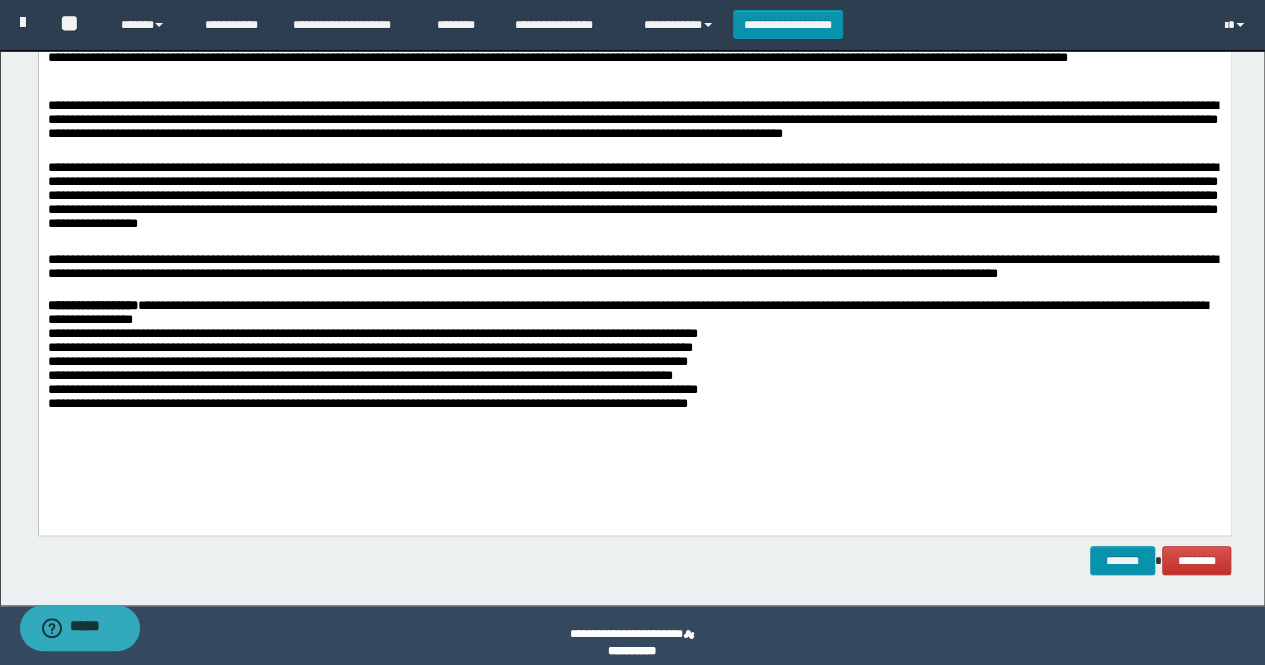 click on "**********" at bounding box center (634, 354) 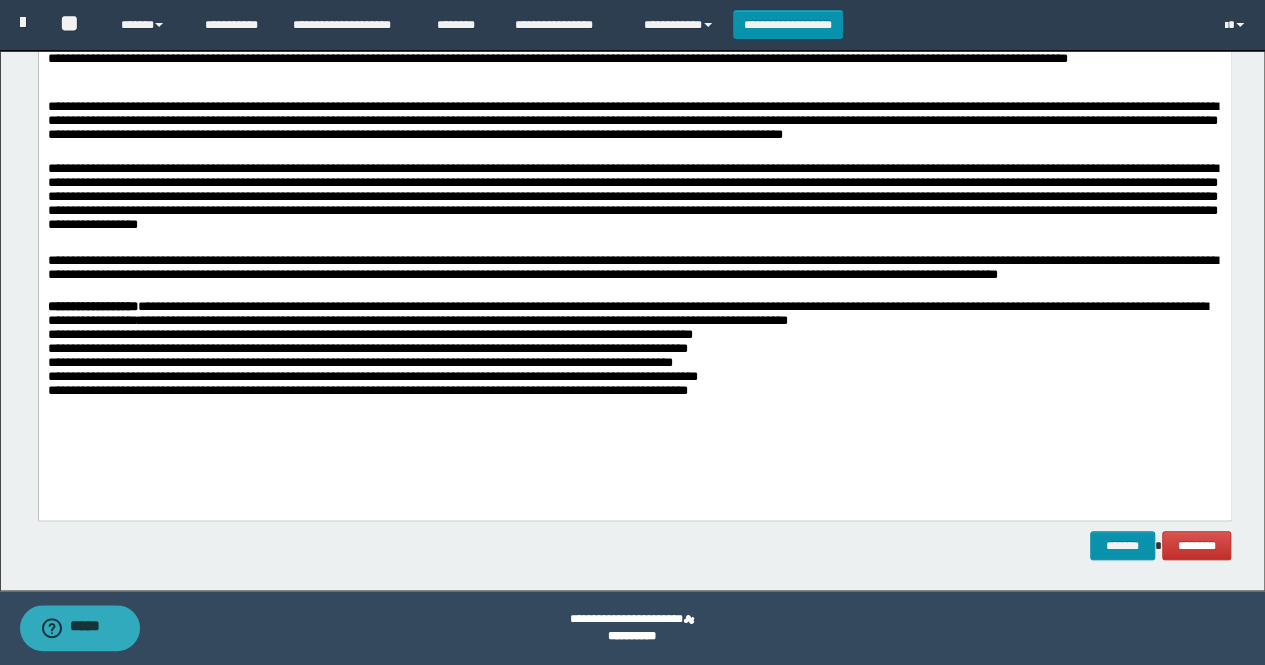 scroll, scrollTop: 824, scrollLeft: 0, axis: vertical 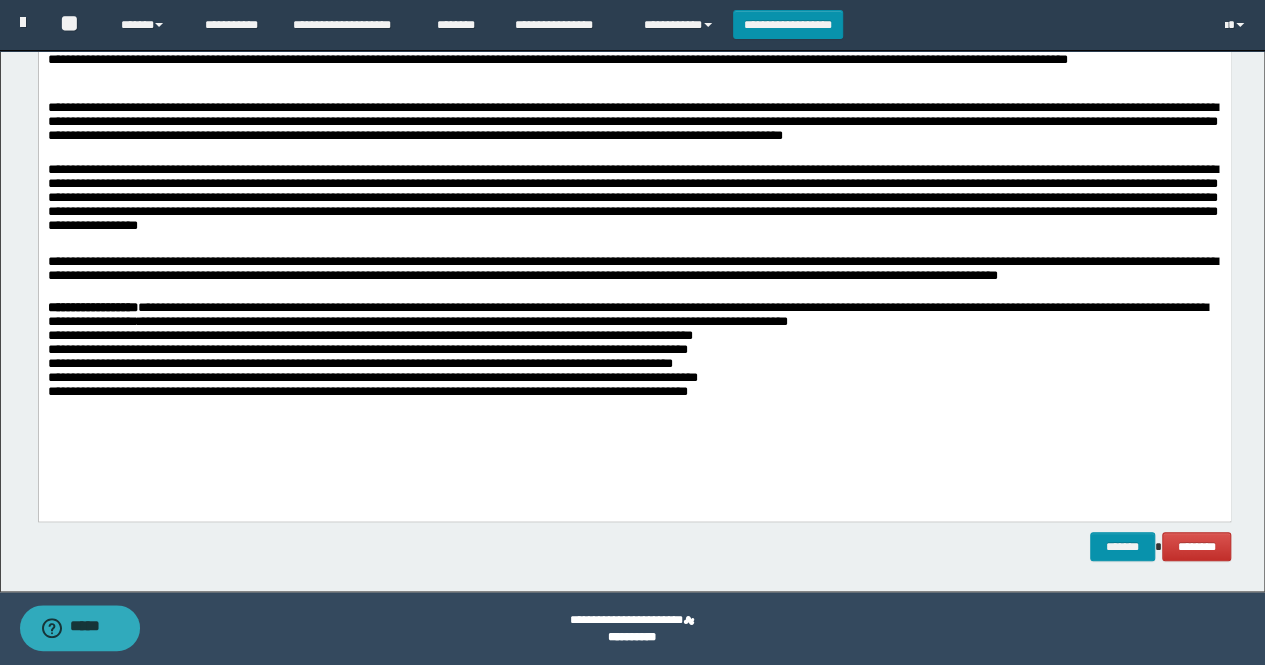 click on "**********" at bounding box center [634, 348] 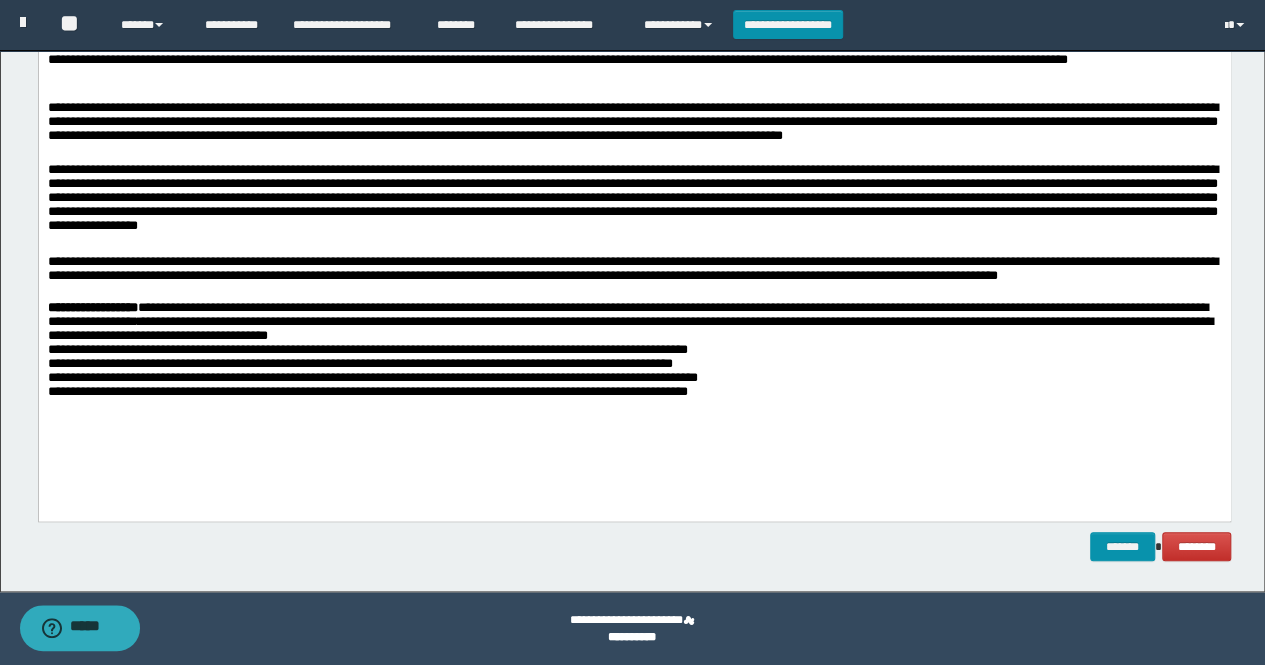 click on "**********" at bounding box center [634, 348] 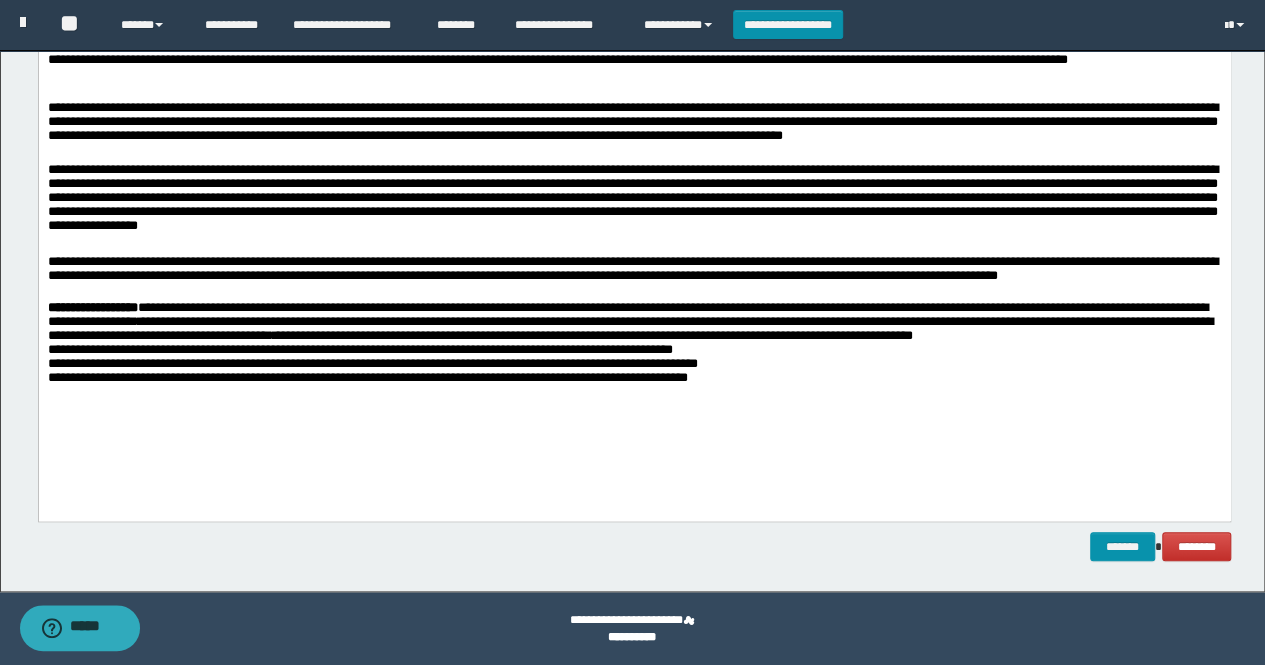 scroll, scrollTop: 809, scrollLeft: 0, axis: vertical 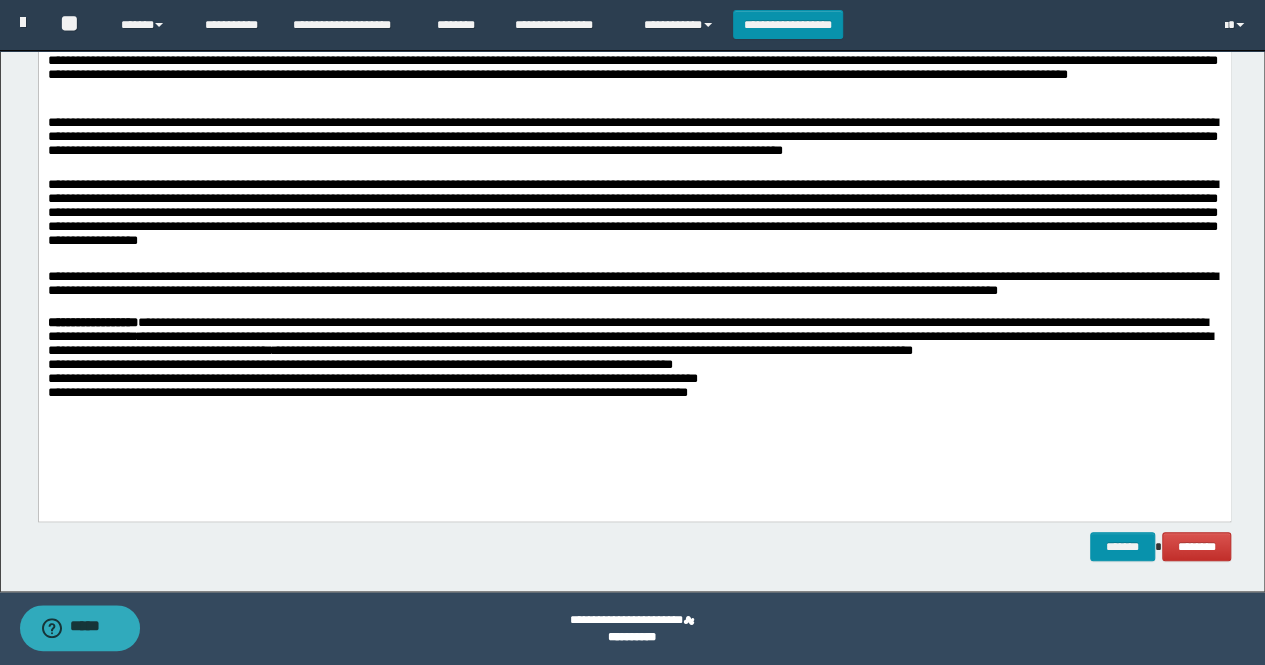 click on "**********" at bounding box center [634, 355] 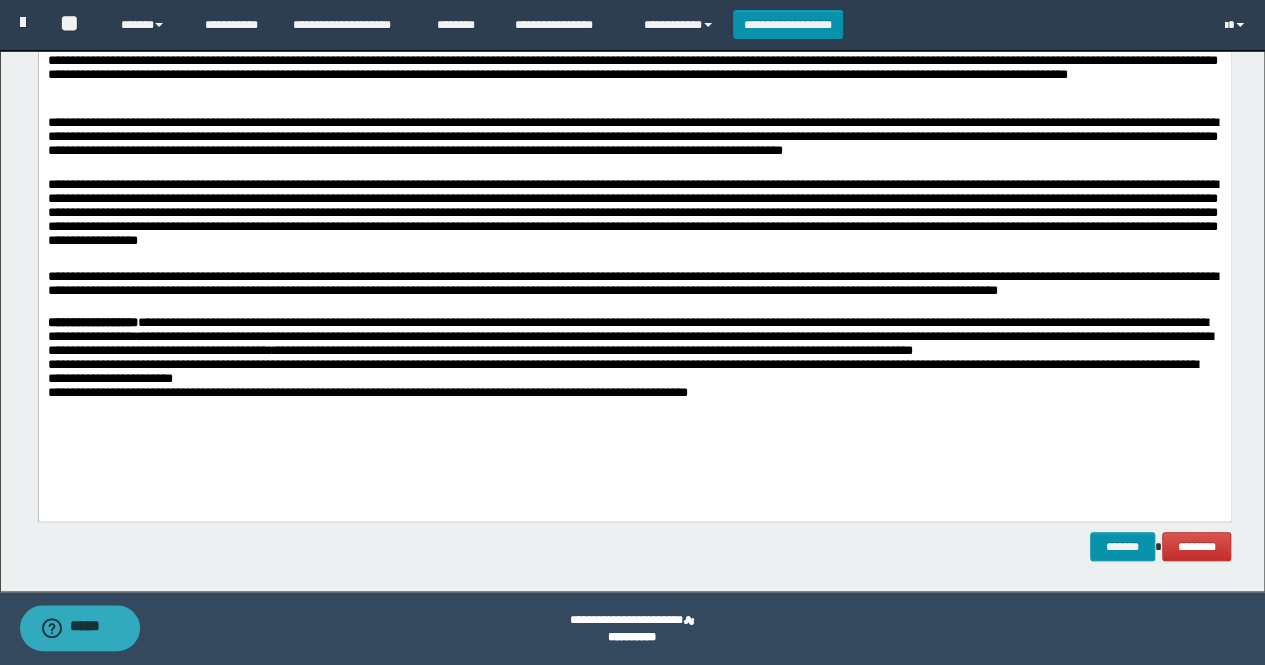 click on "**********" at bounding box center [634, 355] 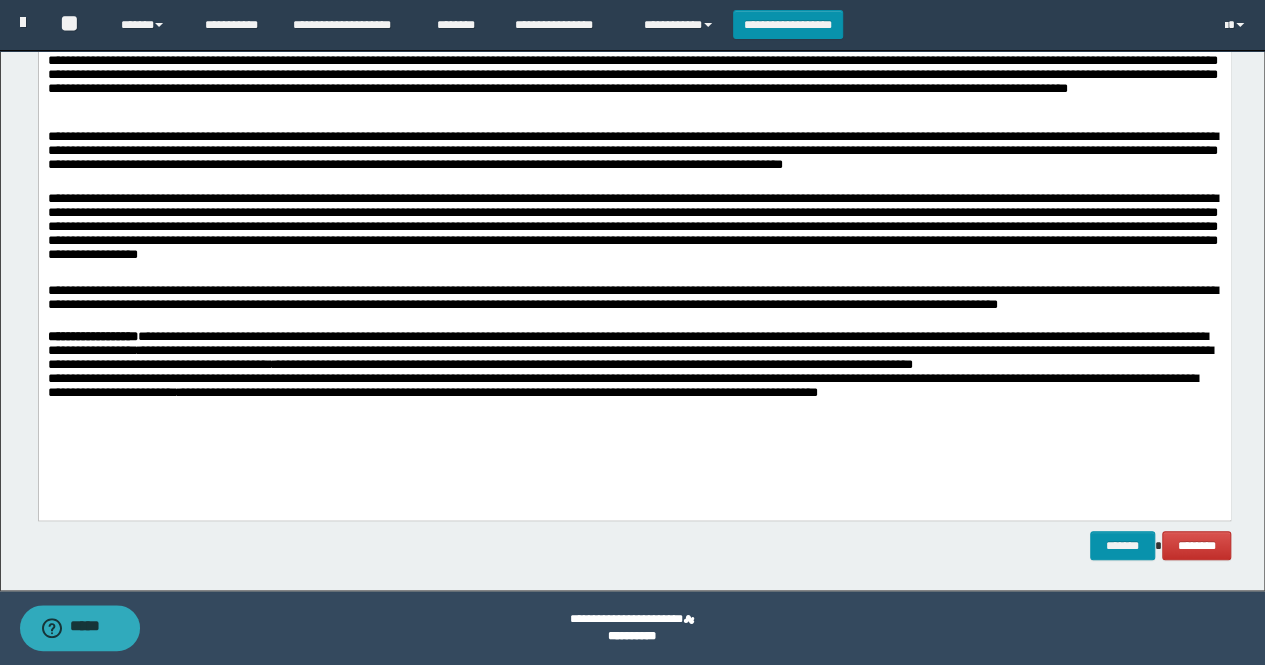 scroll, scrollTop: 794, scrollLeft: 0, axis: vertical 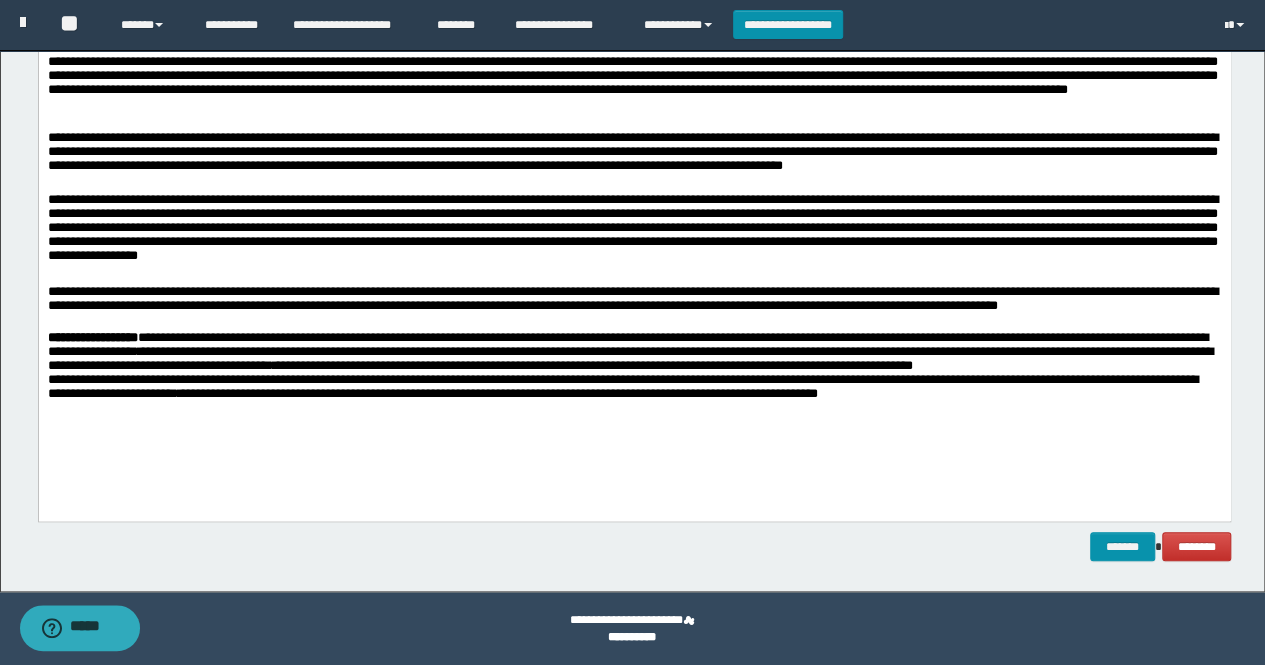 click on "**********" at bounding box center (634, 363) 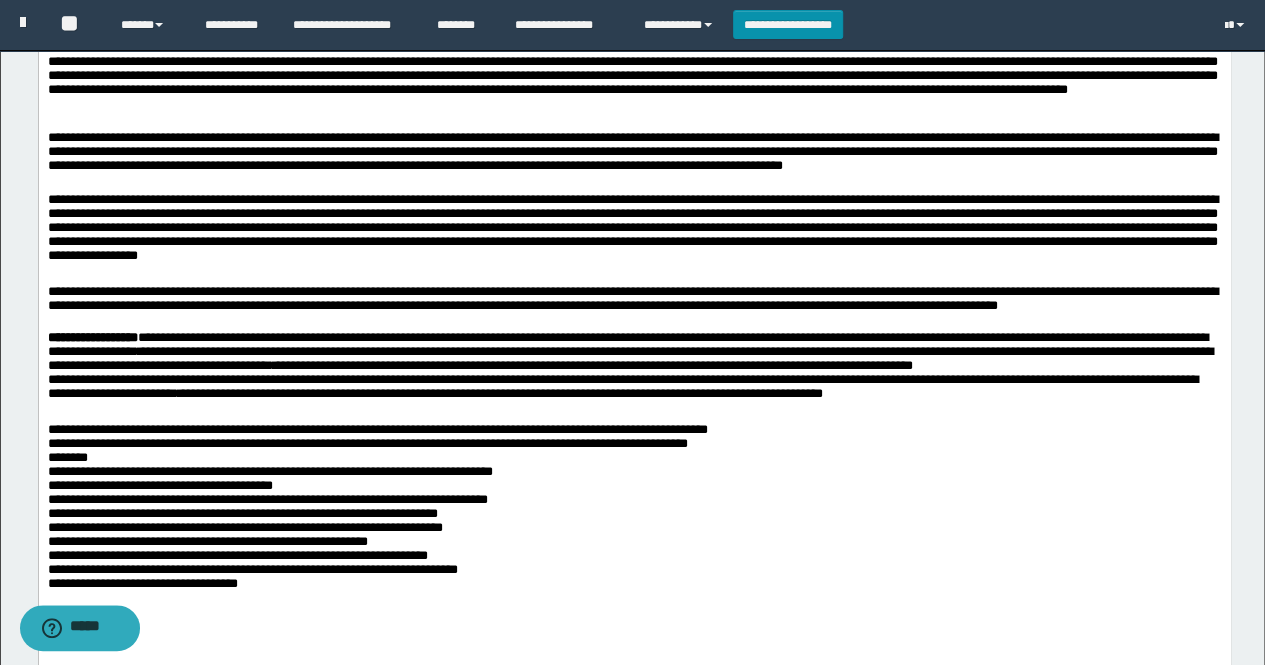 click on "**********" at bounding box center [634, 363] 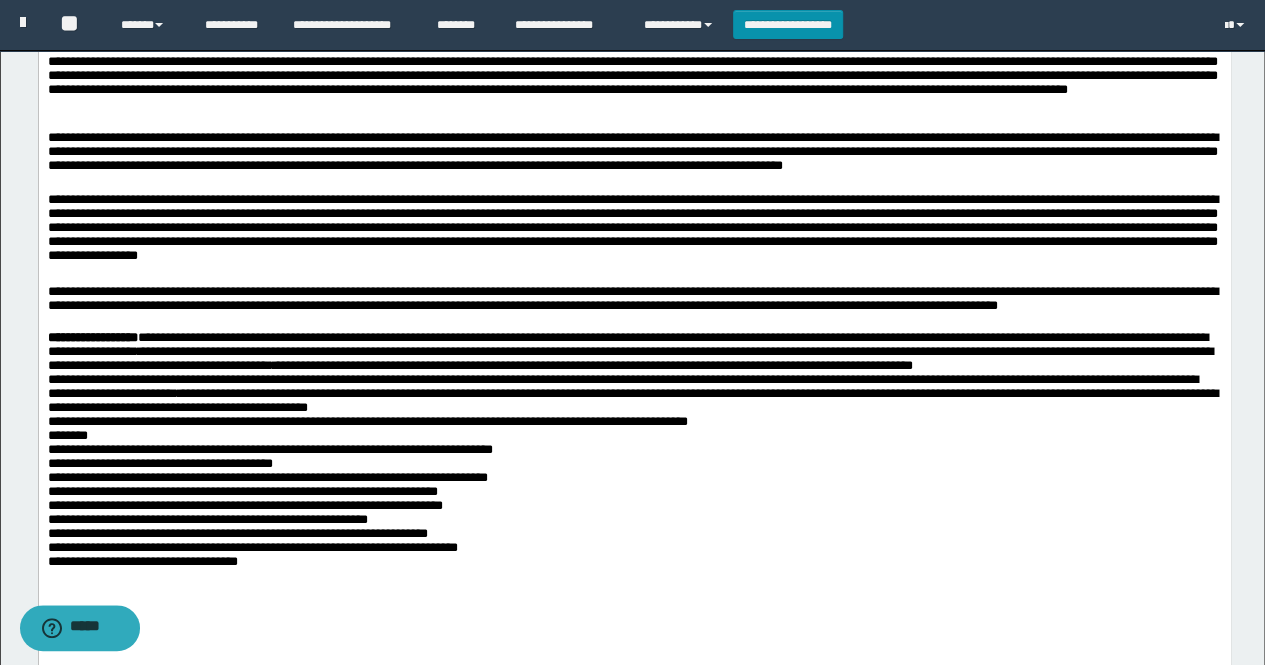 click on "**********" at bounding box center [634, 455] 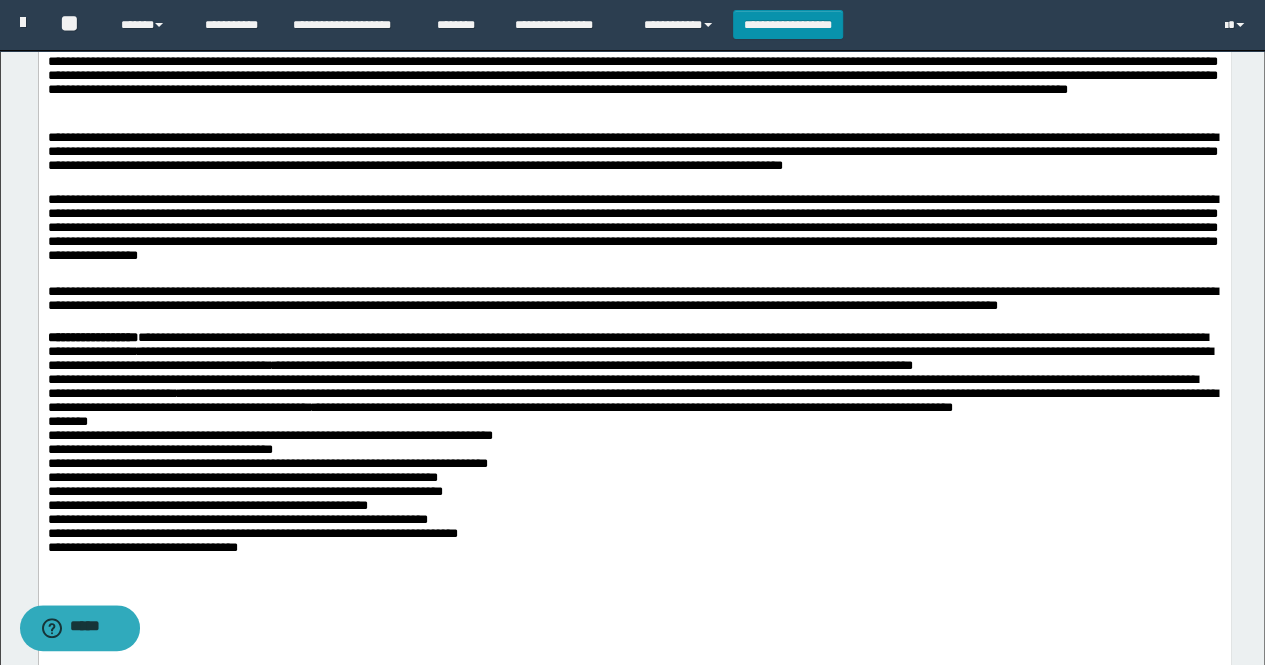 click on "**********" at bounding box center [634, 447] 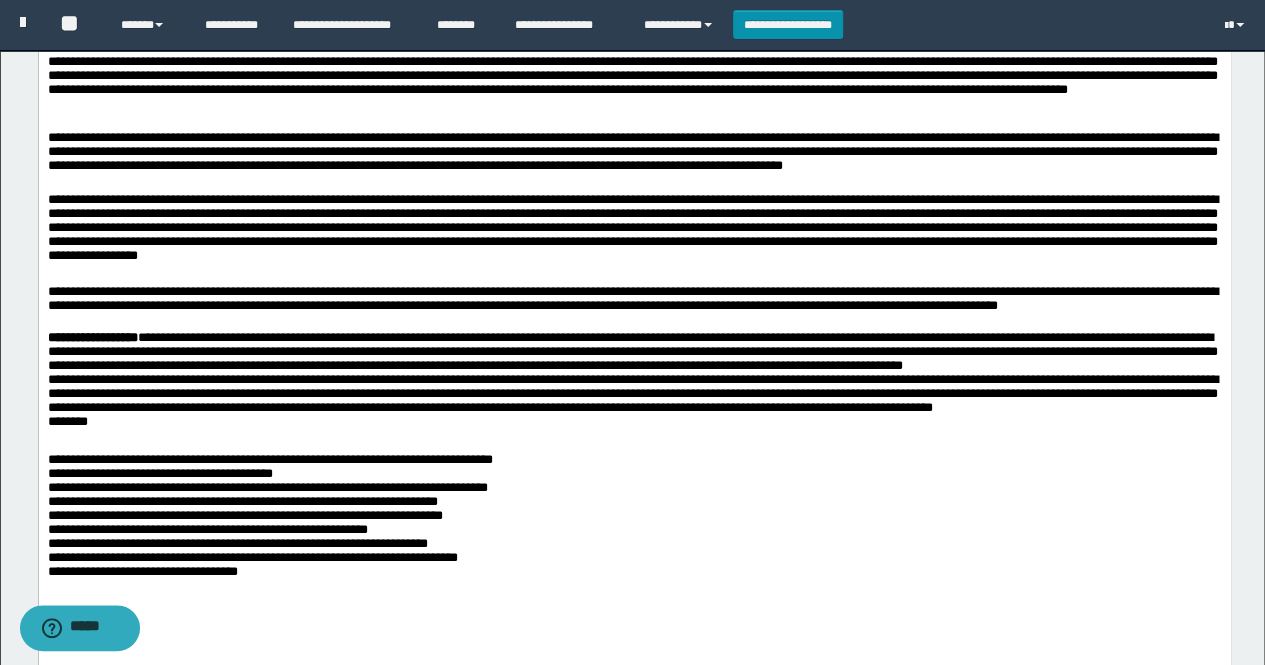 click on "**********" at bounding box center (634, 515) 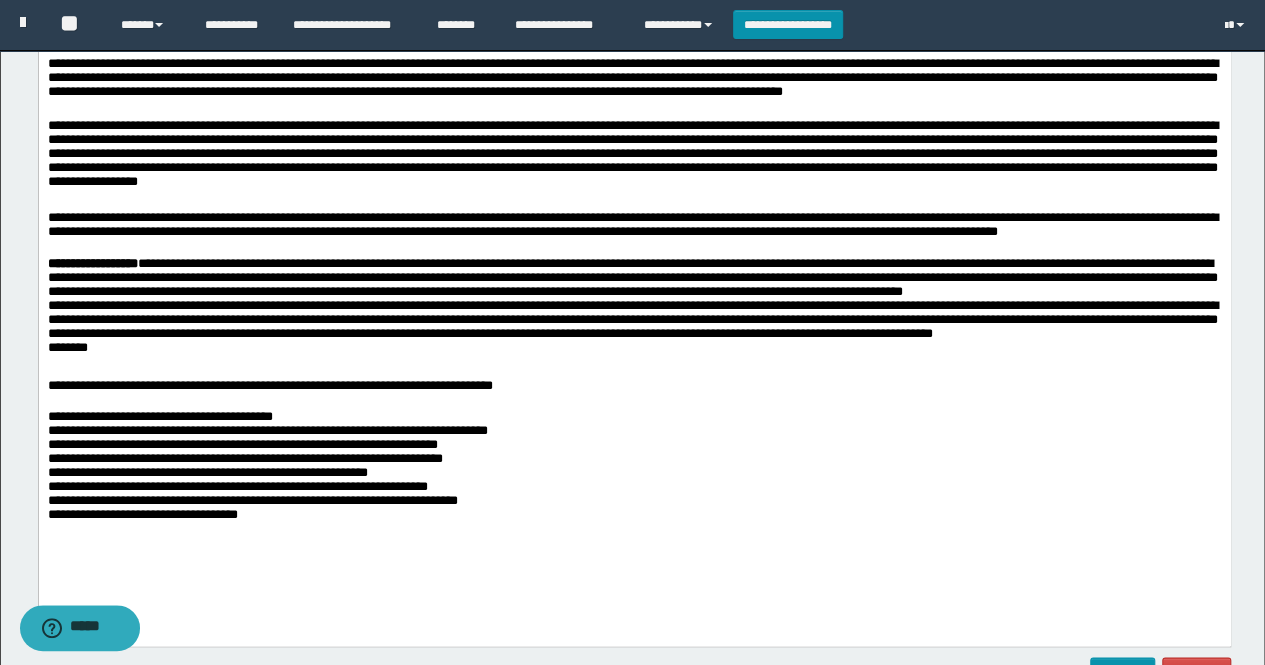 scroll, scrollTop: 894, scrollLeft: 0, axis: vertical 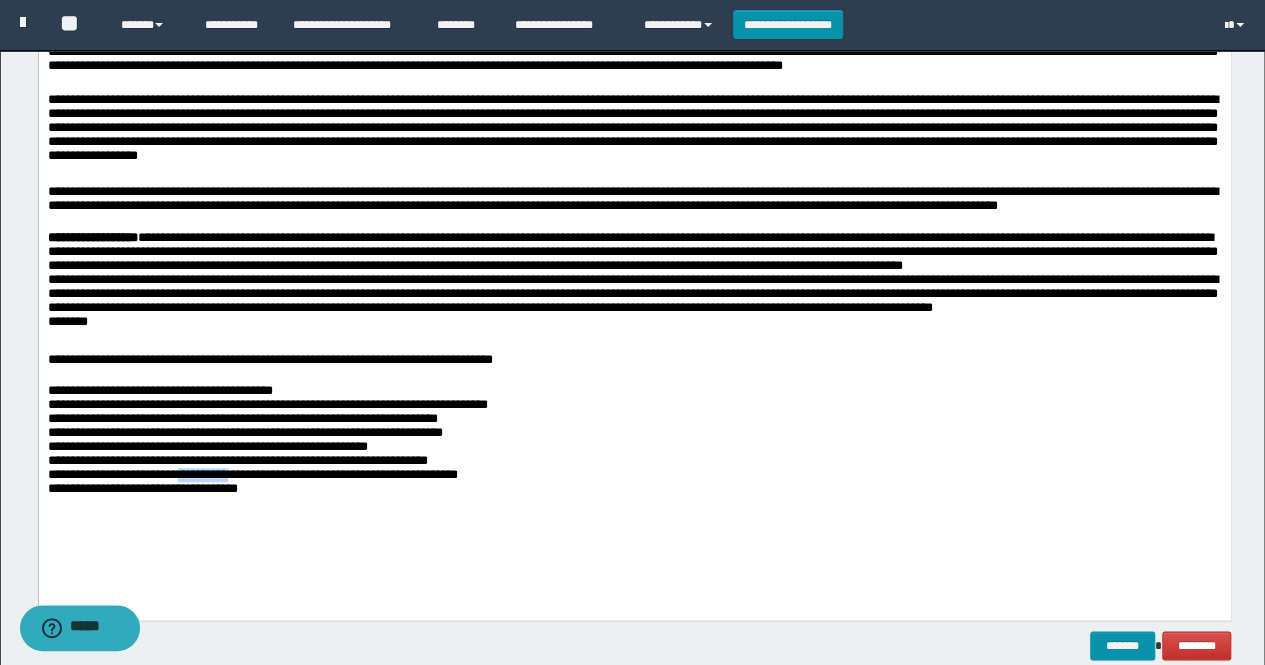 drag, startPoint x: 245, startPoint y: 487, endPoint x: 194, endPoint y: 488, distance: 51.009804 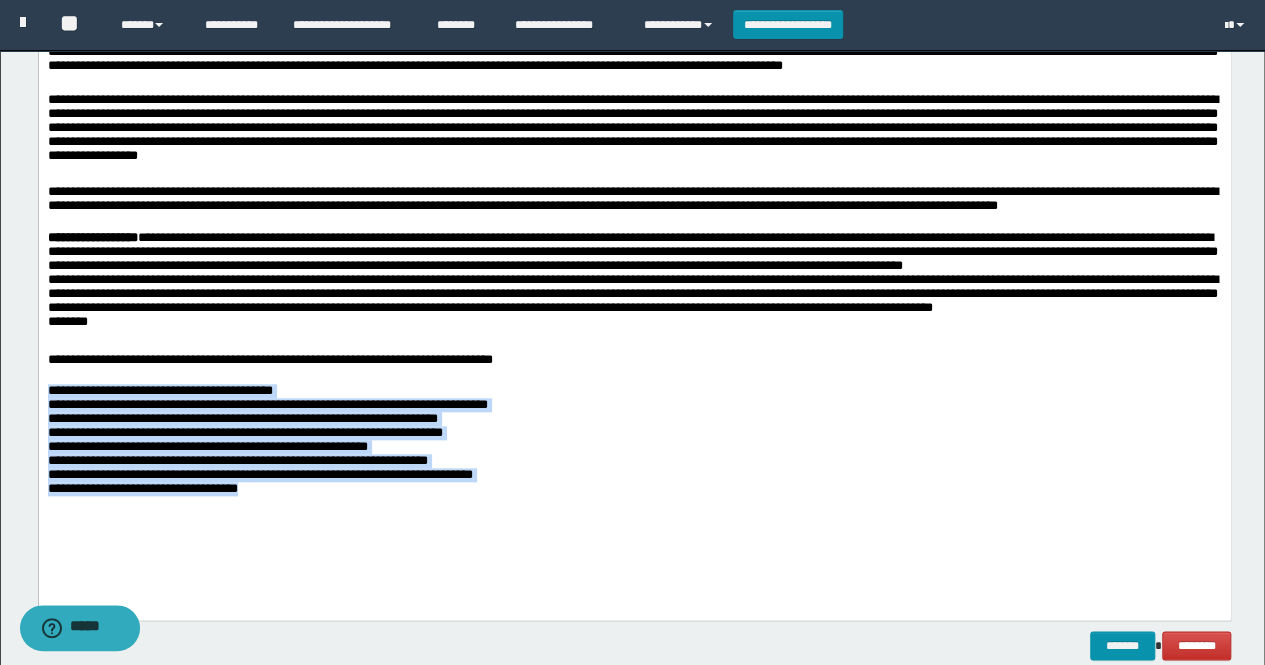 drag, startPoint x: 109, startPoint y: 463, endPoint x: 45, endPoint y: 401, distance: 89.106674 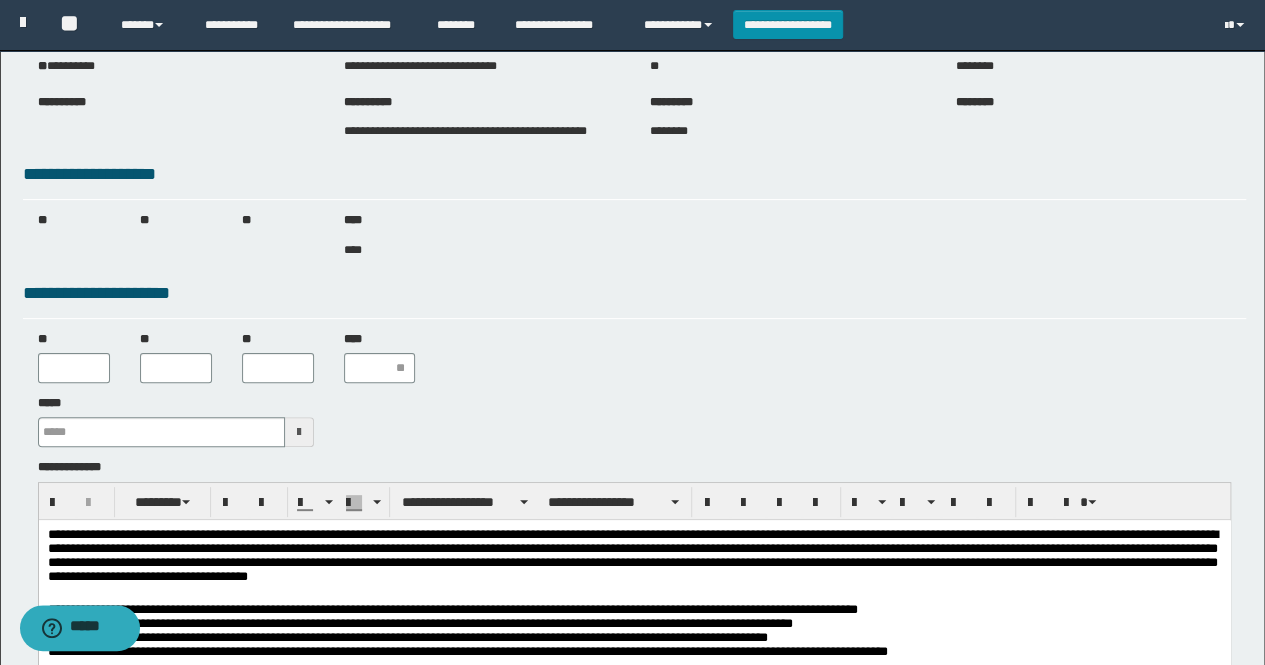 scroll, scrollTop: 300, scrollLeft: 0, axis: vertical 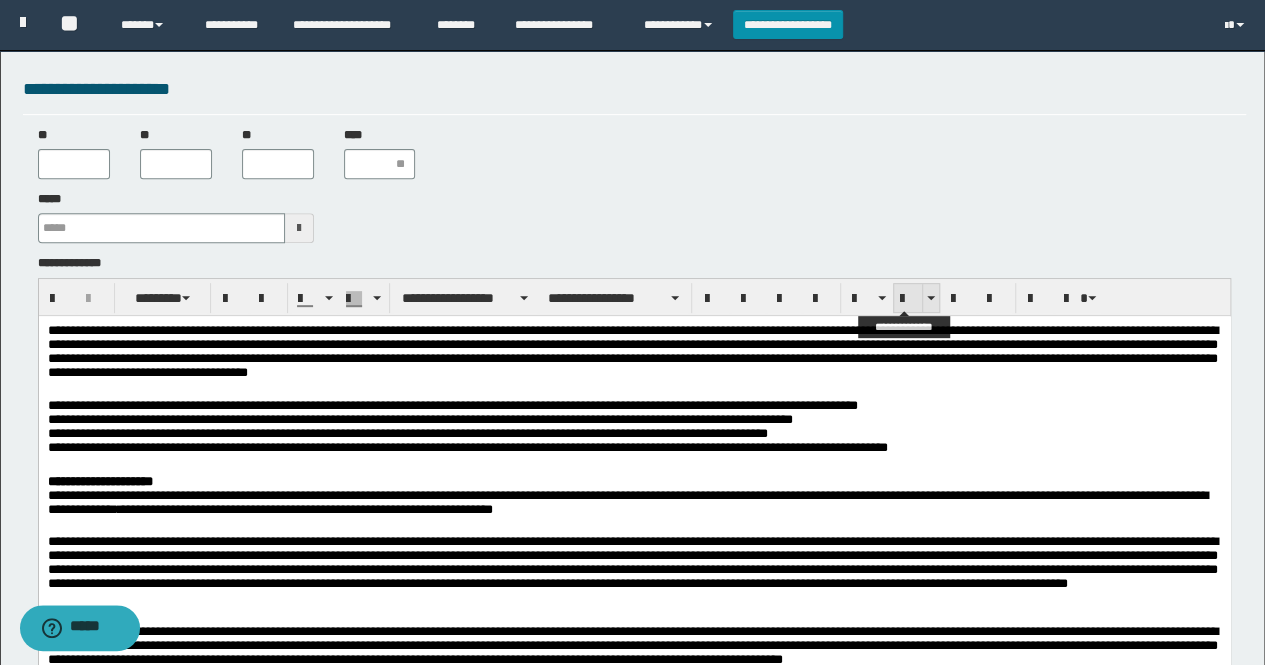 click at bounding box center [908, 299] 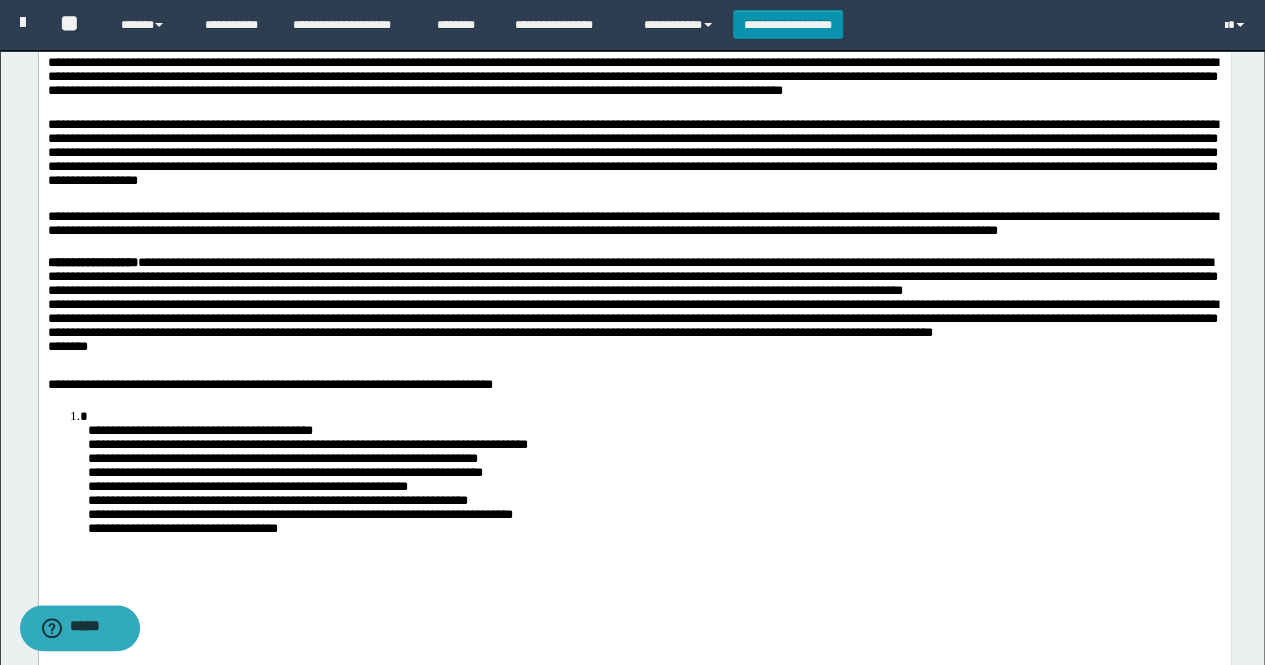 scroll, scrollTop: 900, scrollLeft: 0, axis: vertical 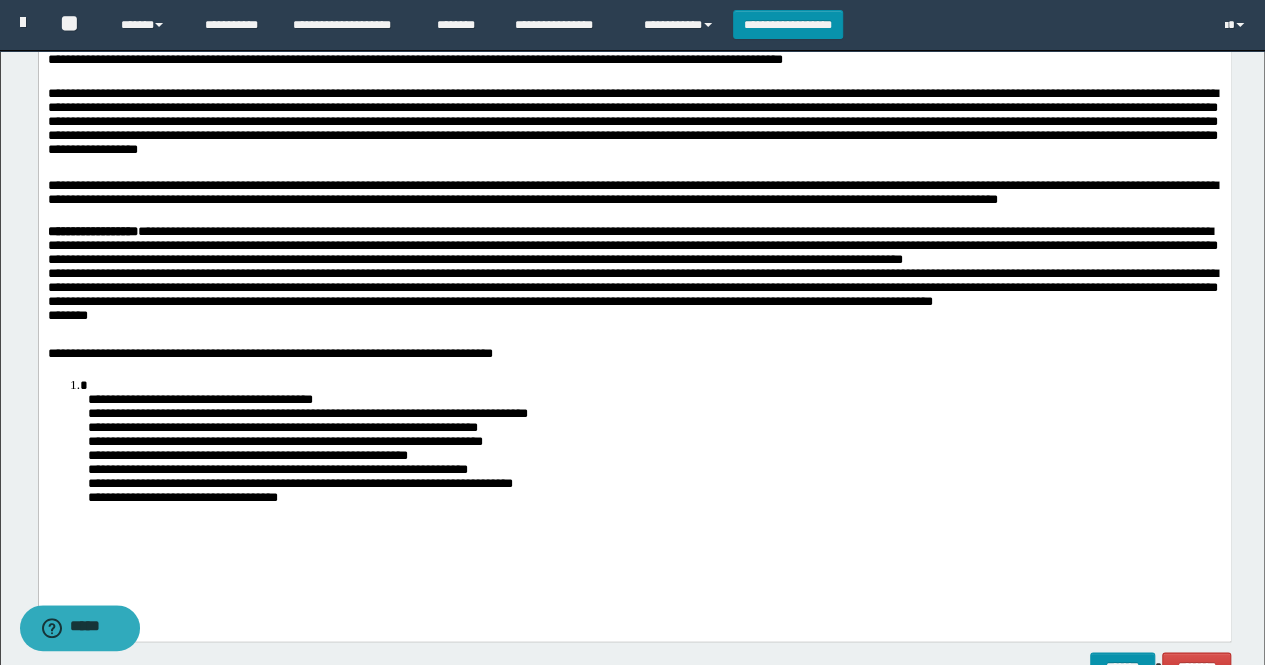 click on "**********" at bounding box center [654, 446] 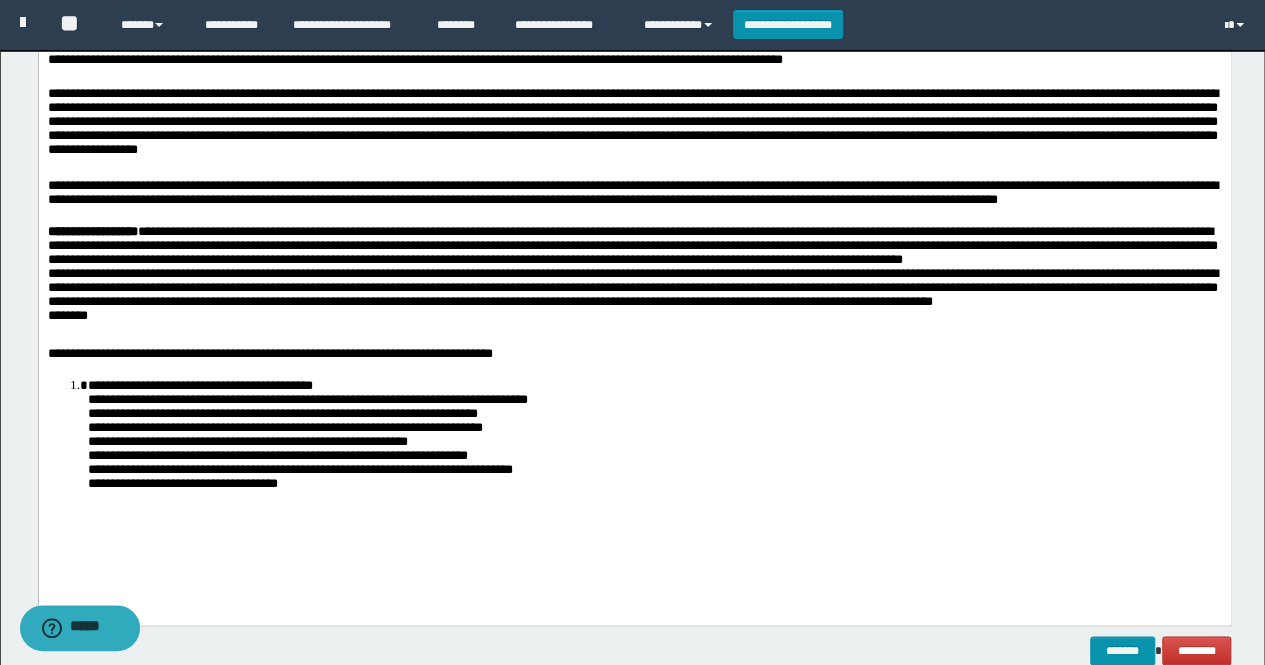 click on "**********" at bounding box center (654, 438) 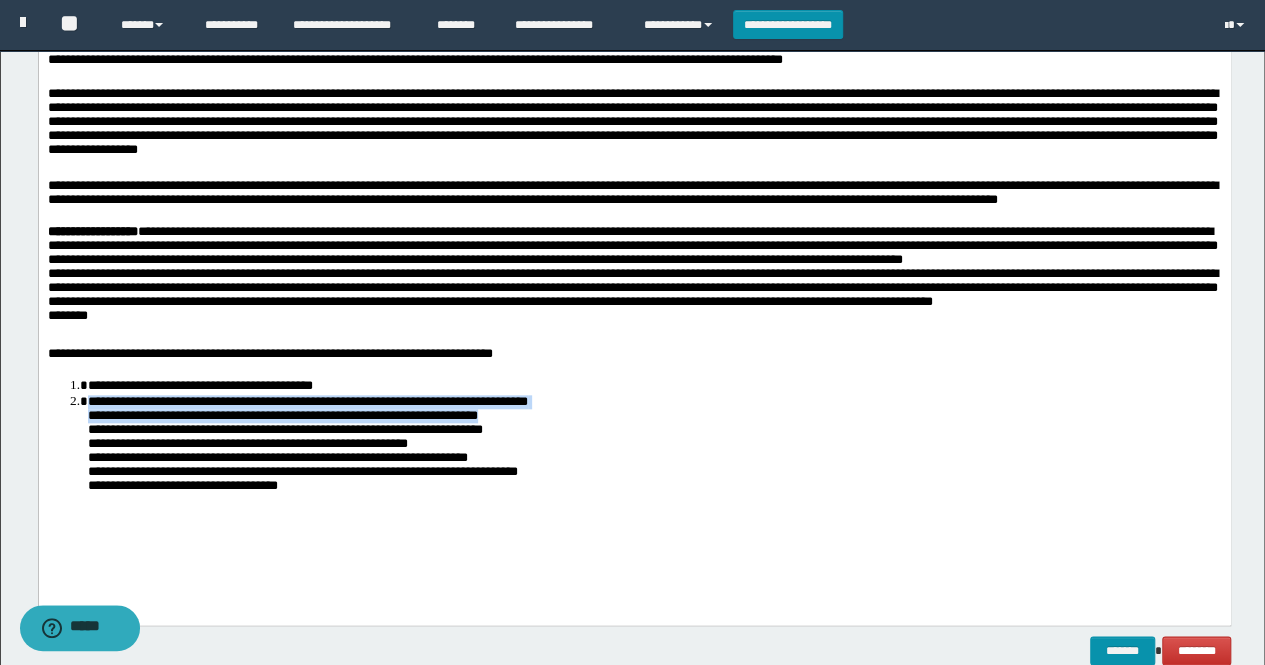 click on "**********" at bounding box center [654, 446] 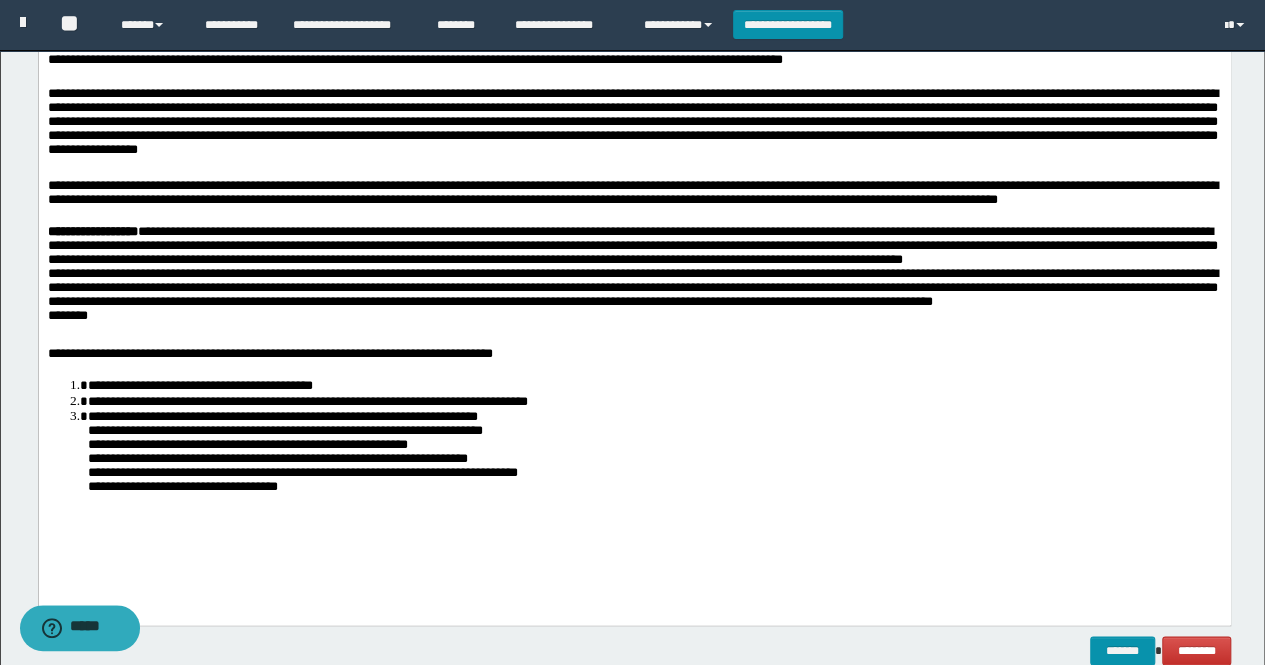drag, startPoint x: 540, startPoint y: 419, endPoint x: 566, endPoint y: 362, distance: 62.649822 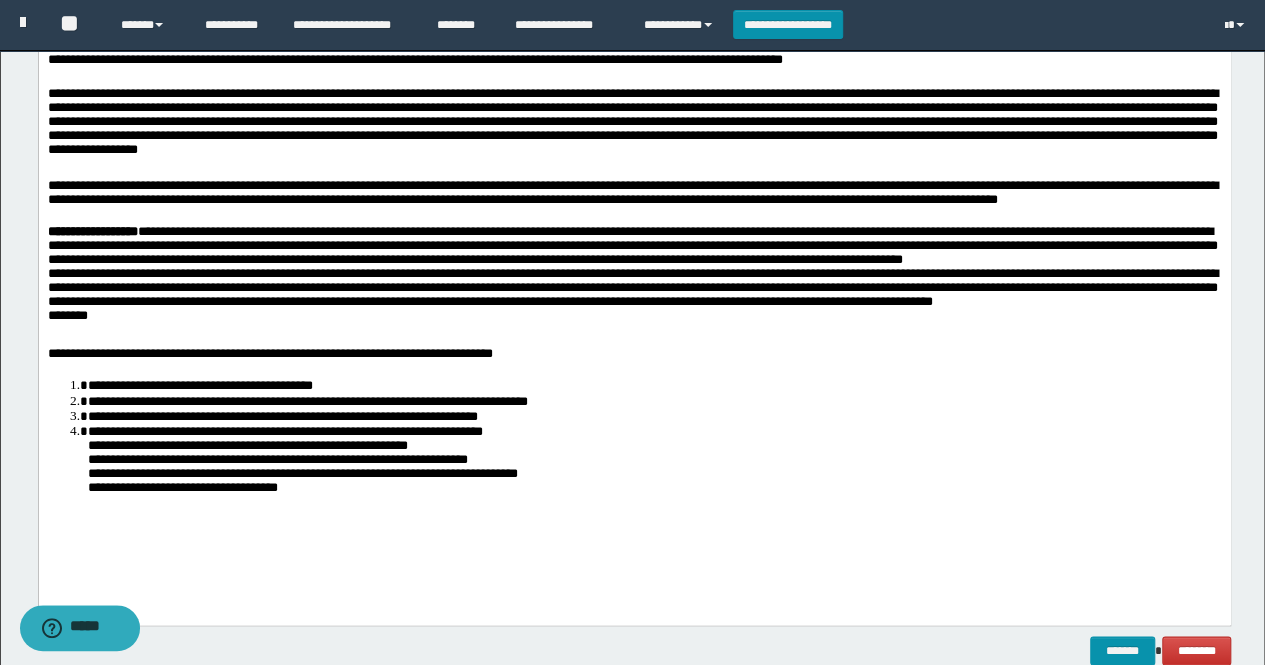 click on "**********" at bounding box center [654, 461] 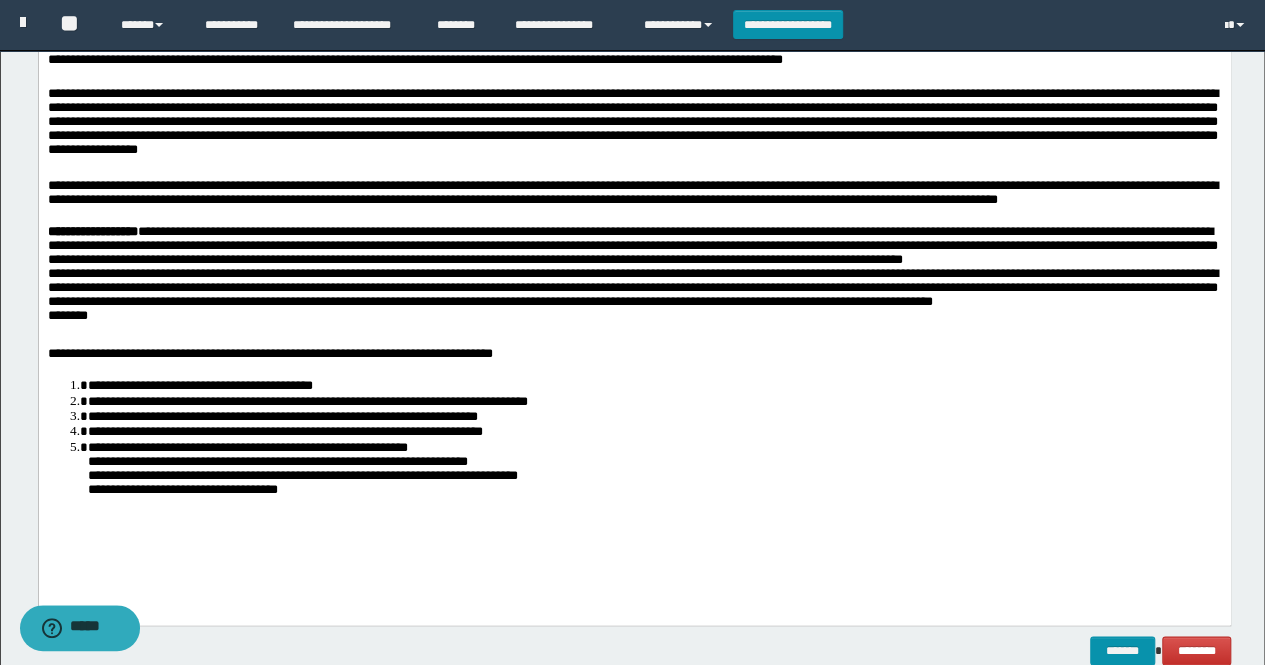 click on "**********" at bounding box center [654, 469] 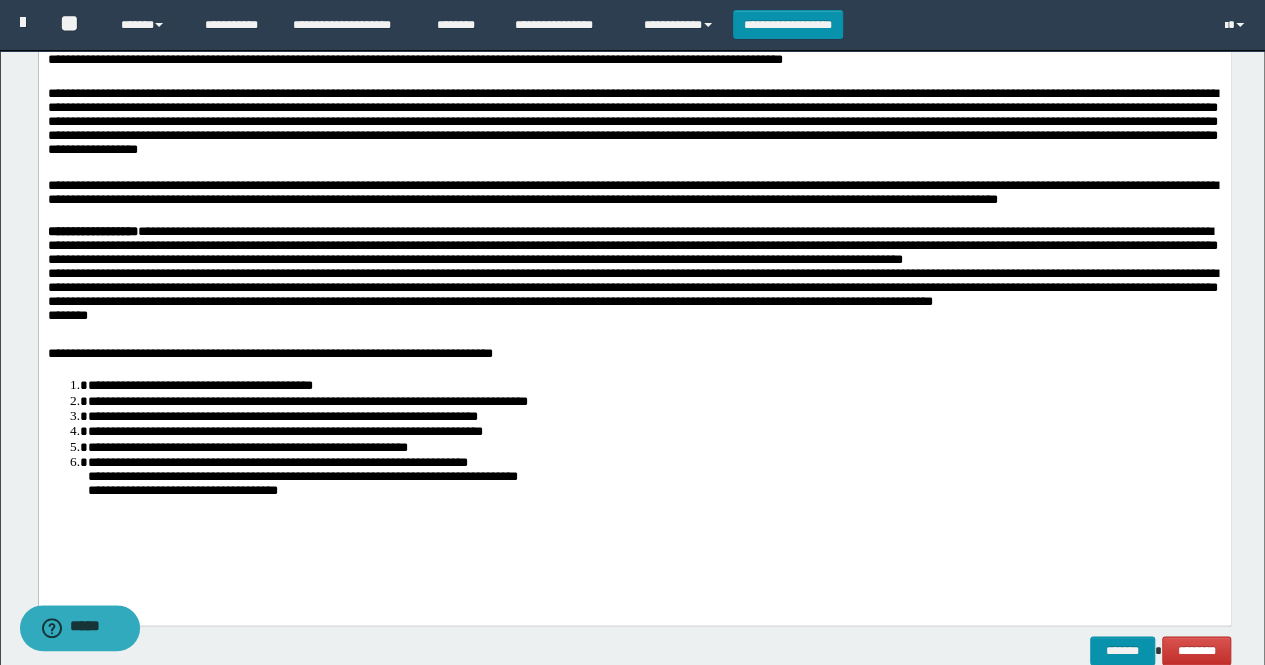 click on "**********" at bounding box center [654, 477] 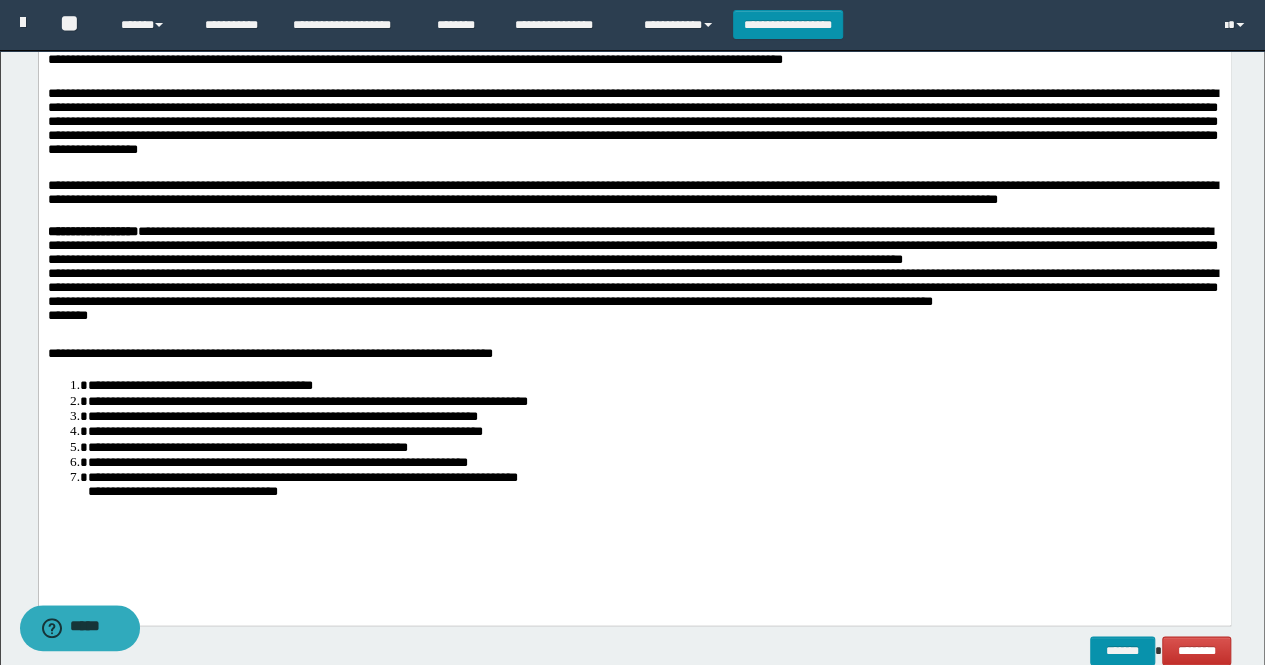 click on "**********" at bounding box center (654, 484) 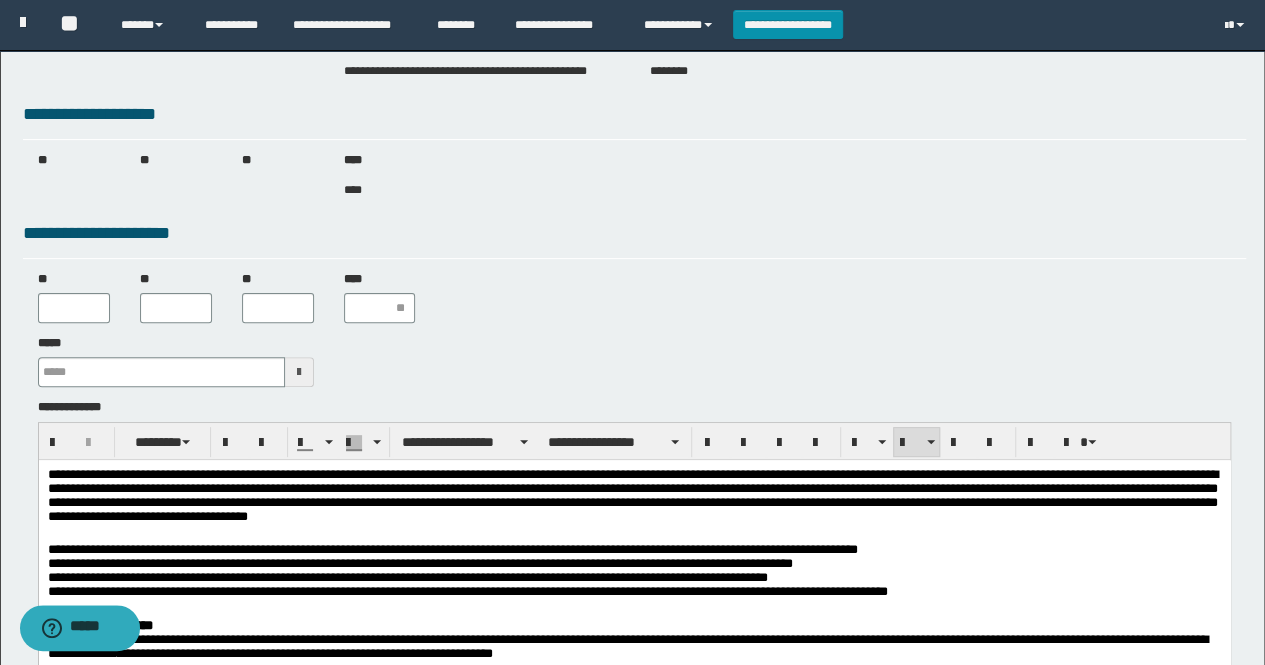 scroll, scrollTop: 300, scrollLeft: 0, axis: vertical 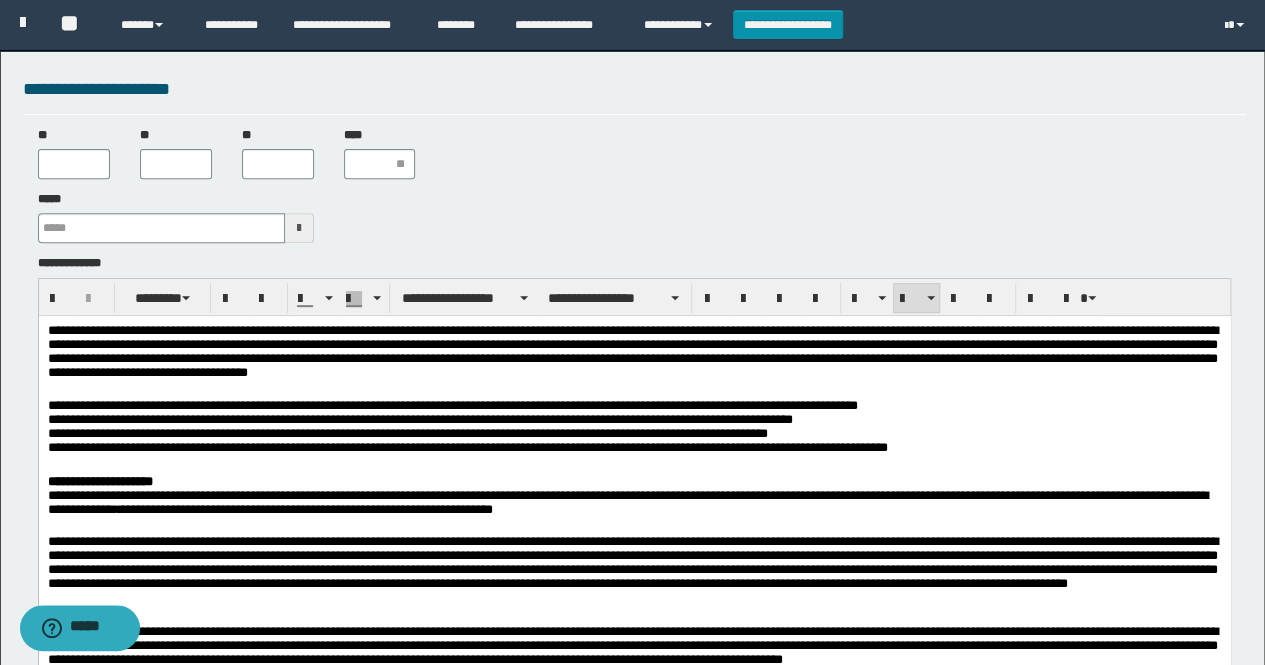 click at bounding box center (299, 228) 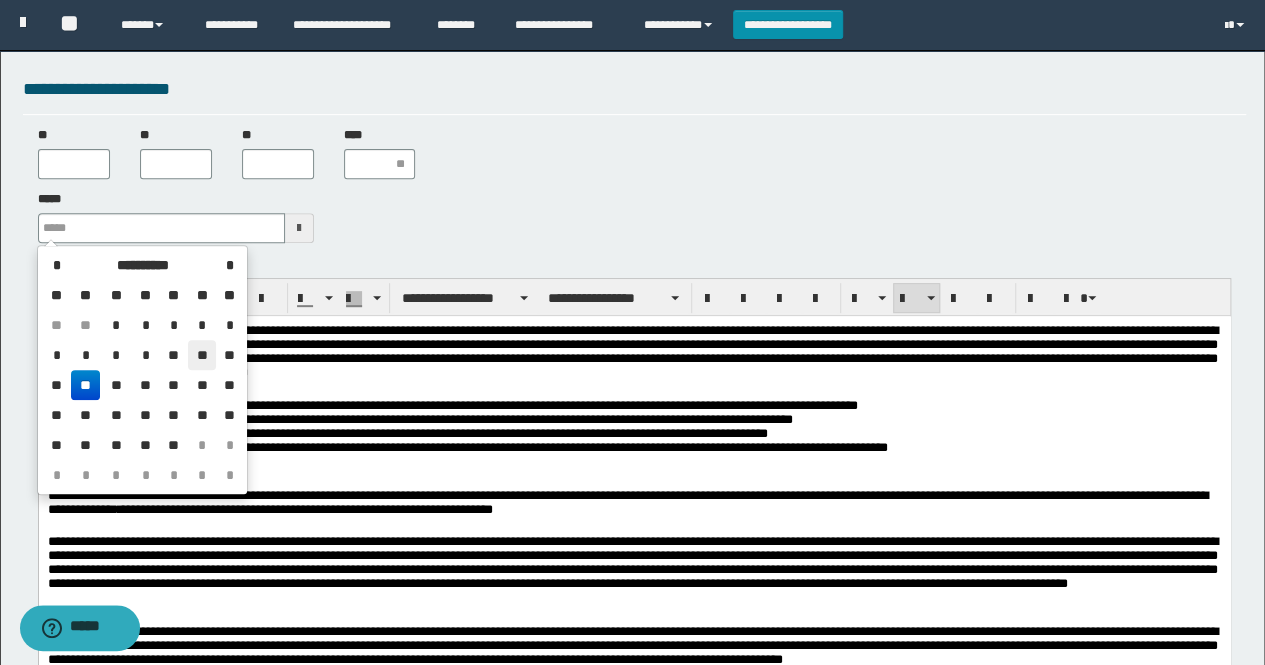 click on "**" at bounding box center (202, 355) 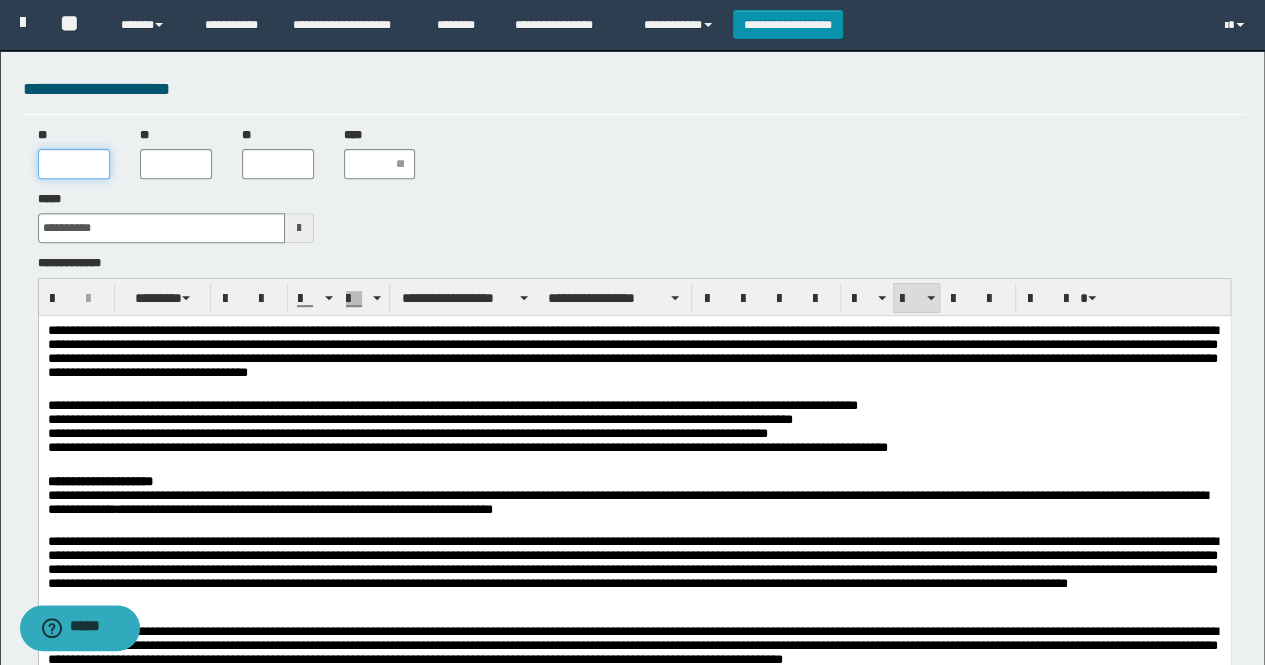 click on "**" at bounding box center [74, 164] 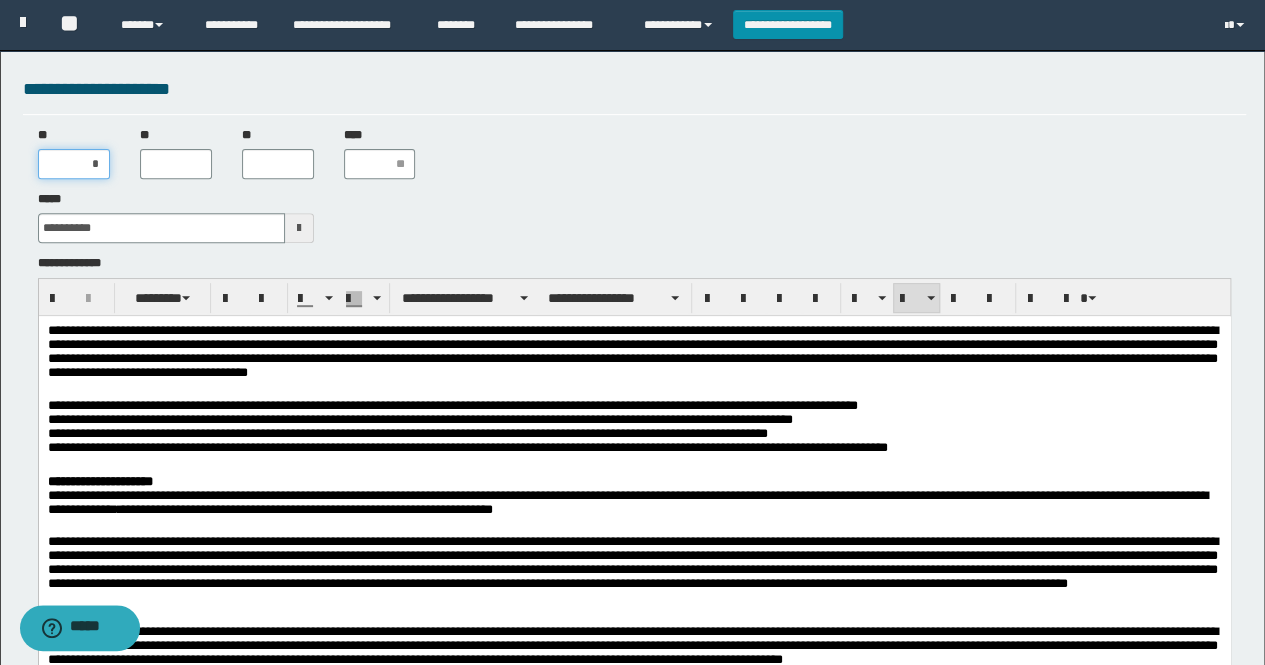 type on "**" 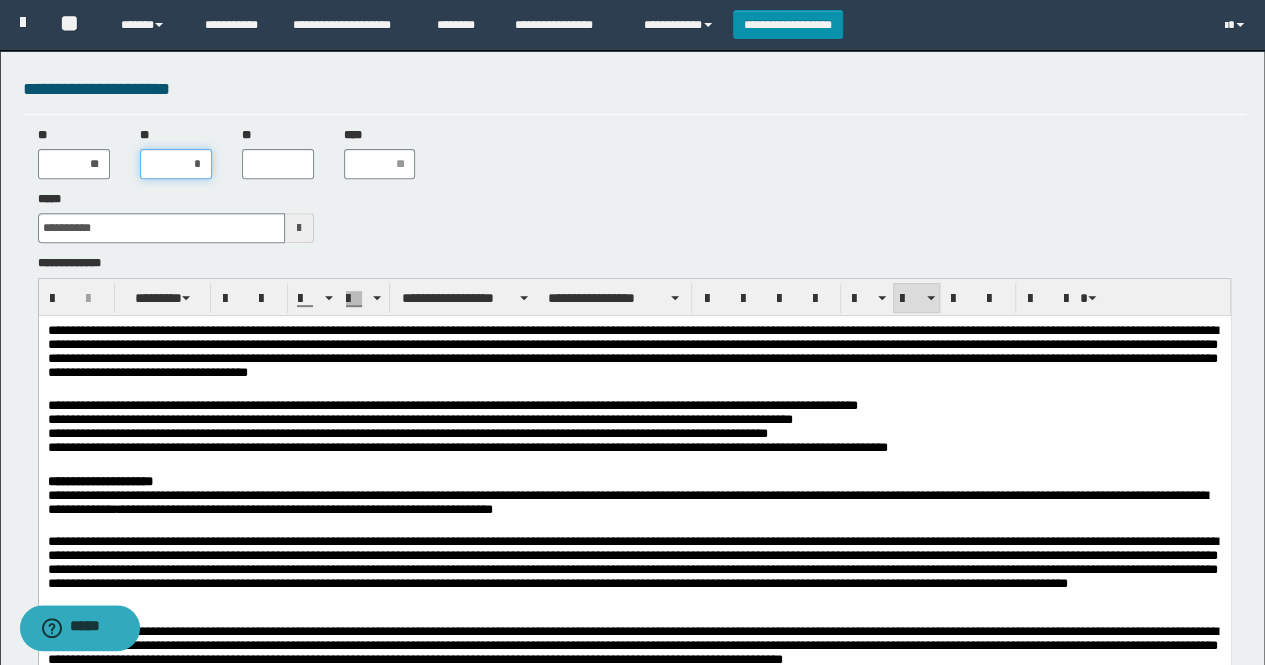 type on "**" 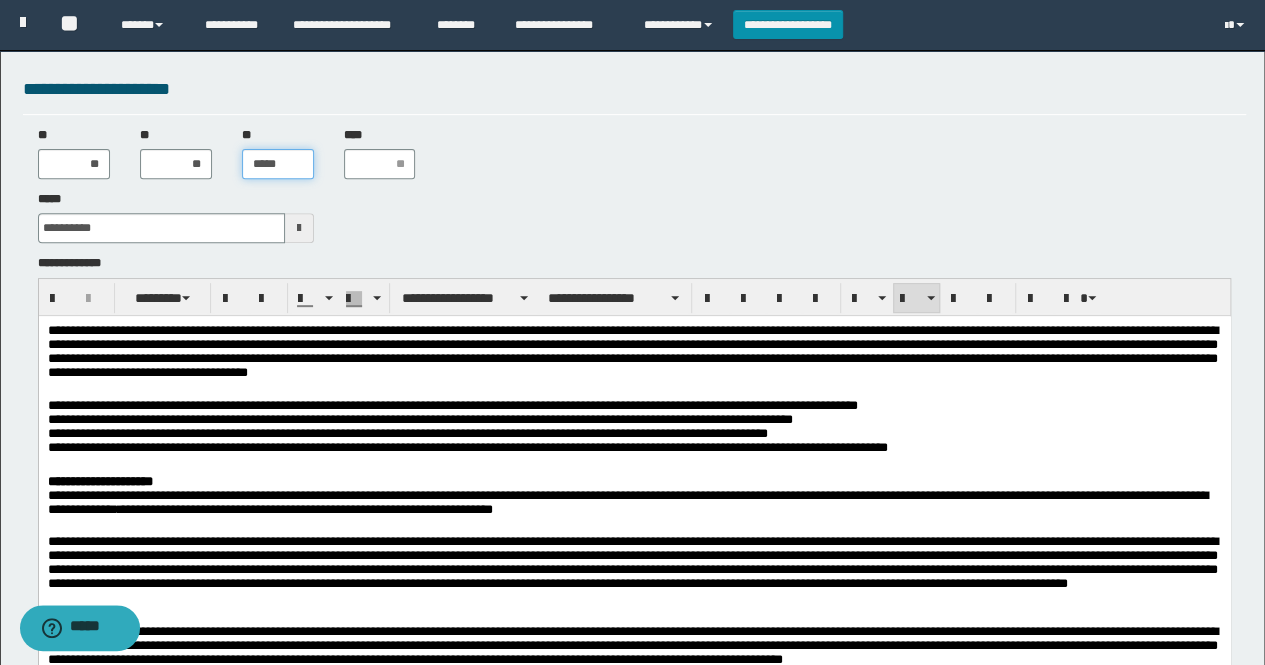 type on "******" 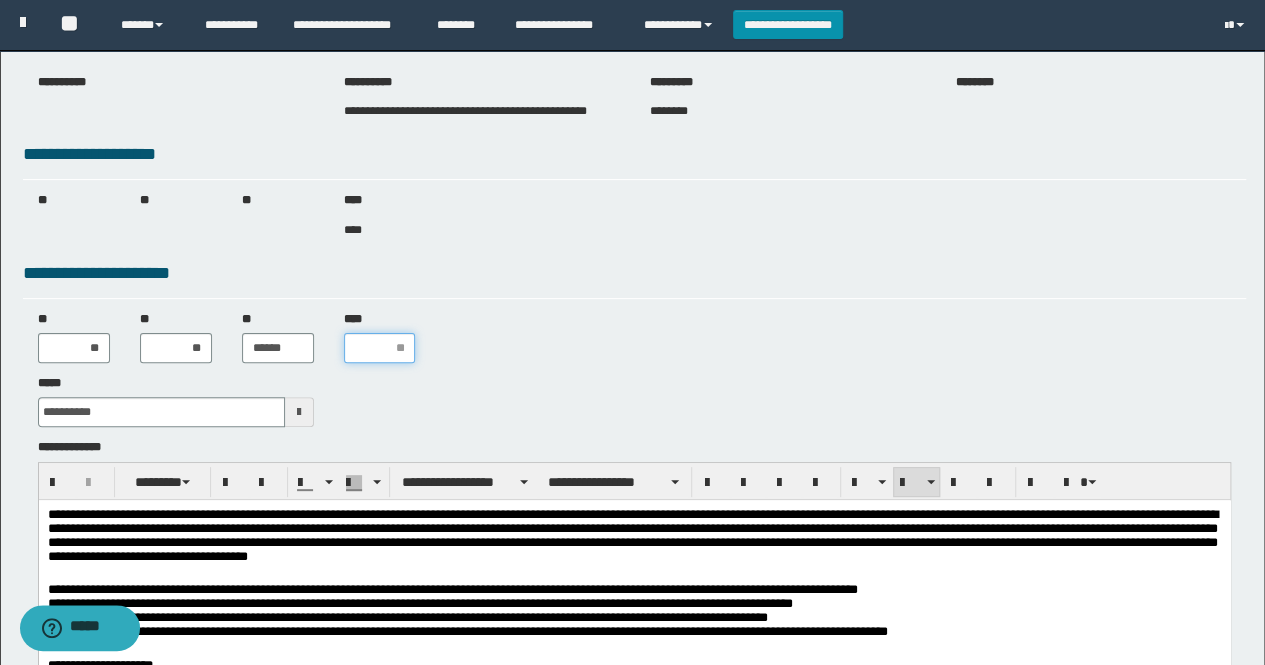 scroll, scrollTop: 100, scrollLeft: 0, axis: vertical 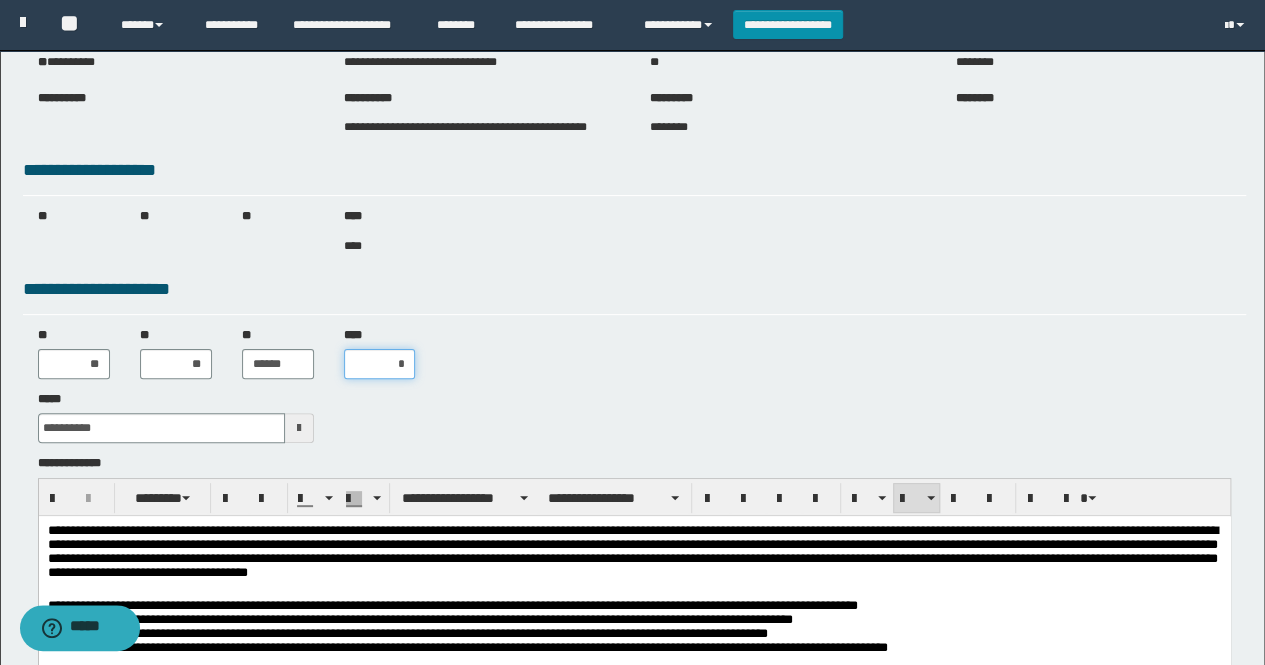 type on "**" 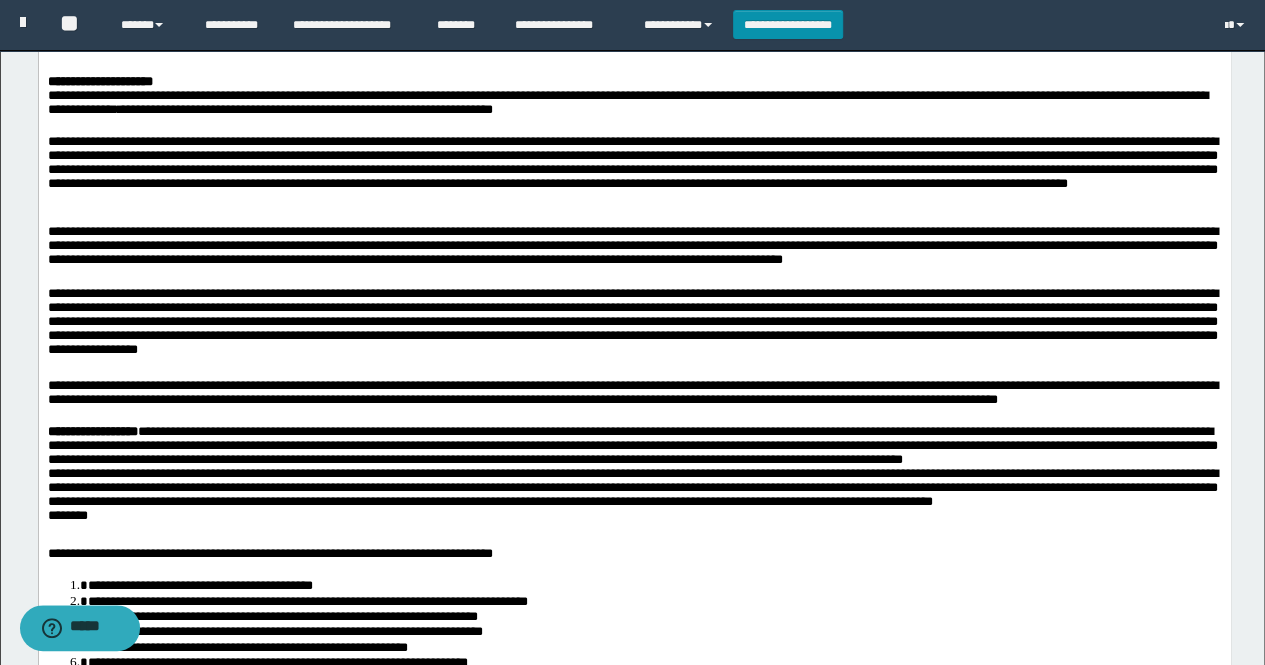 click on "**********" at bounding box center [634, 319] 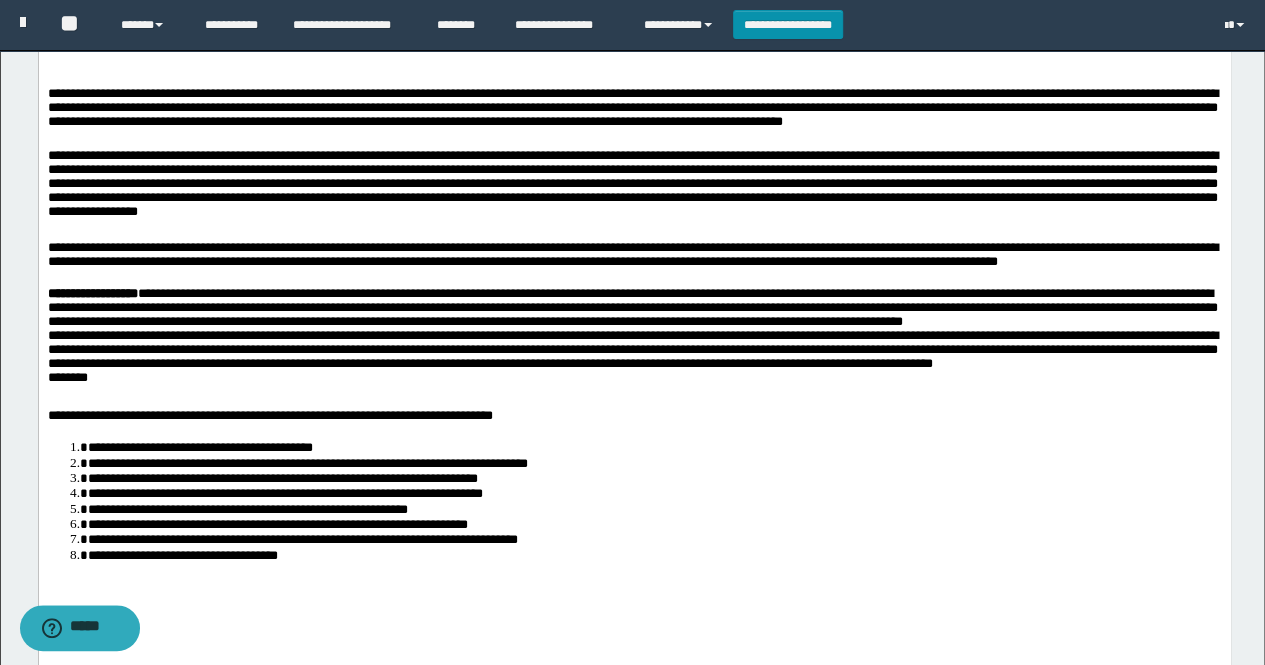 scroll, scrollTop: 1004, scrollLeft: 0, axis: vertical 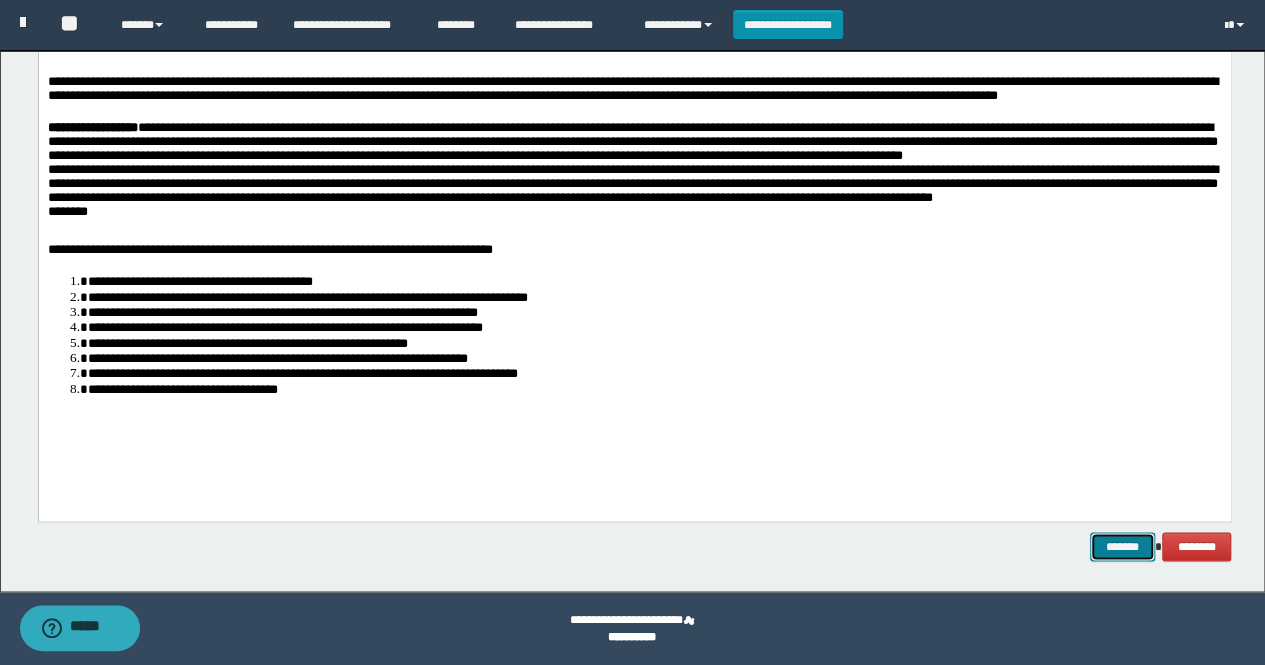 click on "*******" at bounding box center (1122, 546) 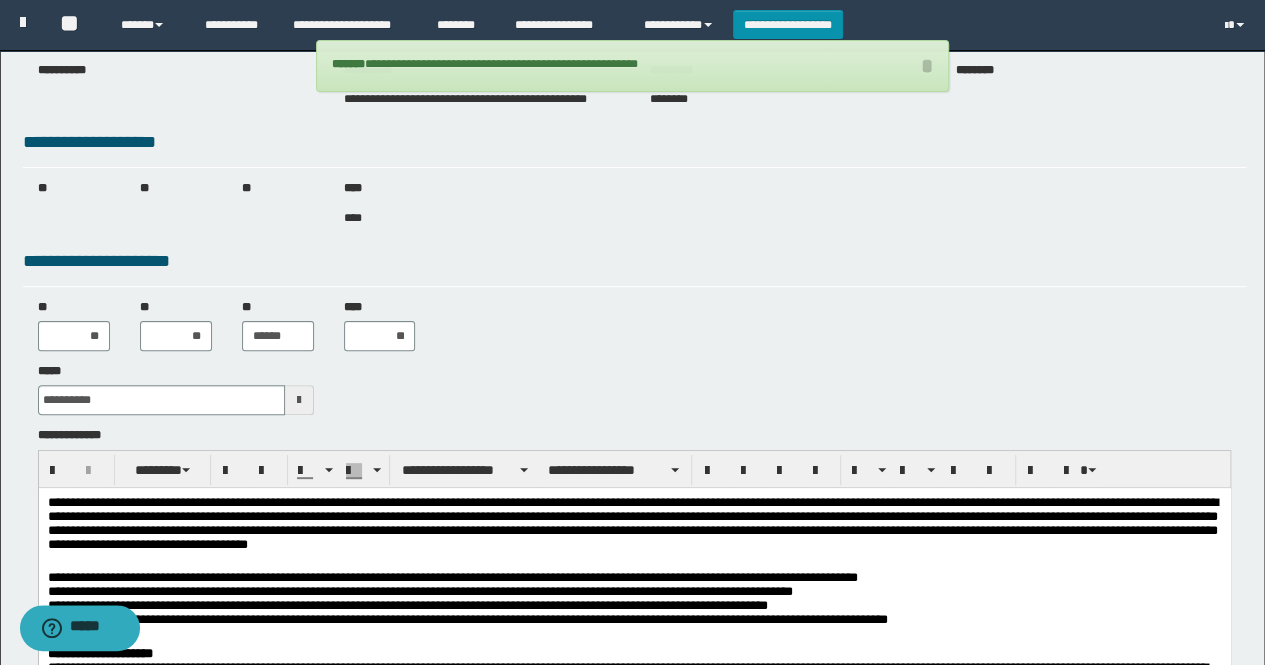 scroll, scrollTop: 0, scrollLeft: 0, axis: both 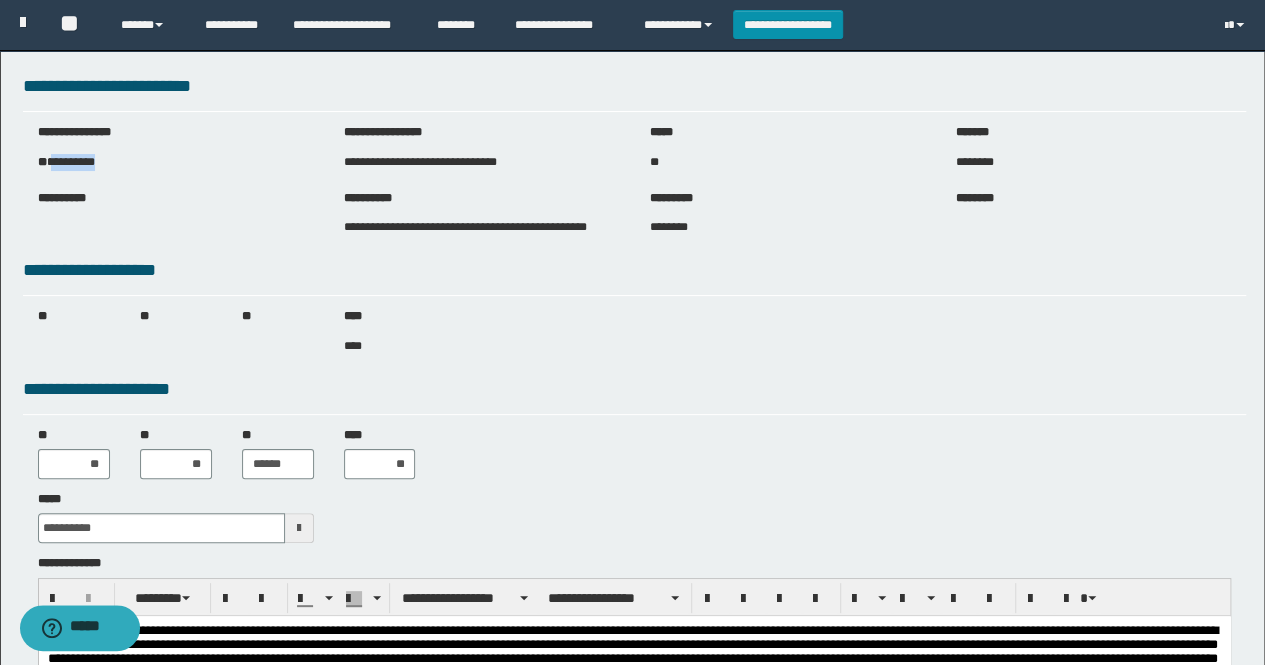 drag, startPoint x: 130, startPoint y: 159, endPoint x: 58, endPoint y: 157, distance: 72.02777 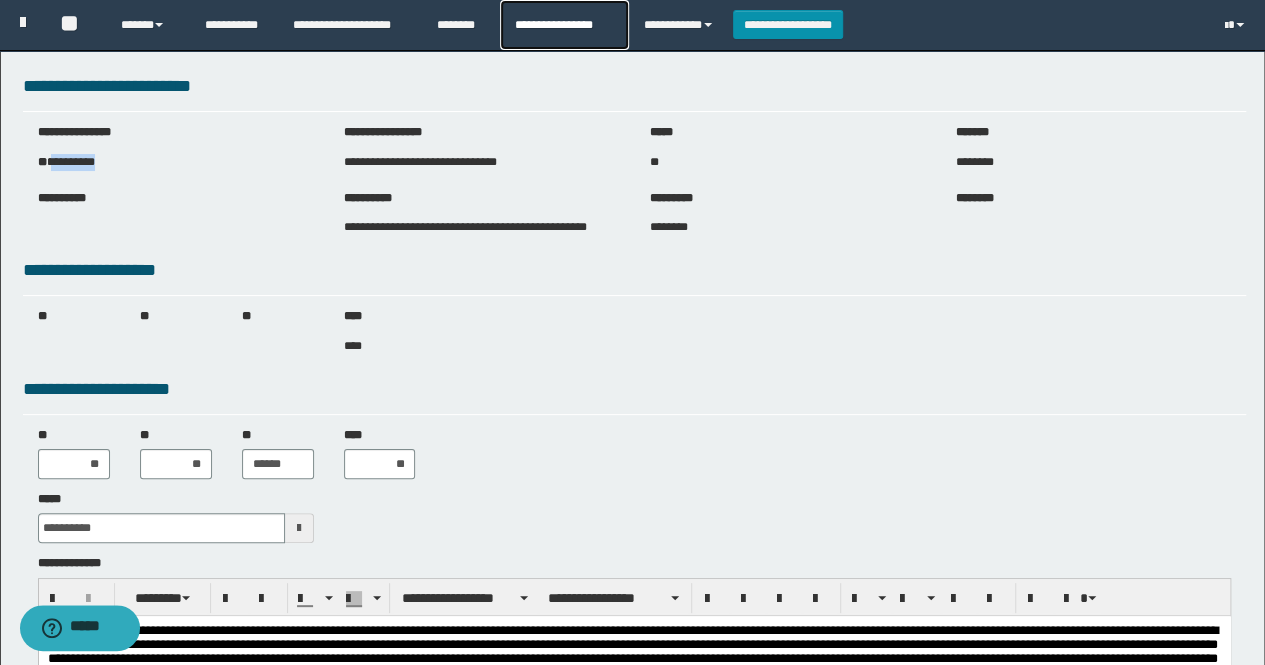 click on "**********" at bounding box center [564, 25] 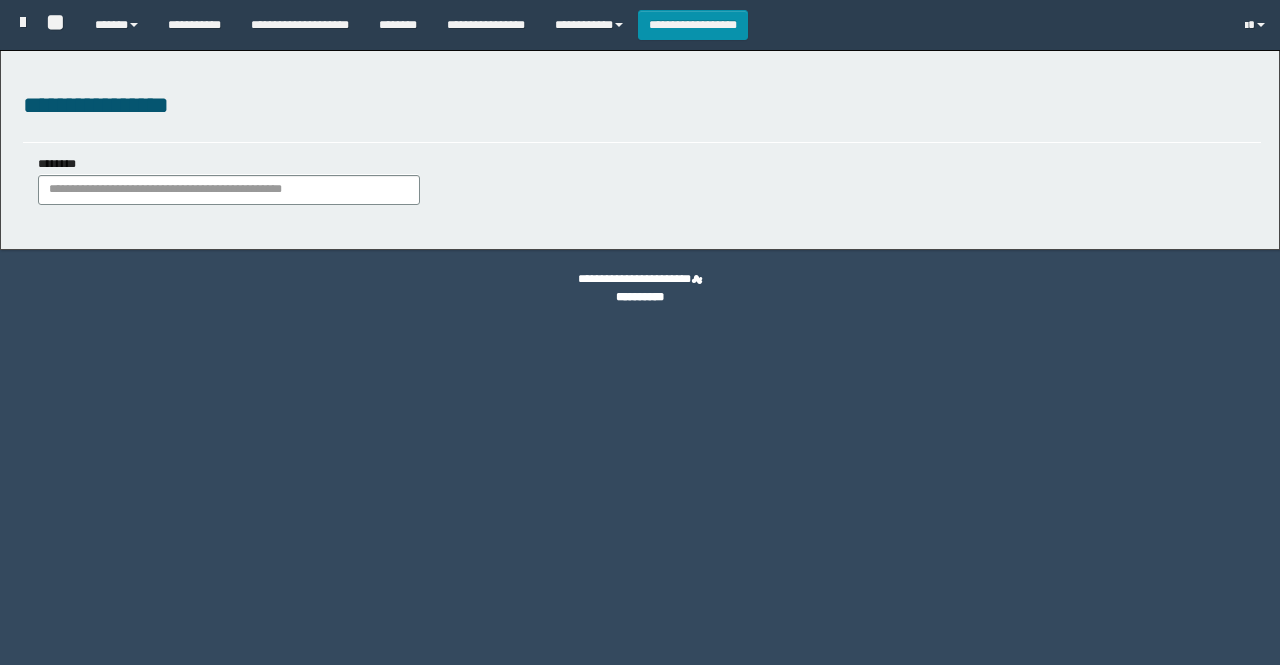 click on "********" at bounding box center (229, 190) 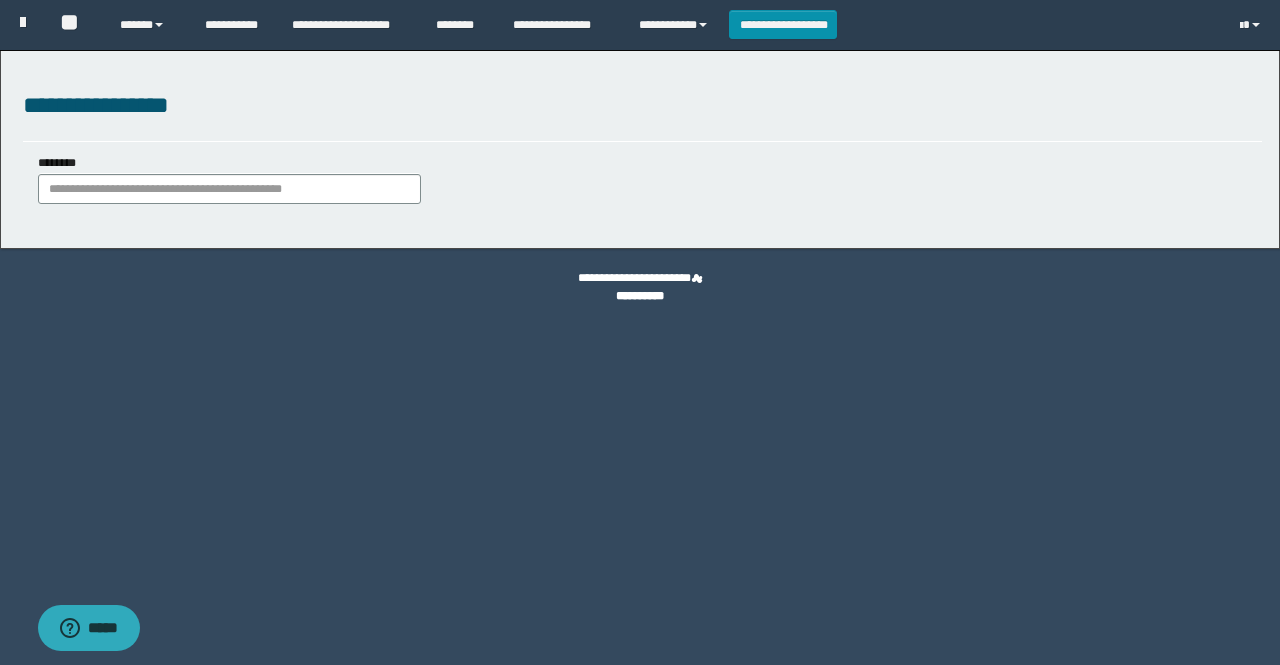 scroll, scrollTop: 0, scrollLeft: 0, axis: both 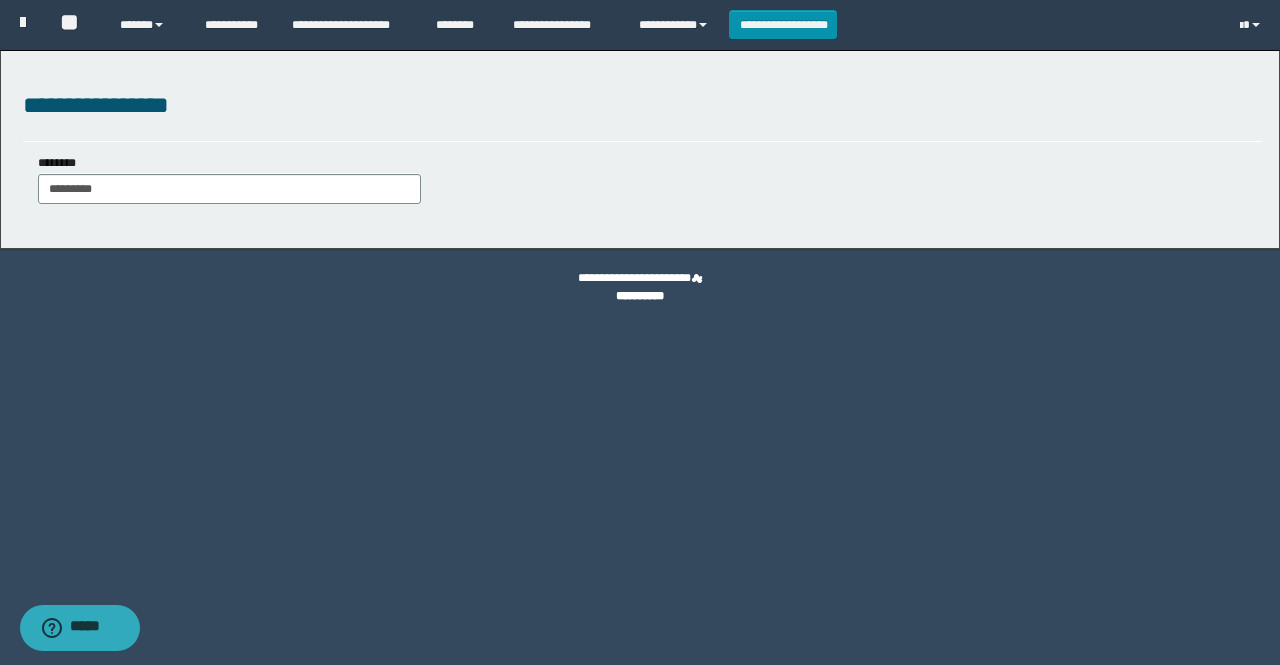 click on "********" at bounding box center [229, 189] 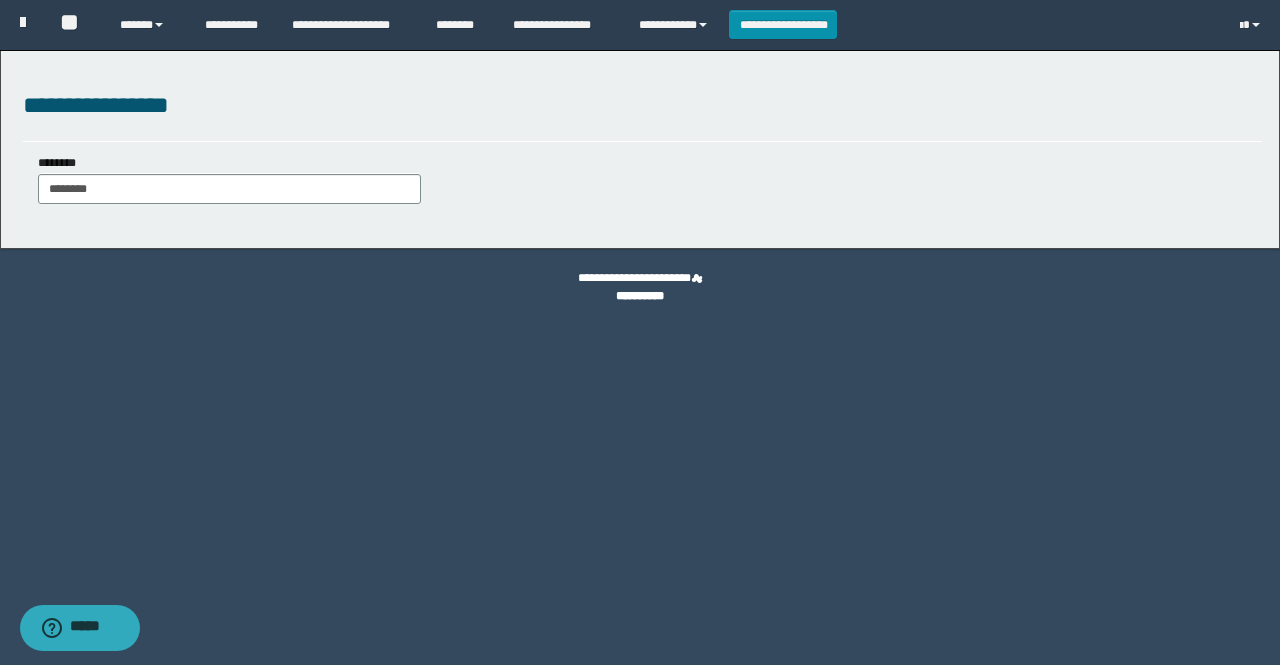 click on "********" at bounding box center [229, 189] 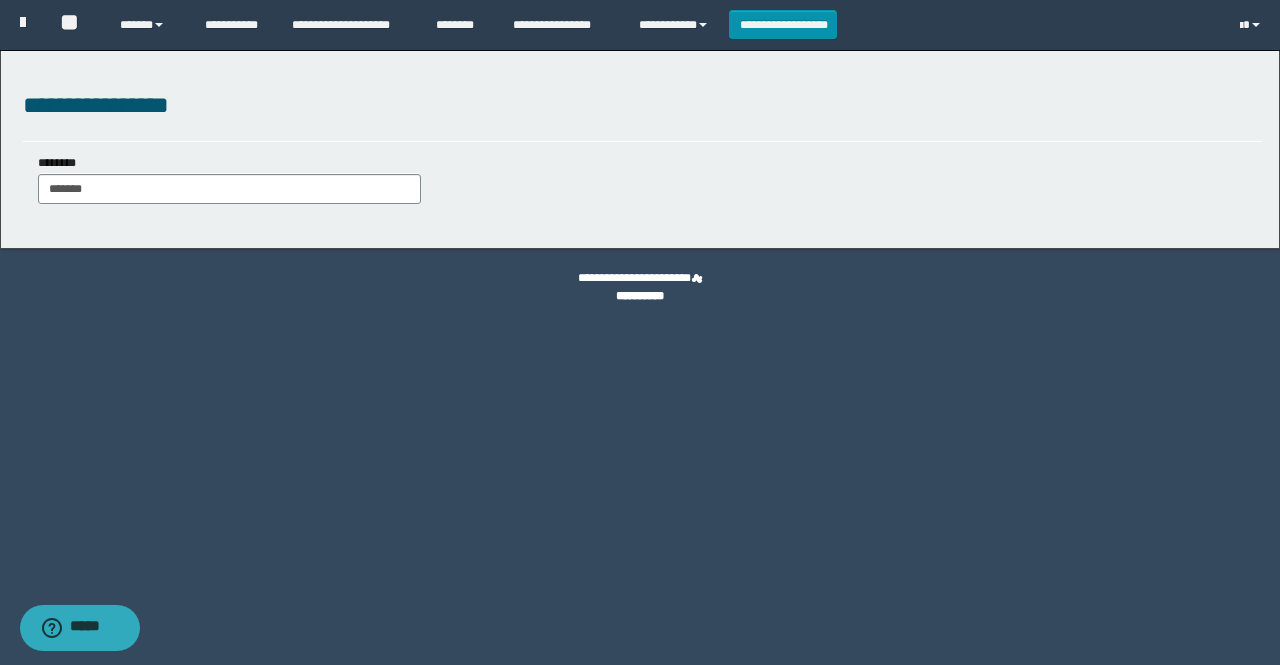 type on "******" 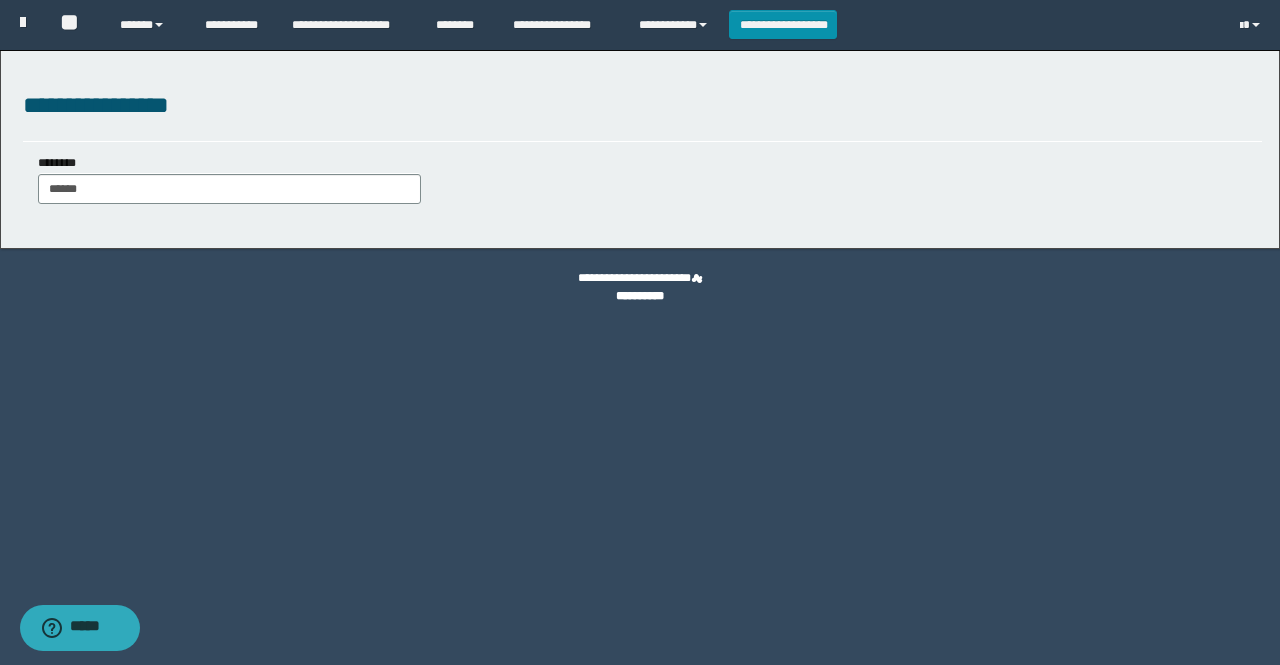 type on "******" 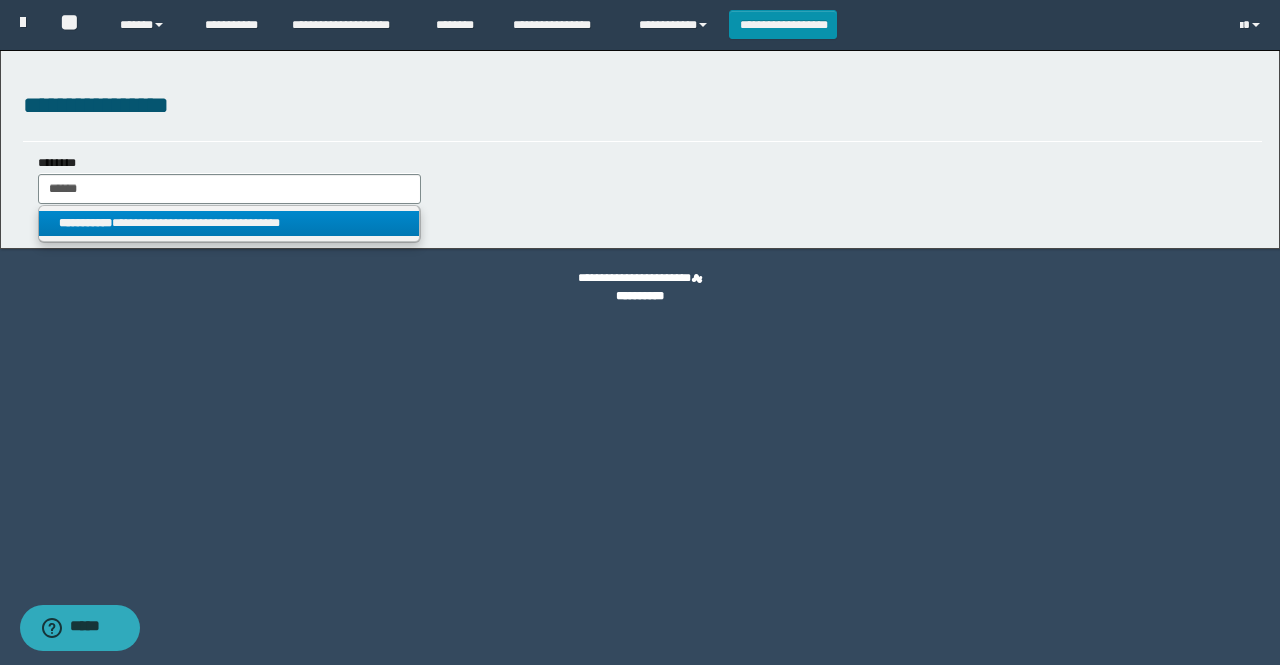type on "******" 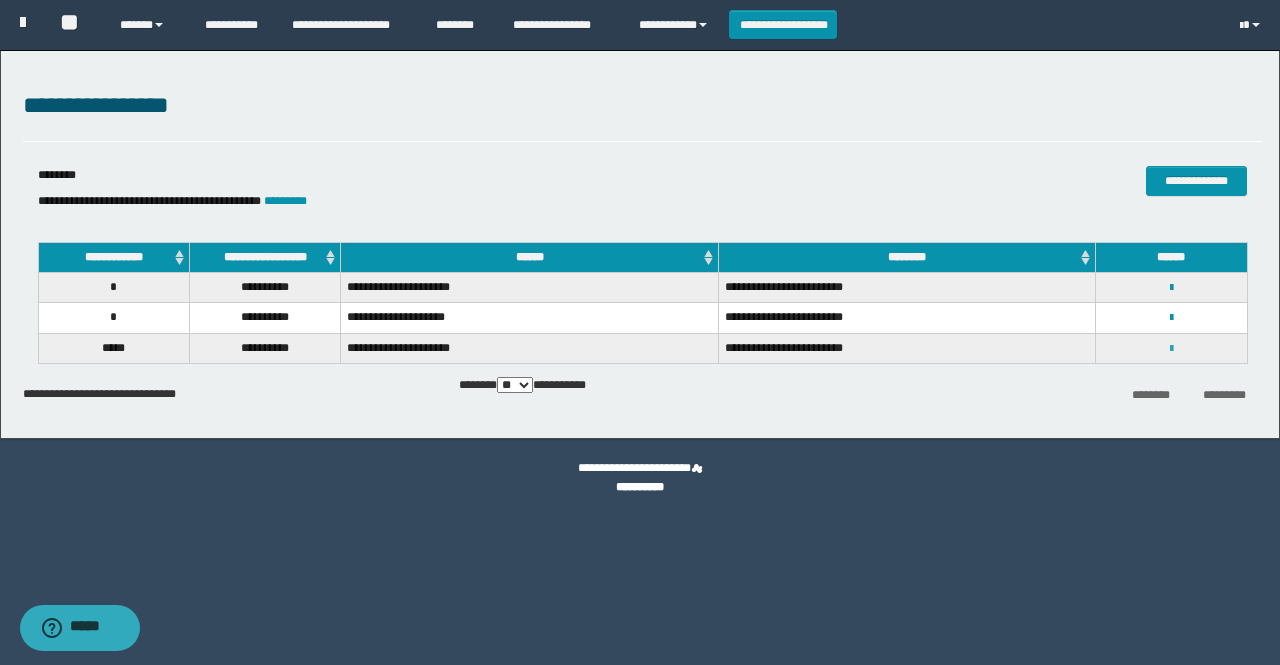 click at bounding box center (1171, 349) 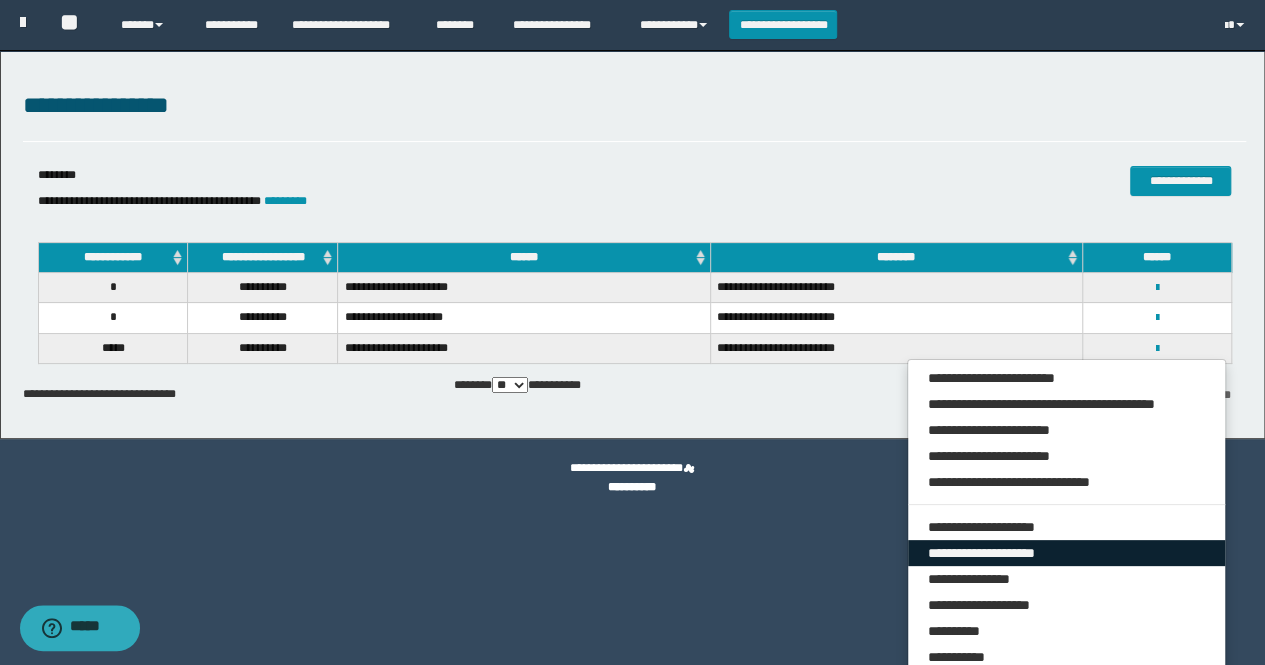 click on "**********" at bounding box center (1067, 553) 